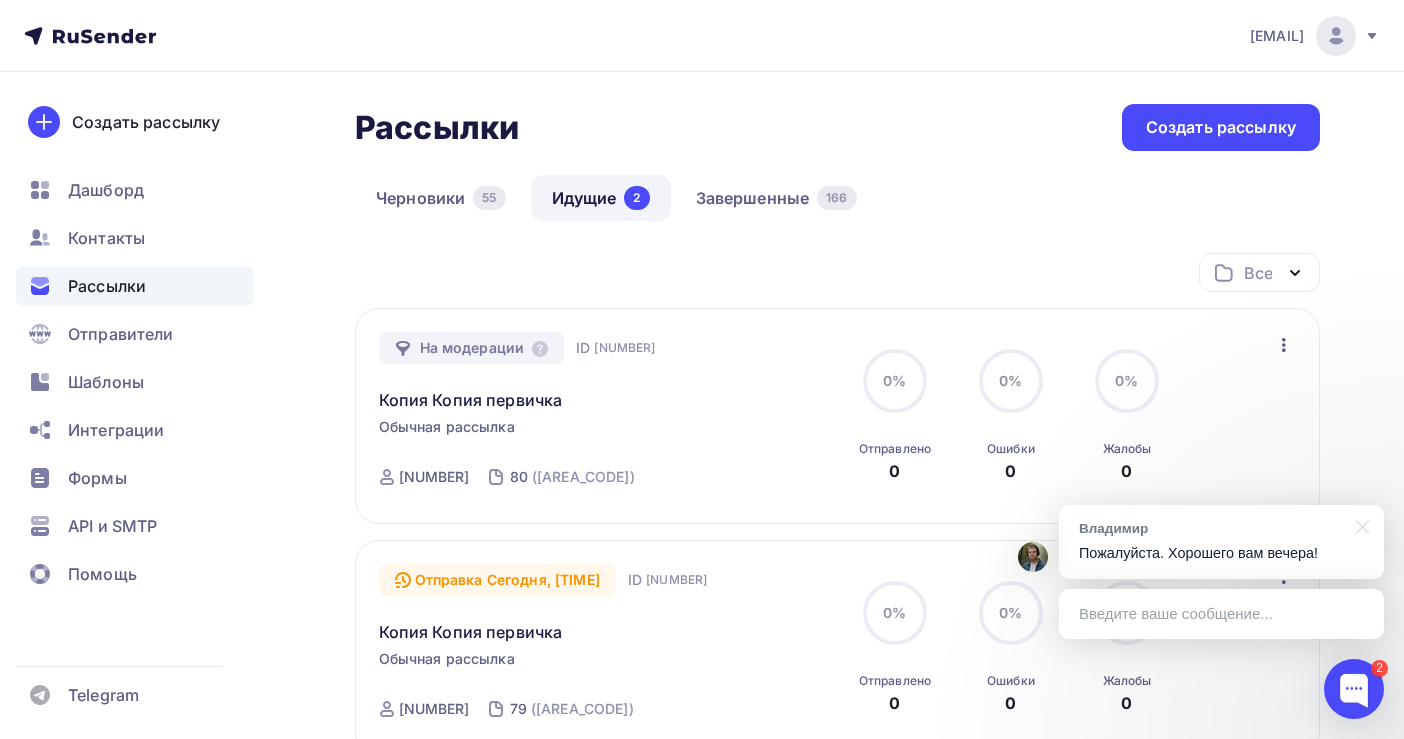 scroll, scrollTop: 0, scrollLeft: 0, axis: both 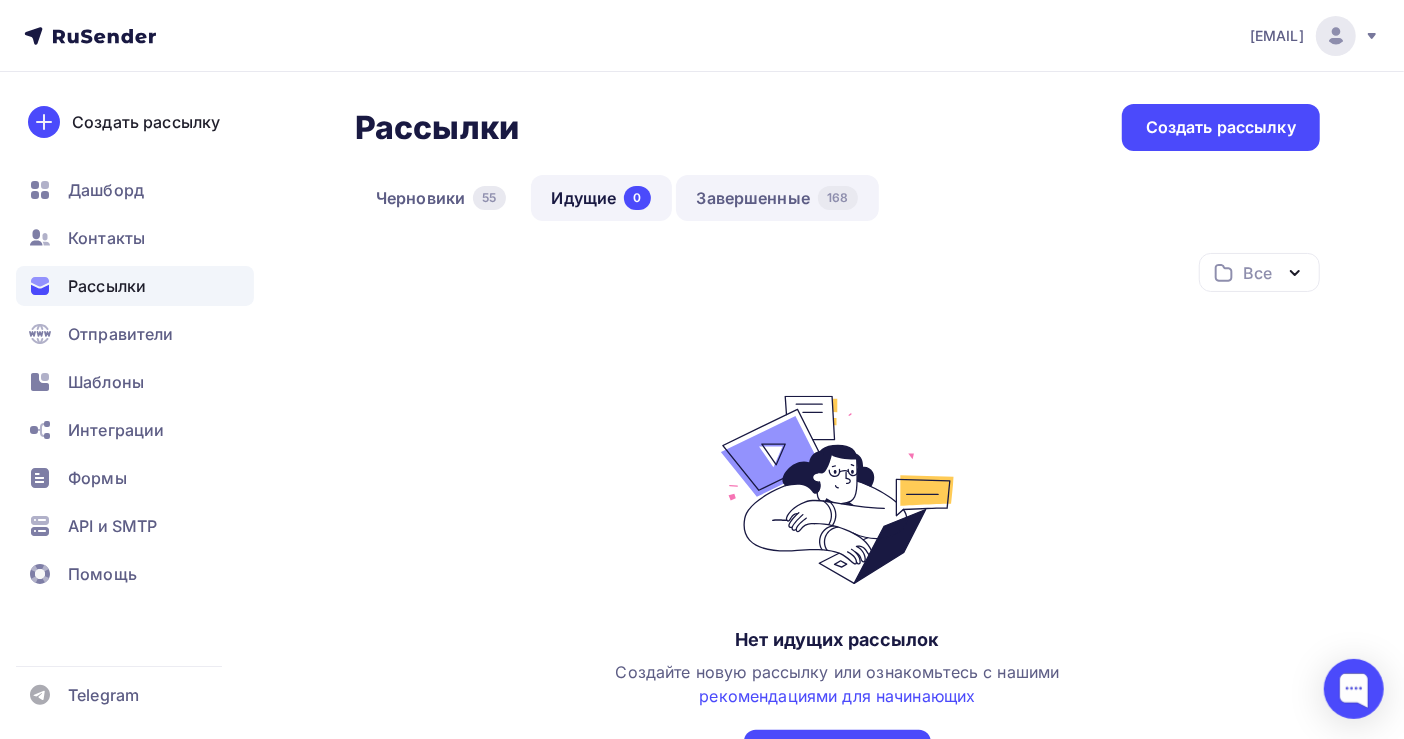 click on "Завершенные
168" at bounding box center (777, 198) 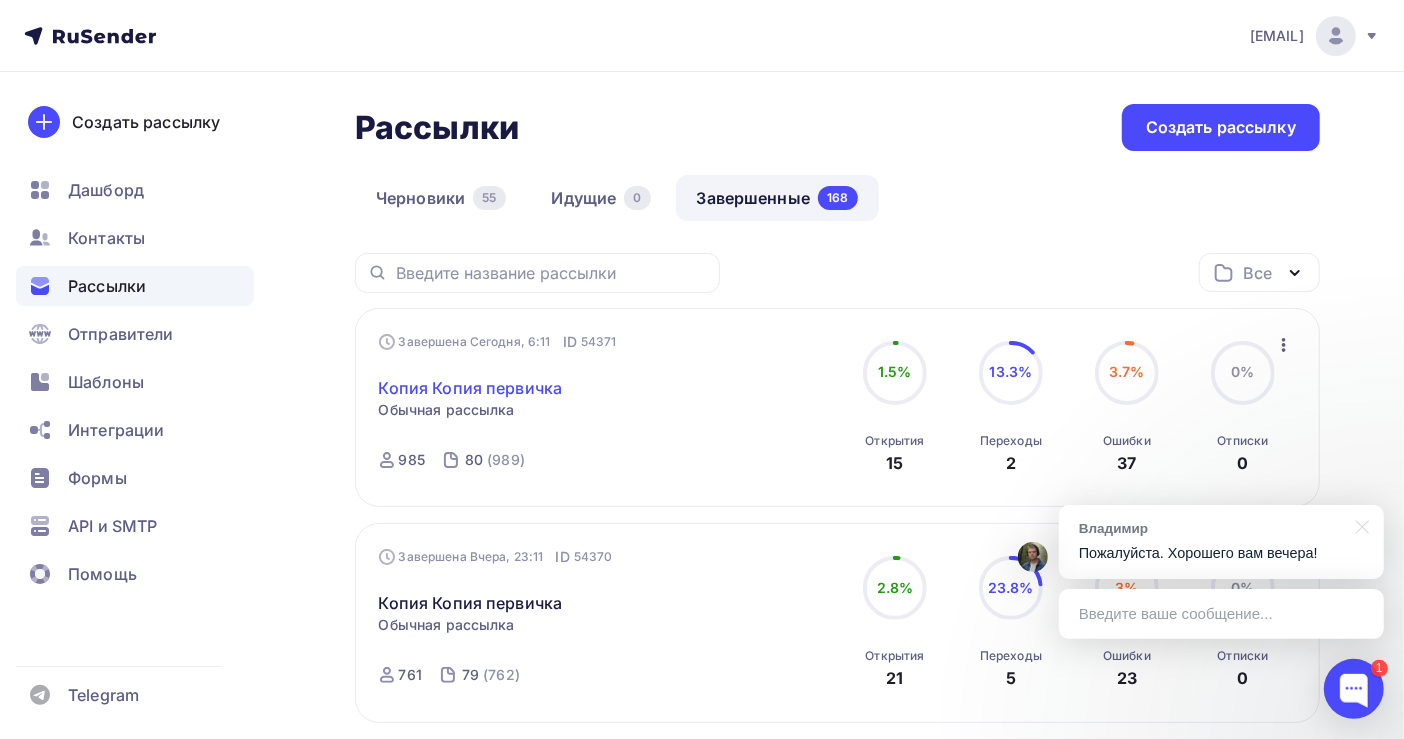 click on "Копия Копия первичка" at bounding box center [471, 388] 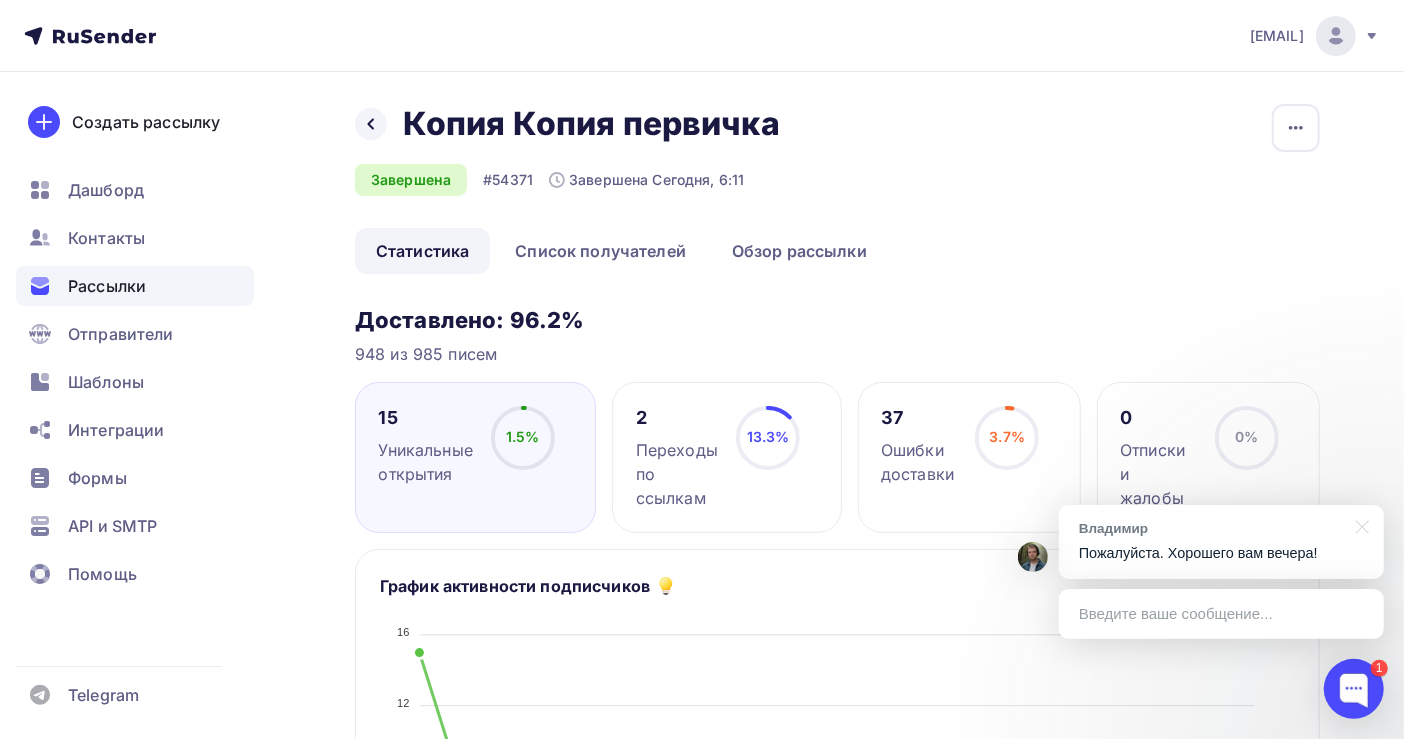 click on "Рассылки" at bounding box center [107, 286] 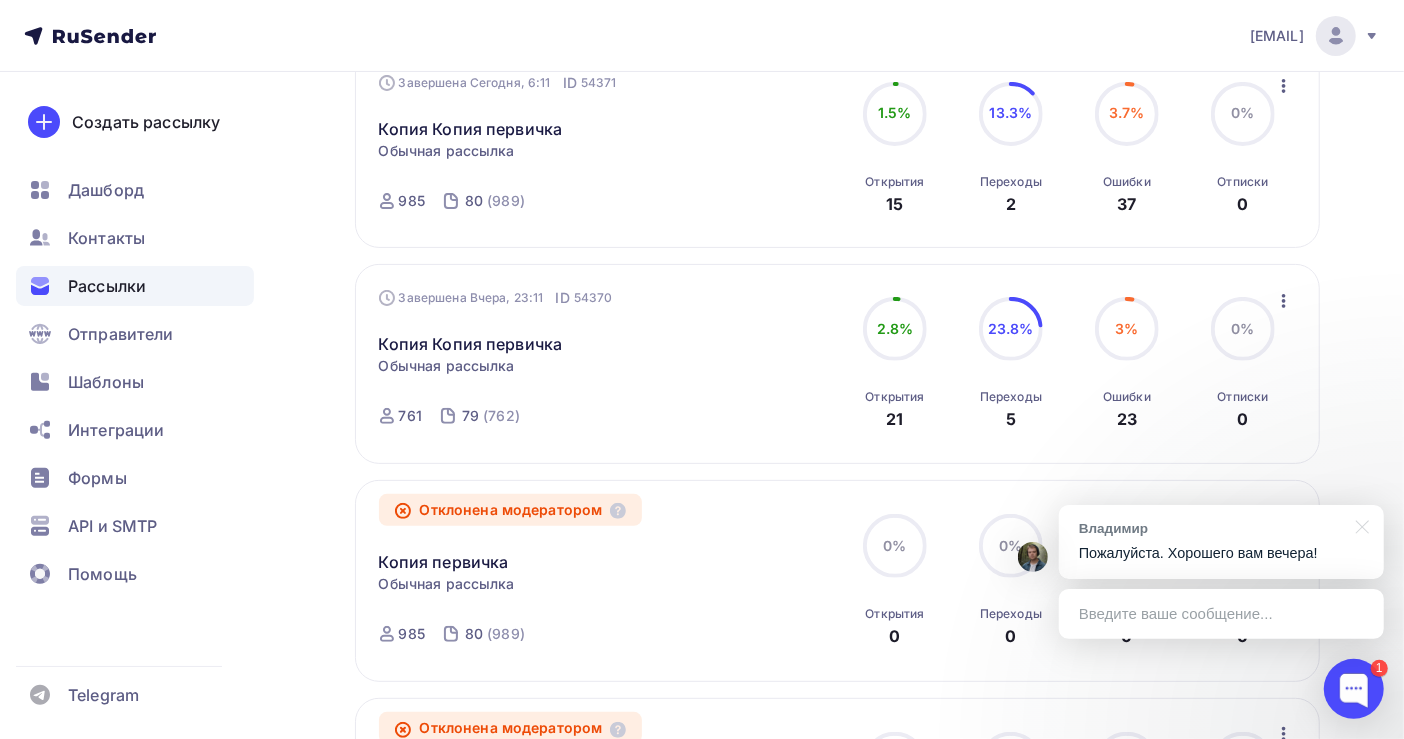 scroll, scrollTop: 0, scrollLeft: 0, axis: both 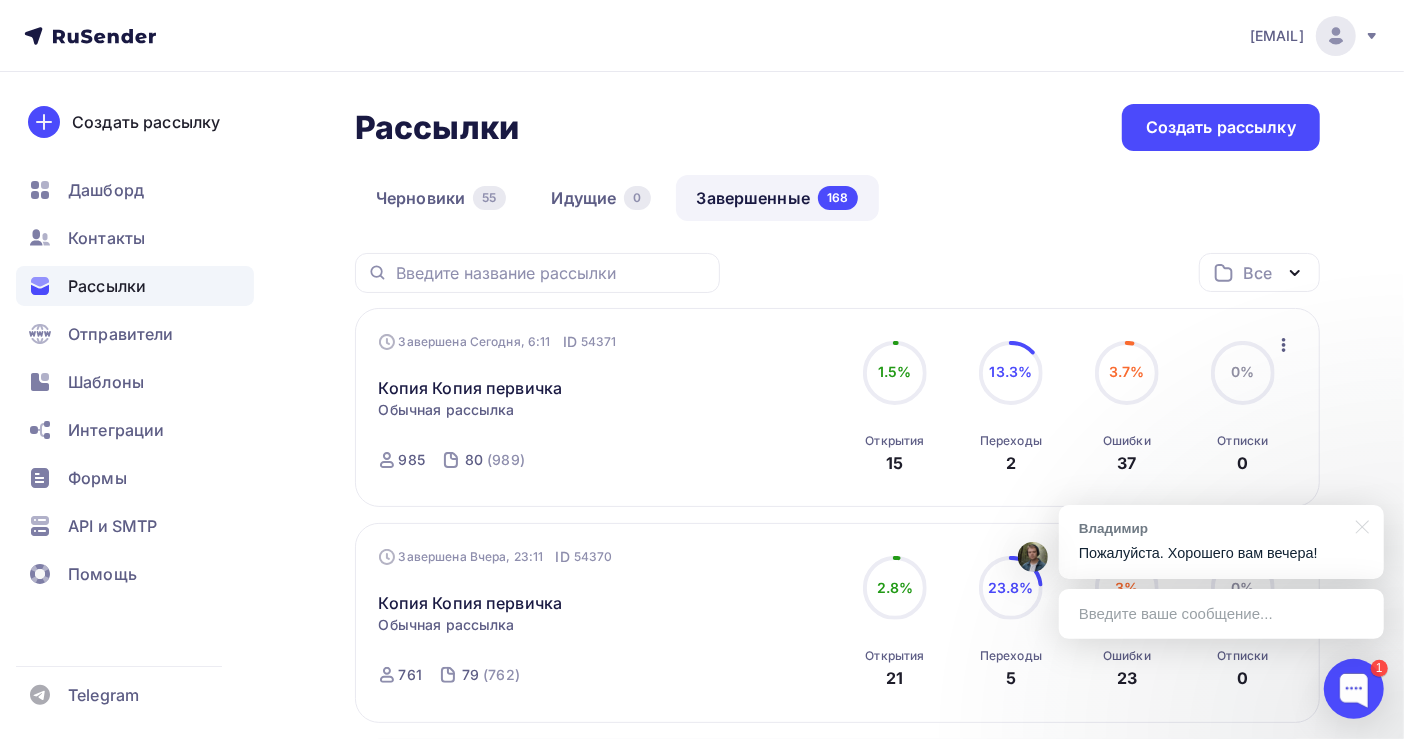 click on "Рассылки" at bounding box center [107, 286] 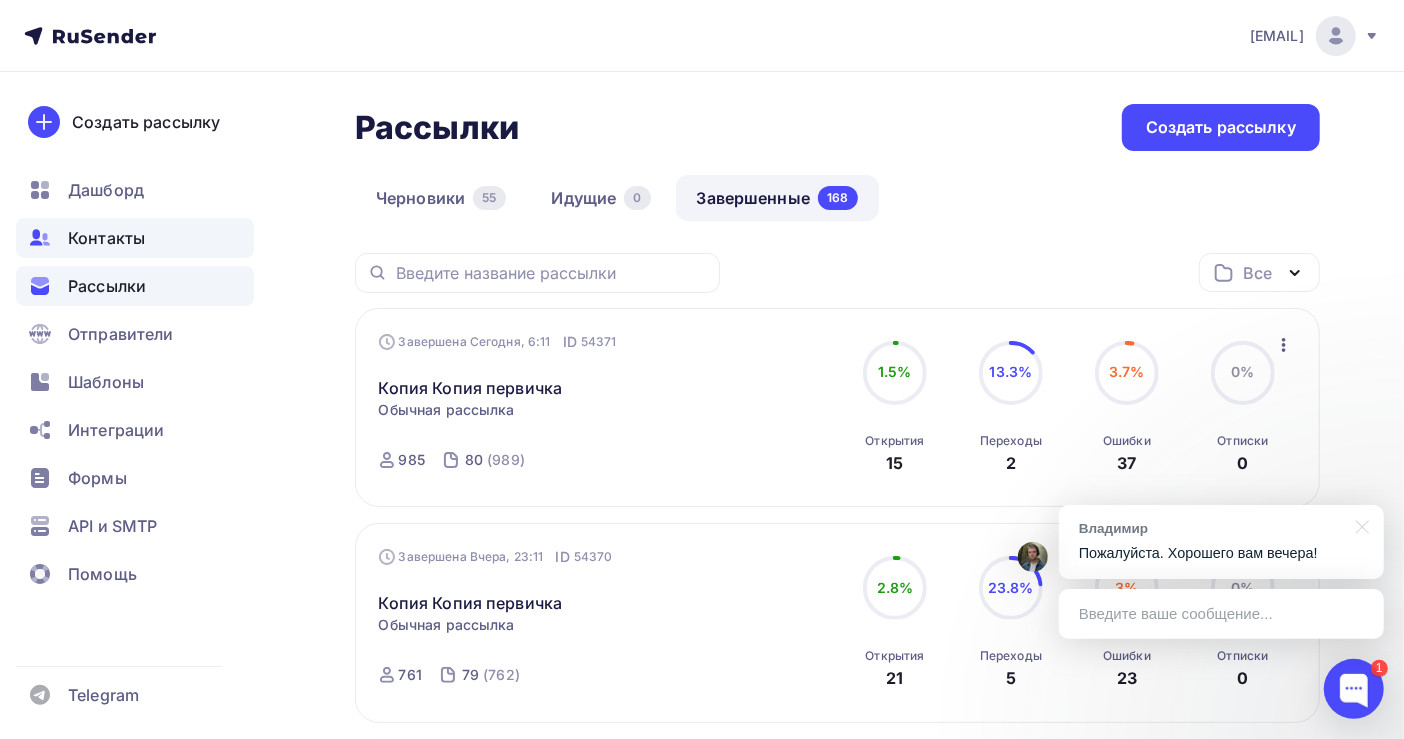 click on "Контакты" at bounding box center (106, 238) 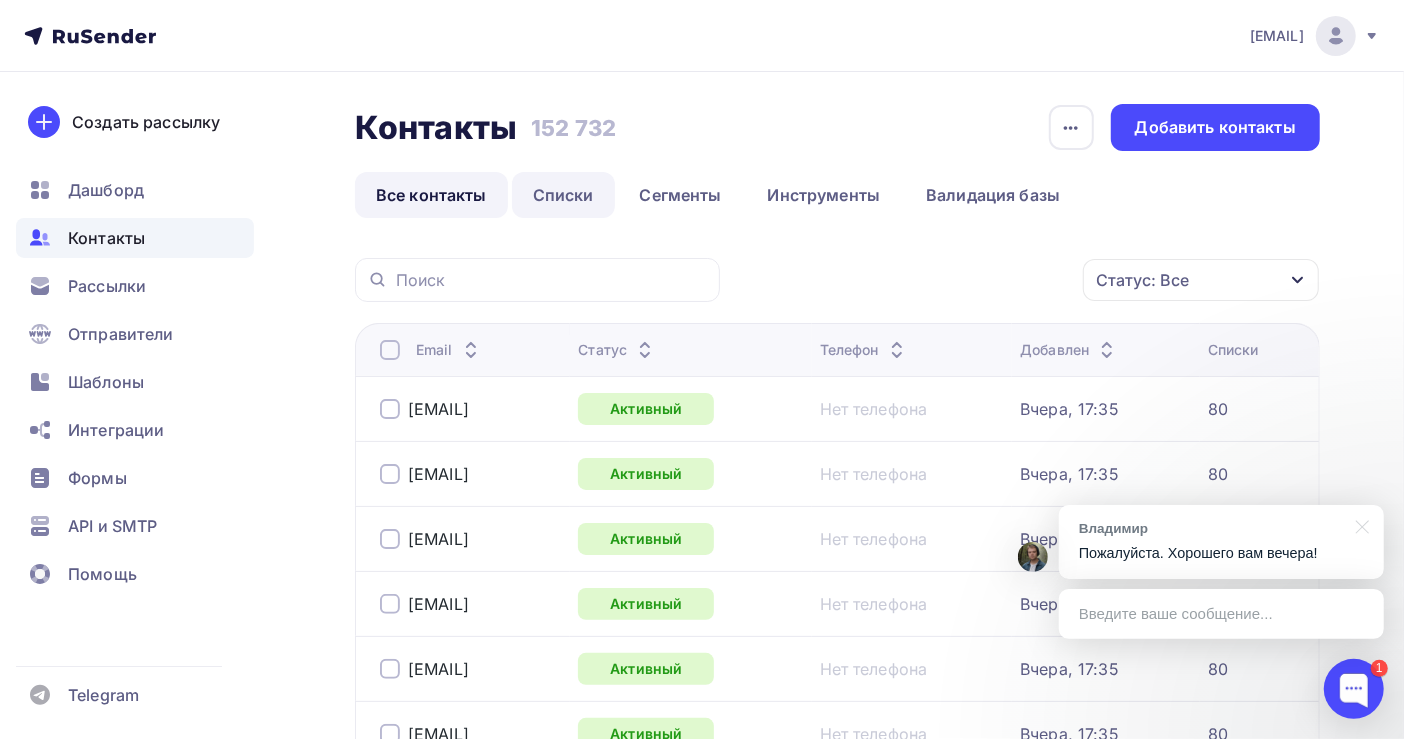 click on "Списки" at bounding box center (563, 195) 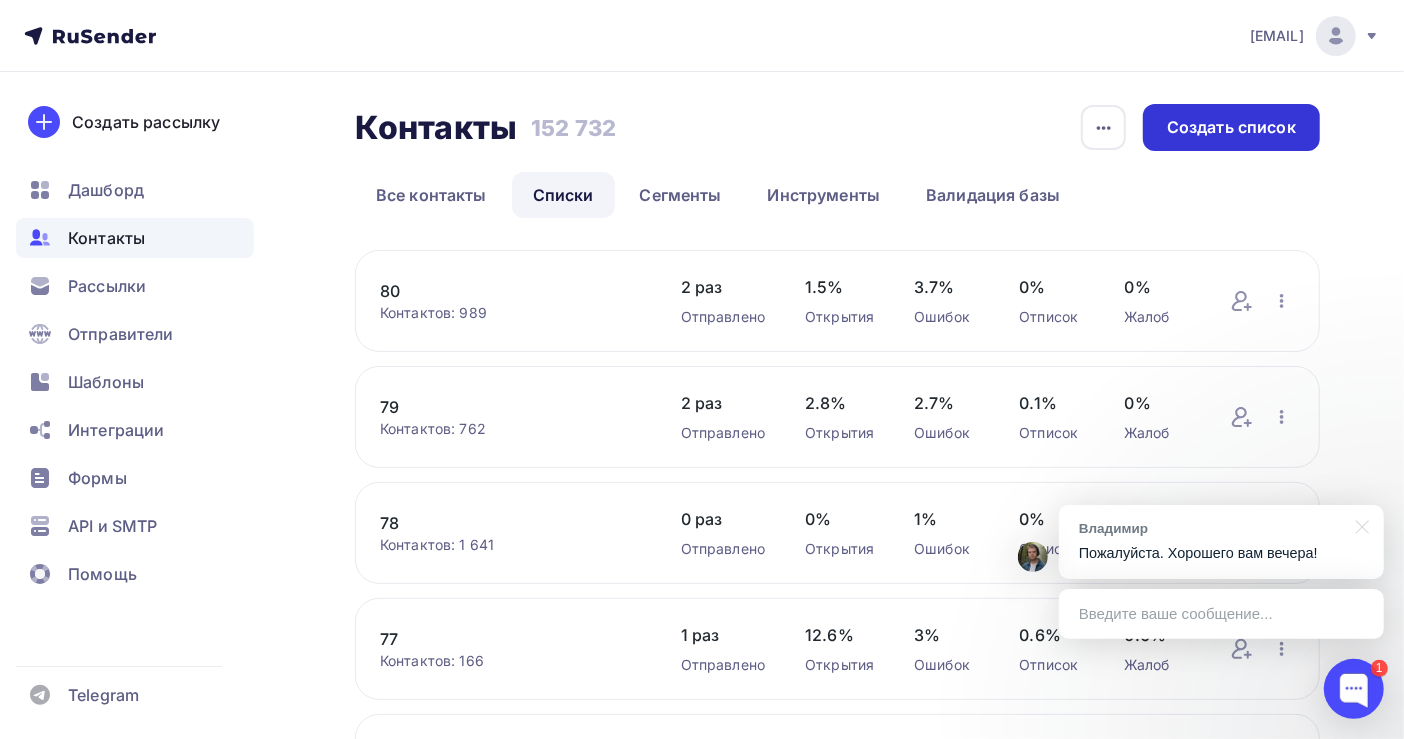 click on "Создать список" at bounding box center [1231, 127] 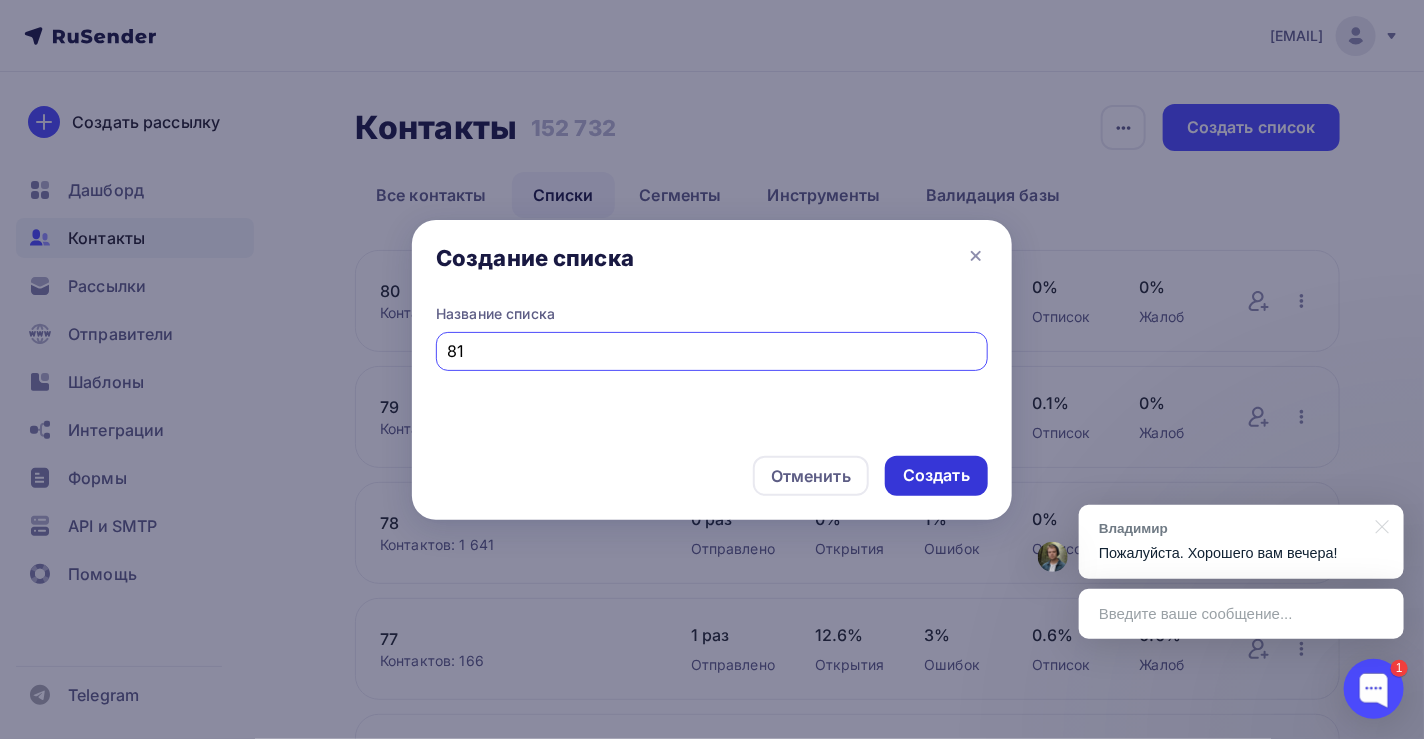 type on "81" 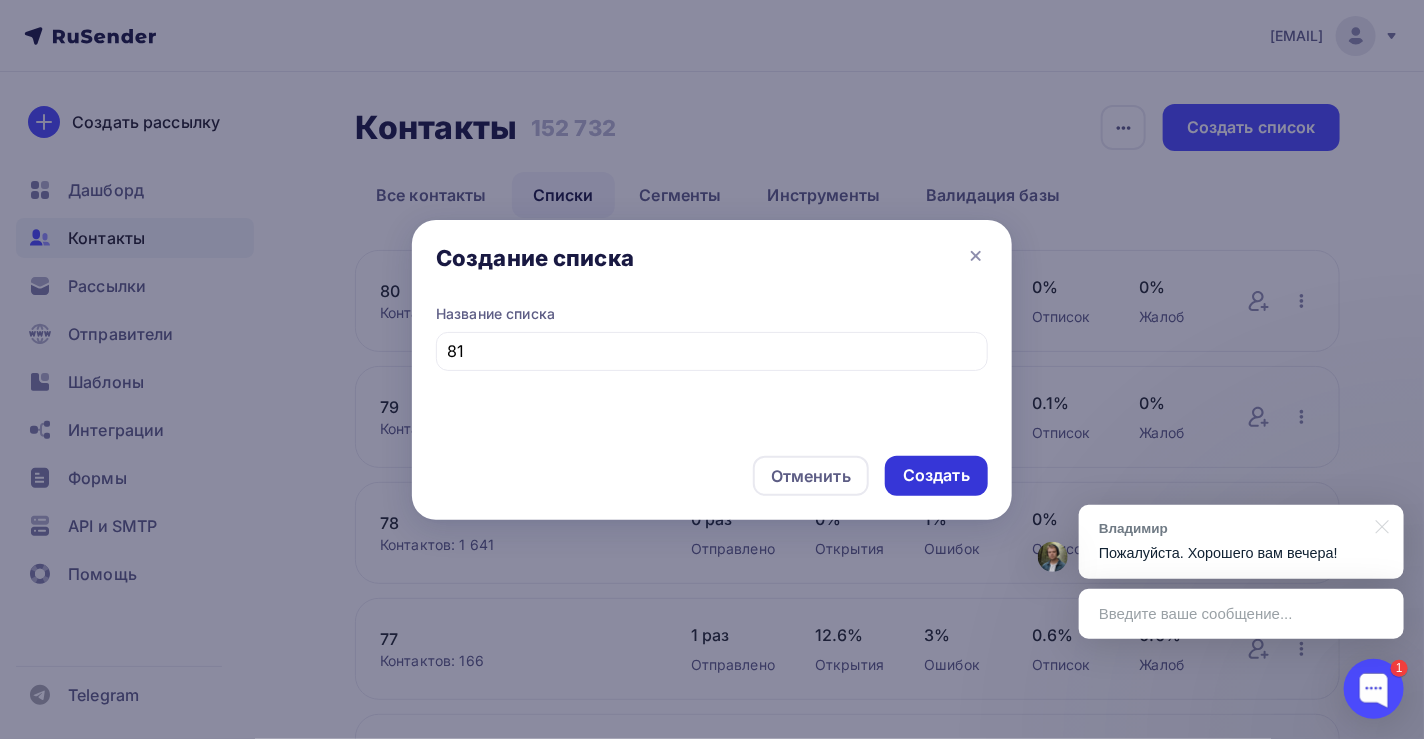 click on "Создать" at bounding box center (936, 475) 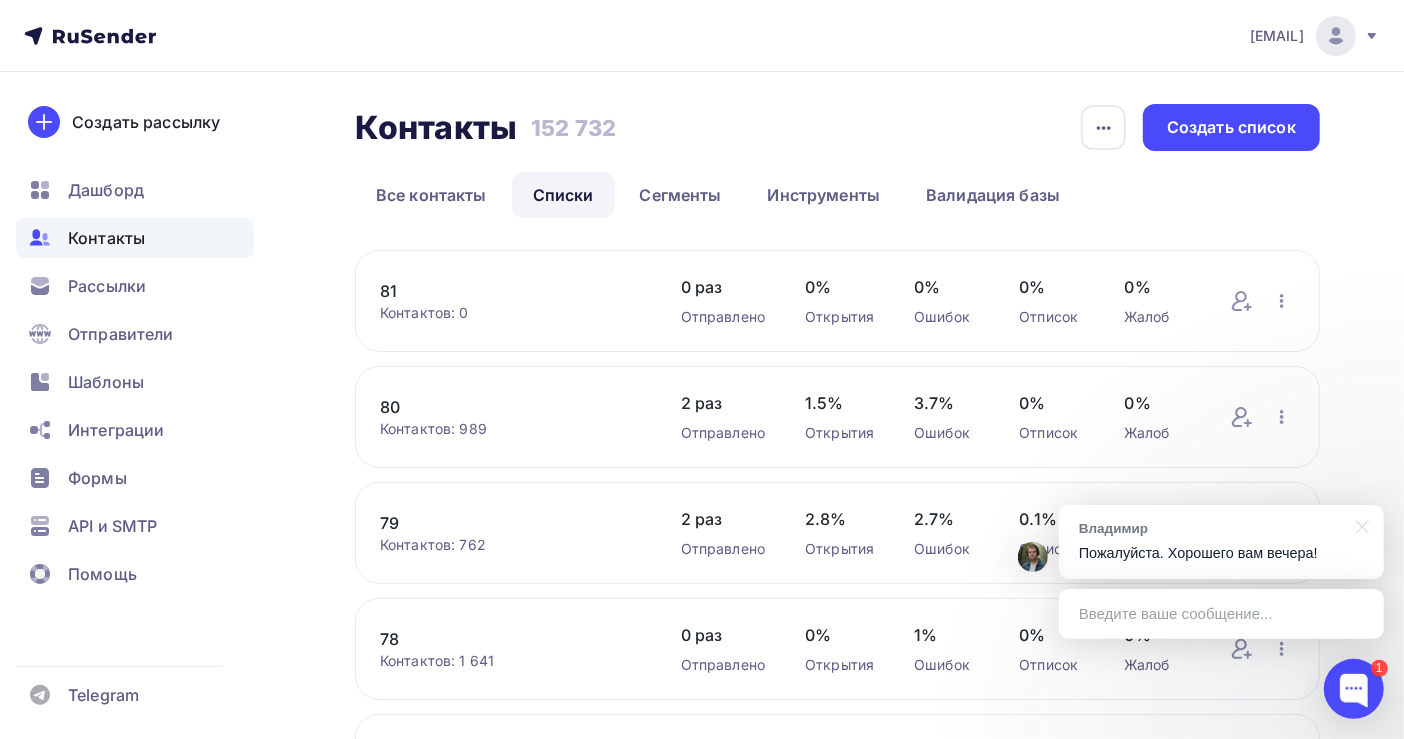 click on "81" at bounding box center (510, 291) 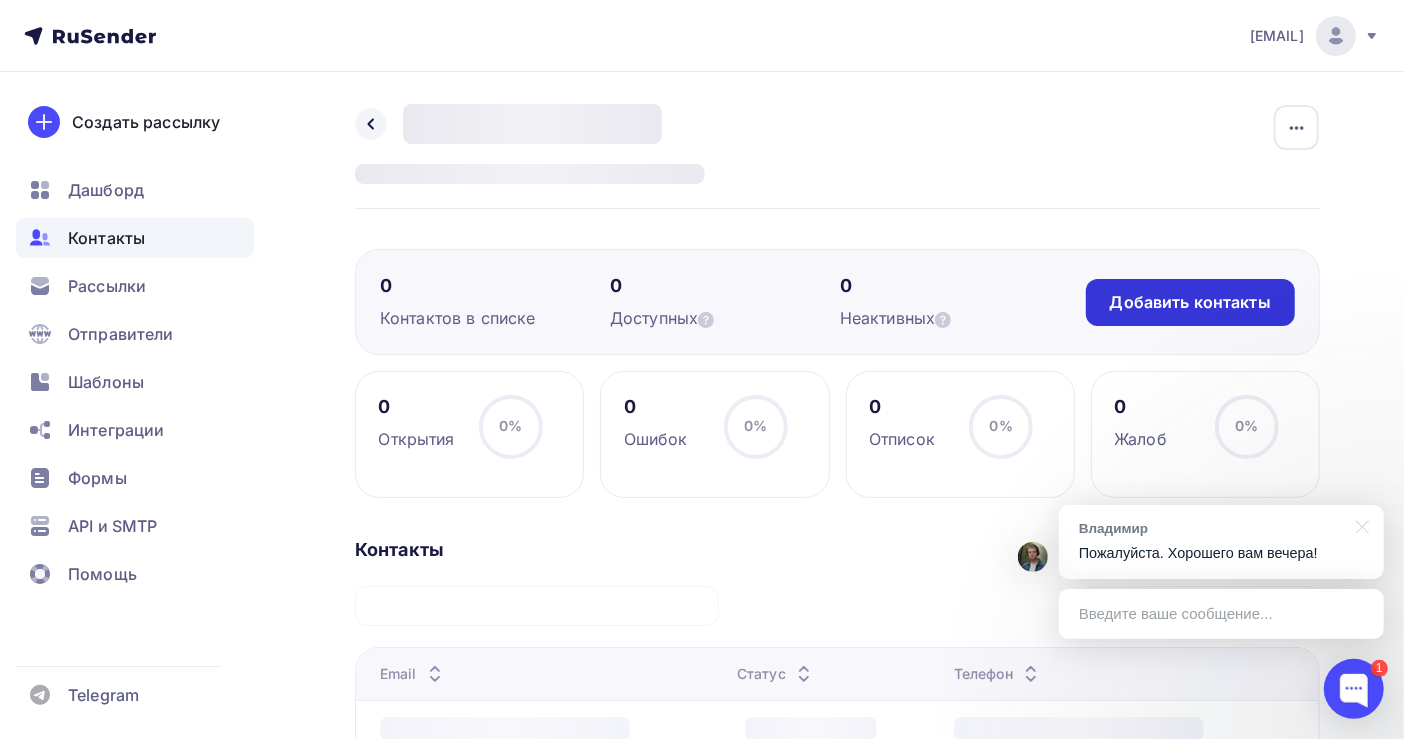 click on "Добавить контакты" at bounding box center [1190, 302] 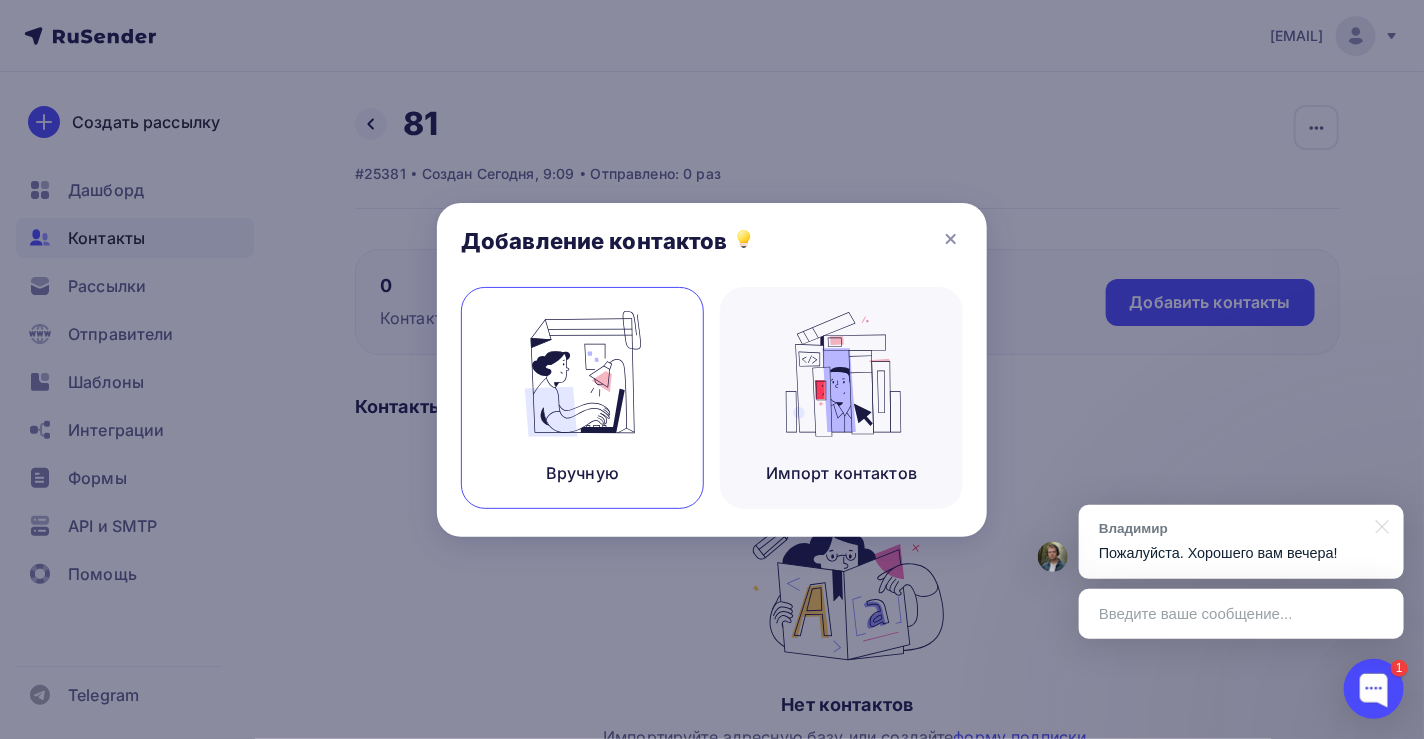 click on "Вручную" at bounding box center [582, 398] 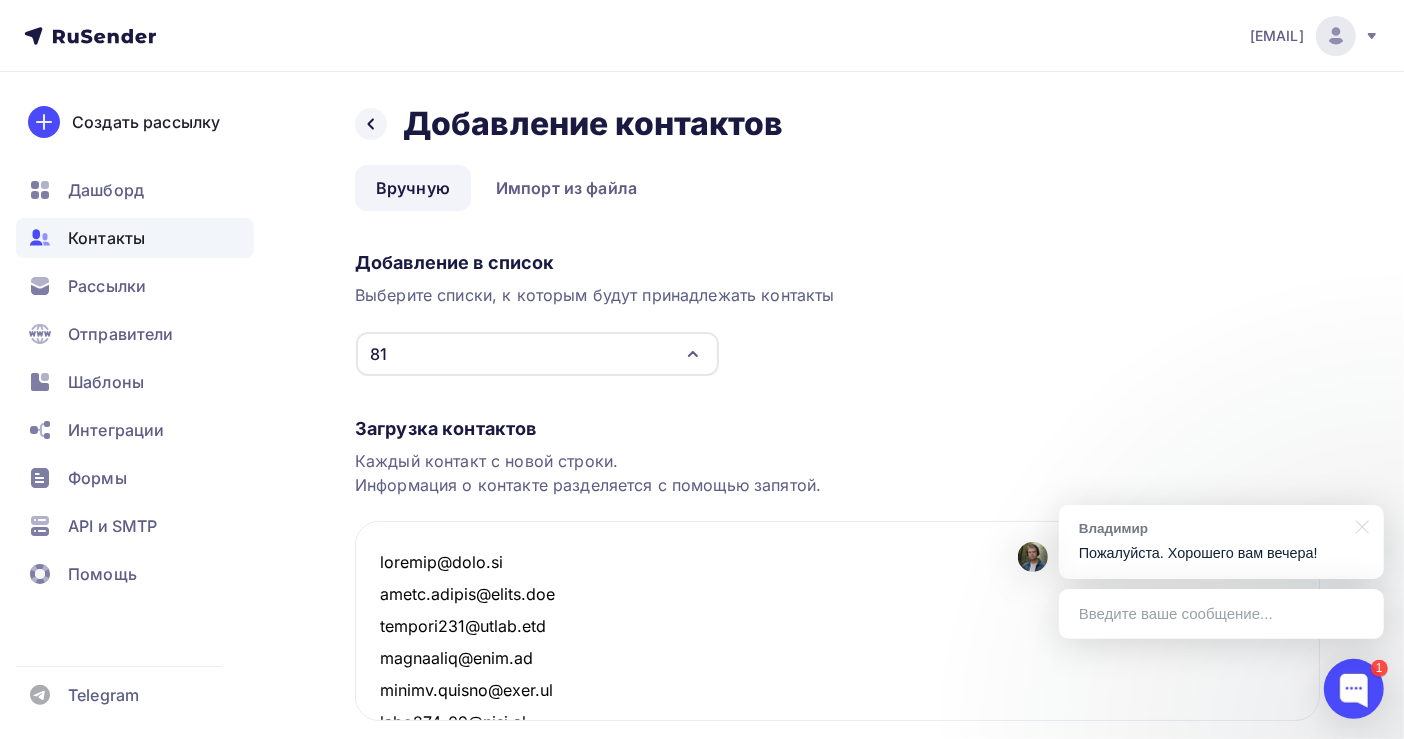 scroll, scrollTop: 33712, scrollLeft: 0, axis: vertical 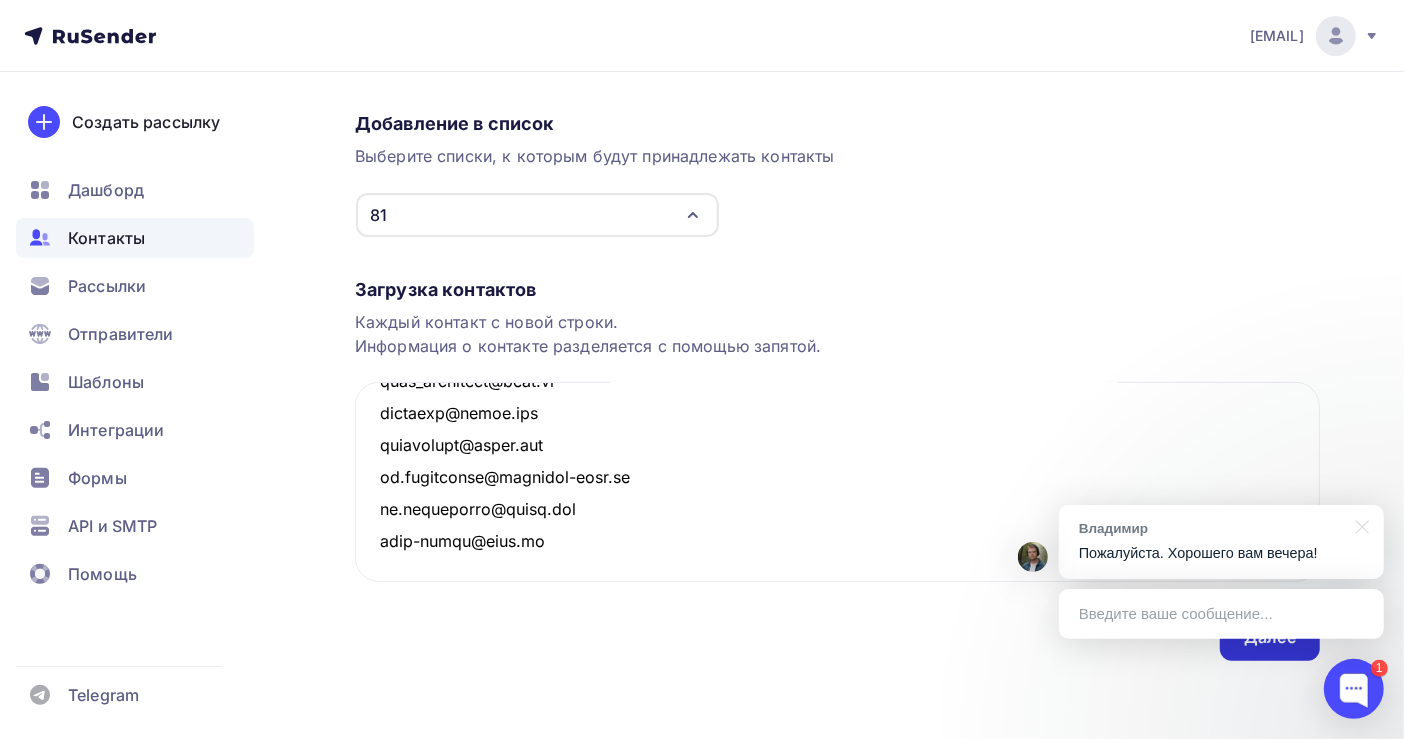 type on "[EMAIL]
[EMAIL]
[EMAIL]
[EMAIL]
[EMAIL]
[EMAIL]
[EMAIL]
[EMAIL]
[EMAIL]
[EMAIL]
[EMAIL]
[EMAIL]
[EMAIL]
[EMAIL]
[EMAIL]
[EMAIL]
[EMAIL]
[EMAIL]
[EMAIL]
[EMAIL]
[EMAIL]
[EMAIL]
[EMAIL]
[EMAIL]
[EMAIL]
[EMAIL]
[EMAIL]
[EMAIL]
[EMAIL]
[EMAIL]
[EMAIL]
[EMAIL]
[EMAIL]
[EMAIL]
[EMAIL]
[EMAIL]
[EMAIL]
[EMAIL]
[EMAIL]
[EMAIL]
[EMAIL]
[EMAIL]
[EMAIL]
[EMAIL]
[EMAIL]
[EMAIL]
[EMAIL]
[EMAIL]
[EMAIL]
[EMAIL]
[EMAIL]
[EMAIL]
[EMAIL]
[EMAIL]
..." 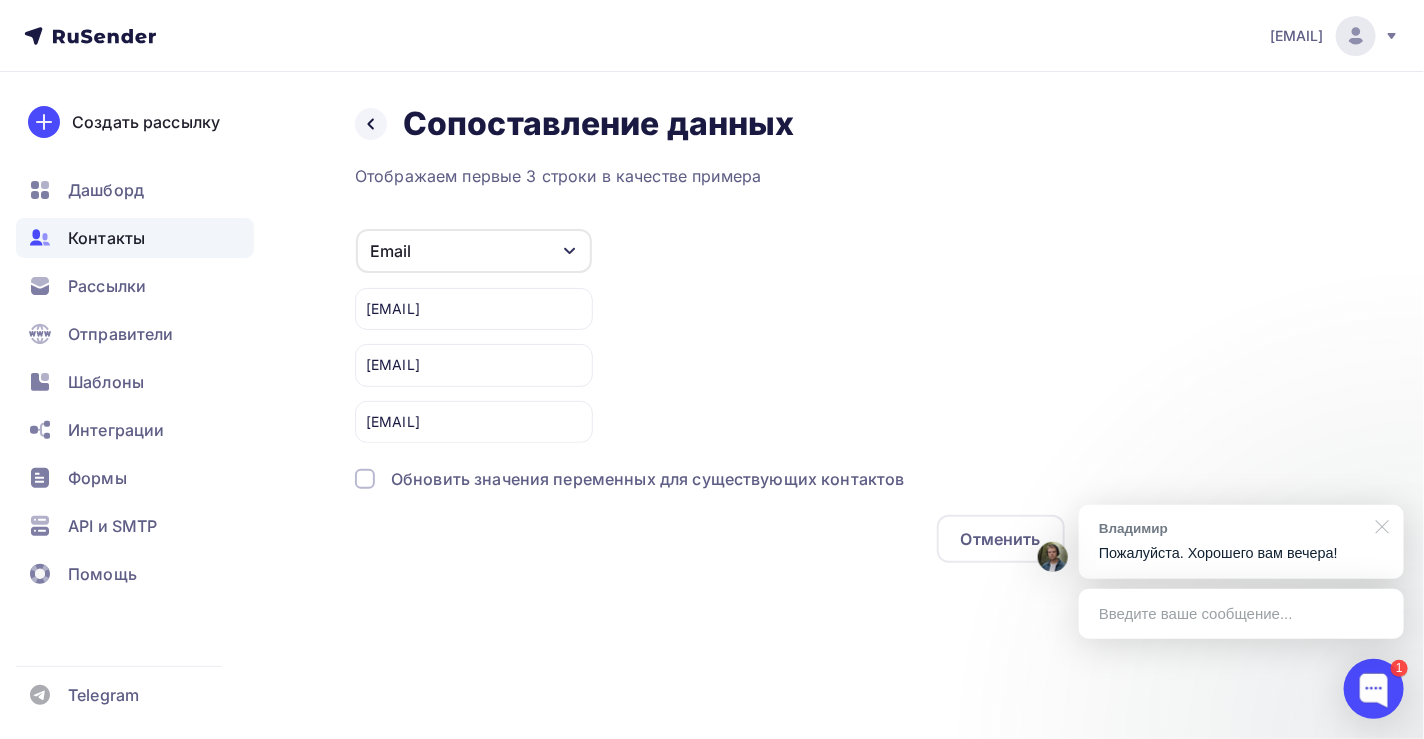 click at bounding box center [1379, 525] 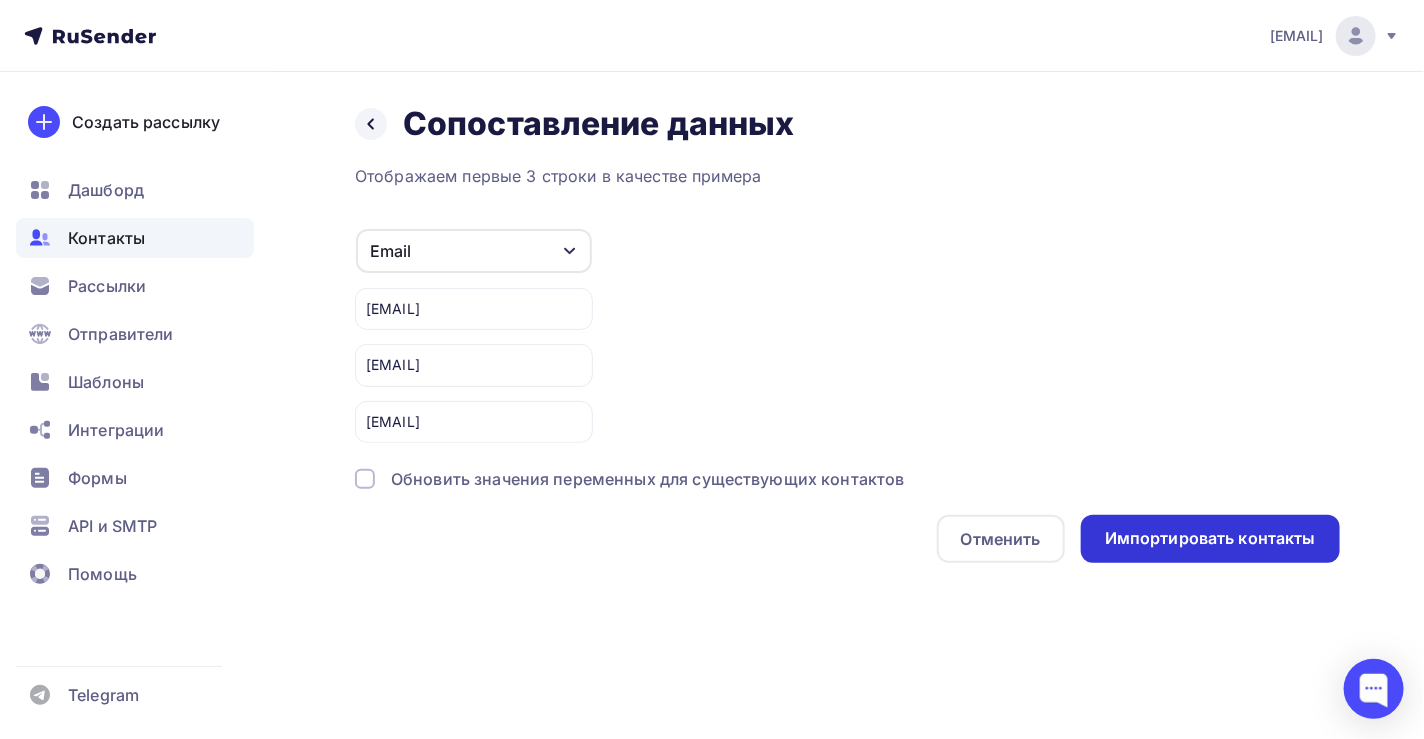 click on "Импортировать контакты" at bounding box center [1210, 538] 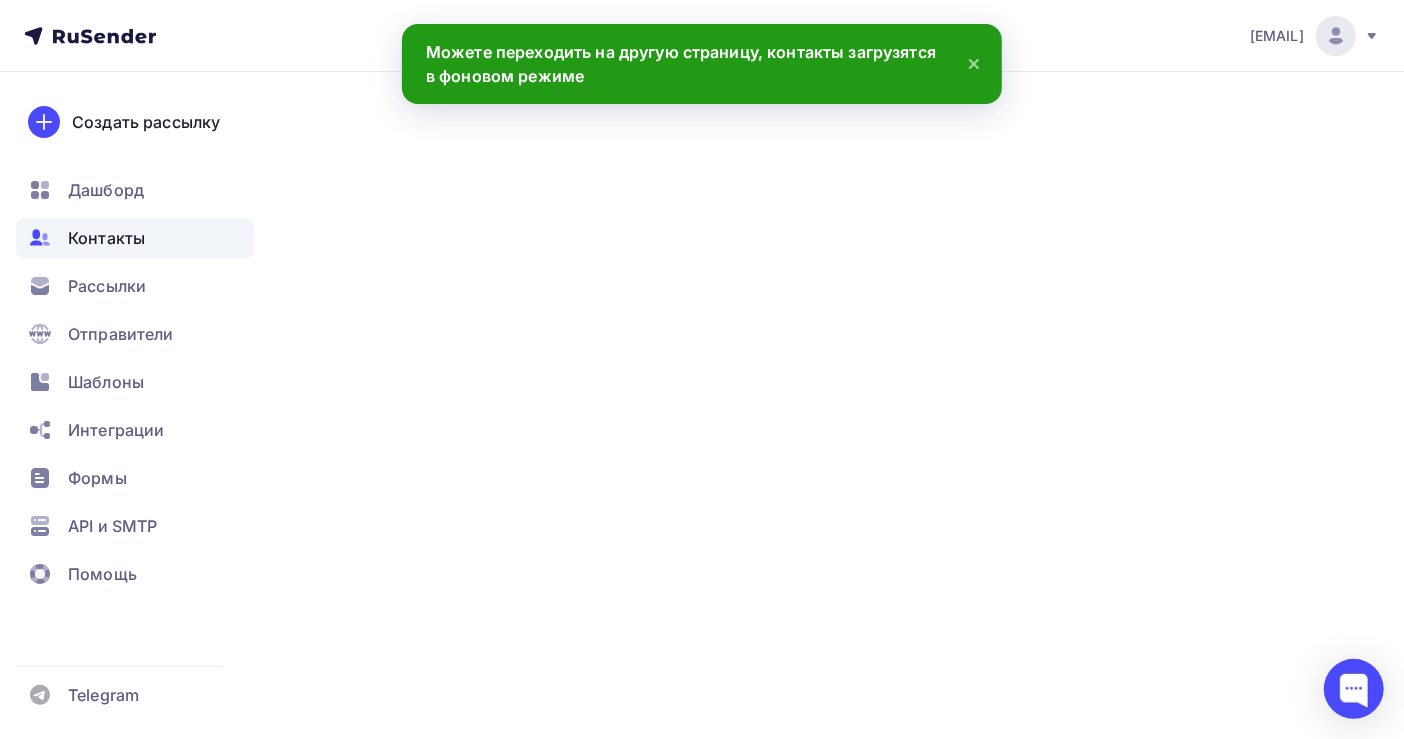 scroll, scrollTop: 0, scrollLeft: 0, axis: both 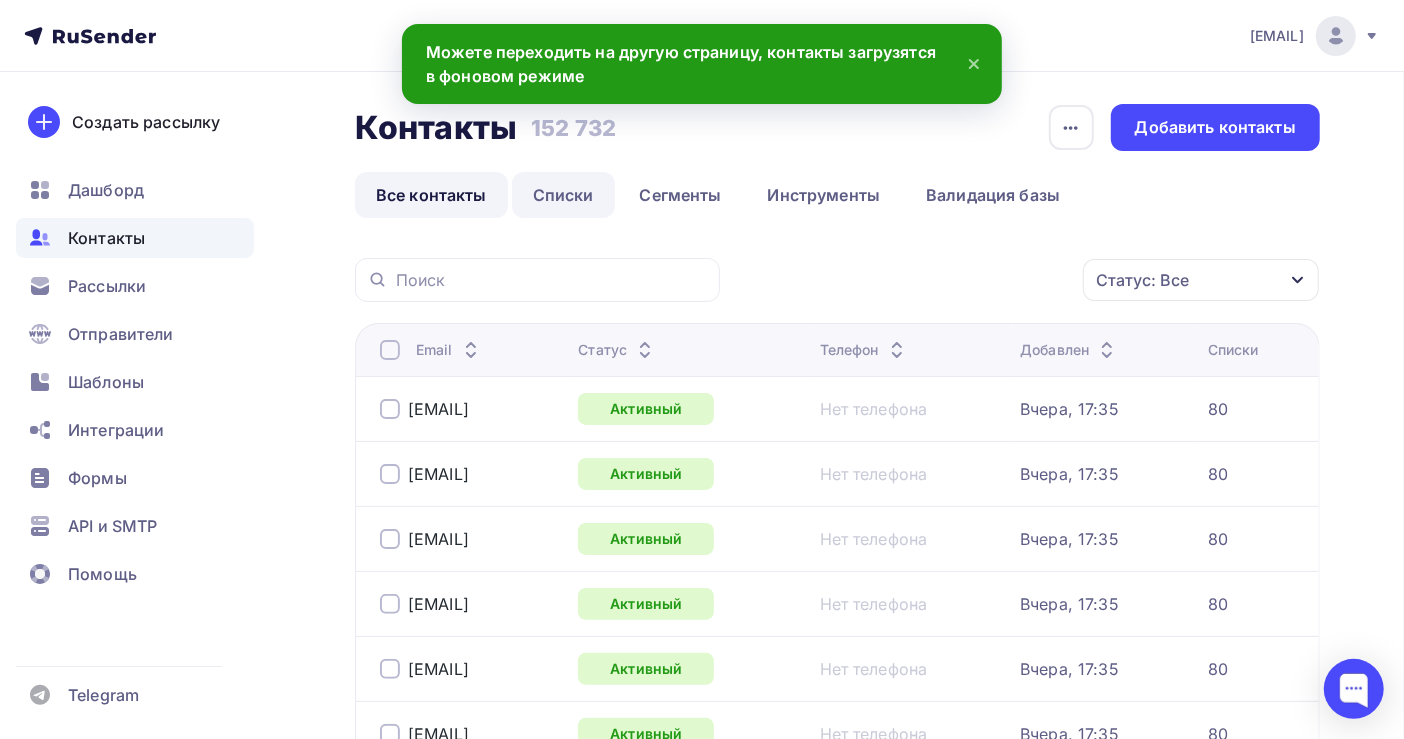 click on "Списки" at bounding box center [563, 195] 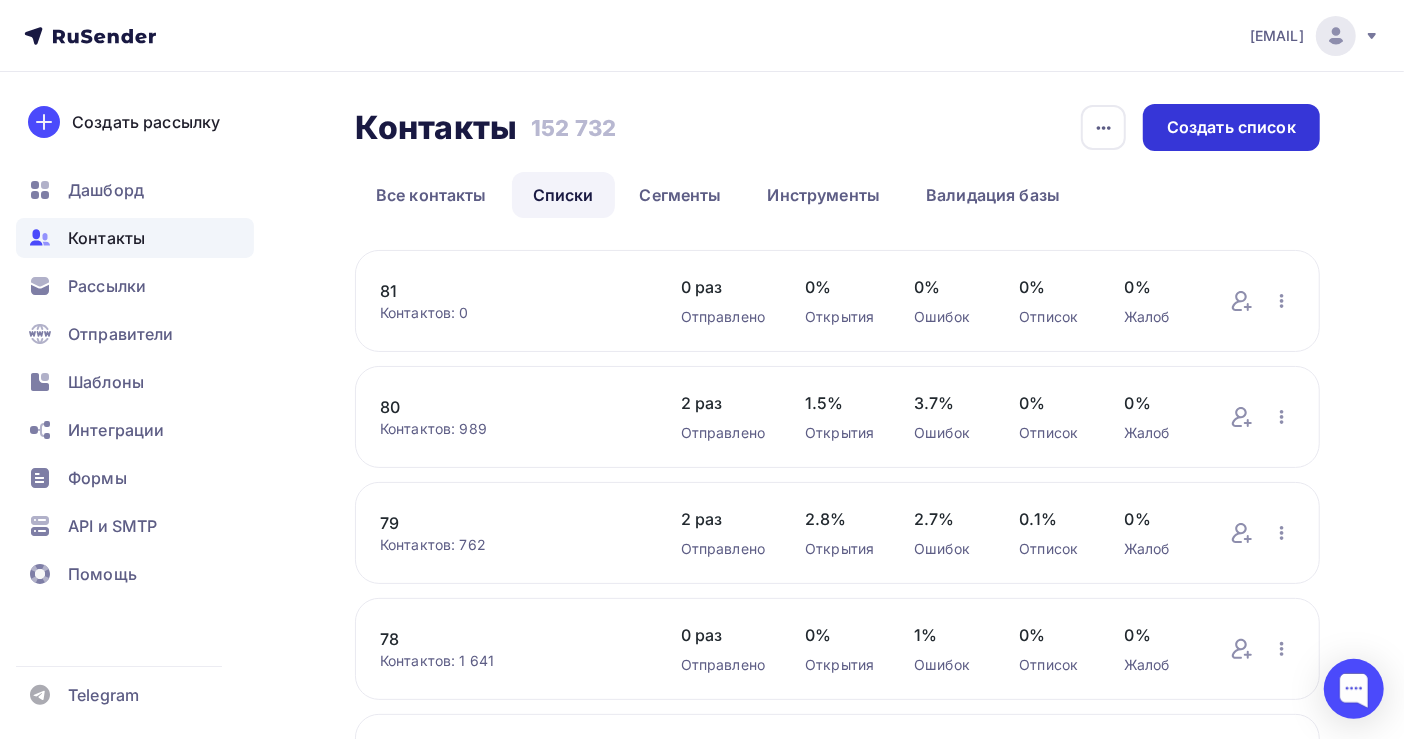 click on "Создать список" at bounding box center [1231, 127] 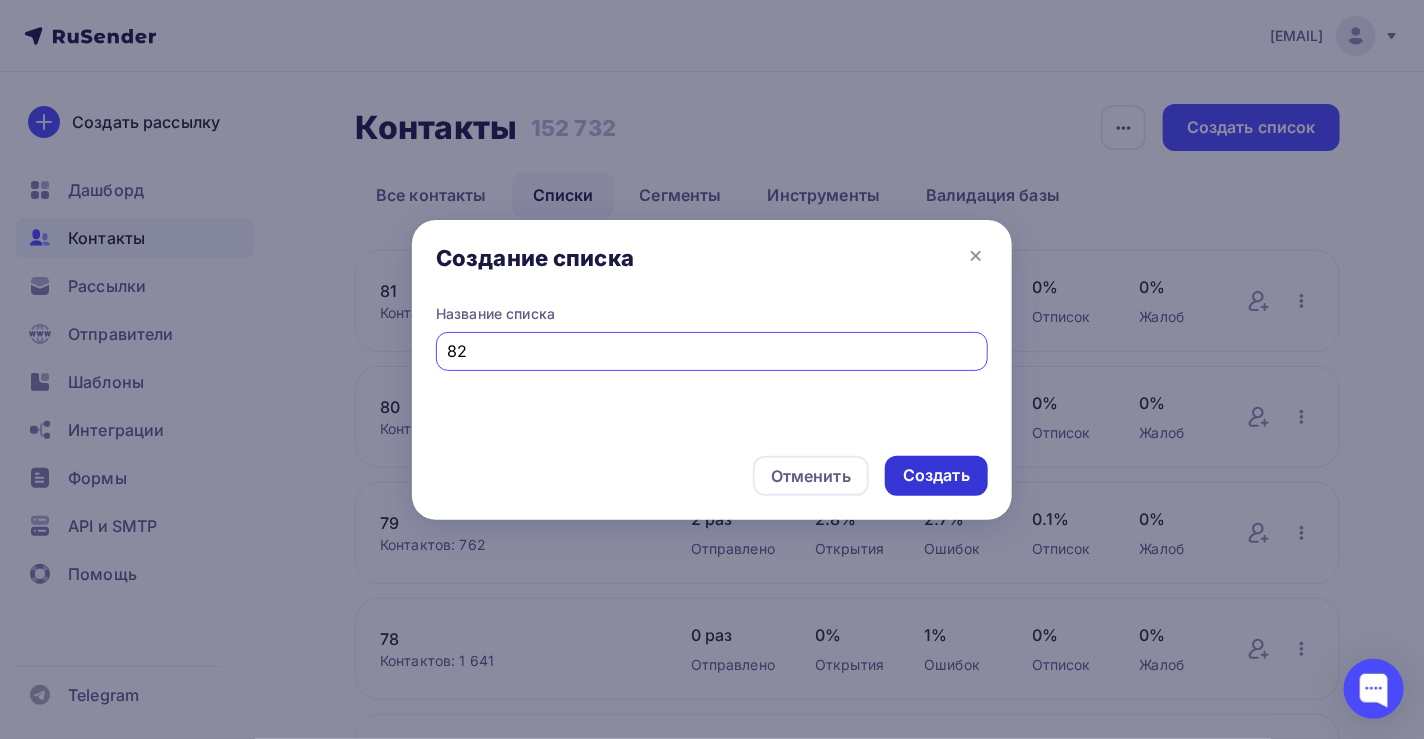 type on "82" 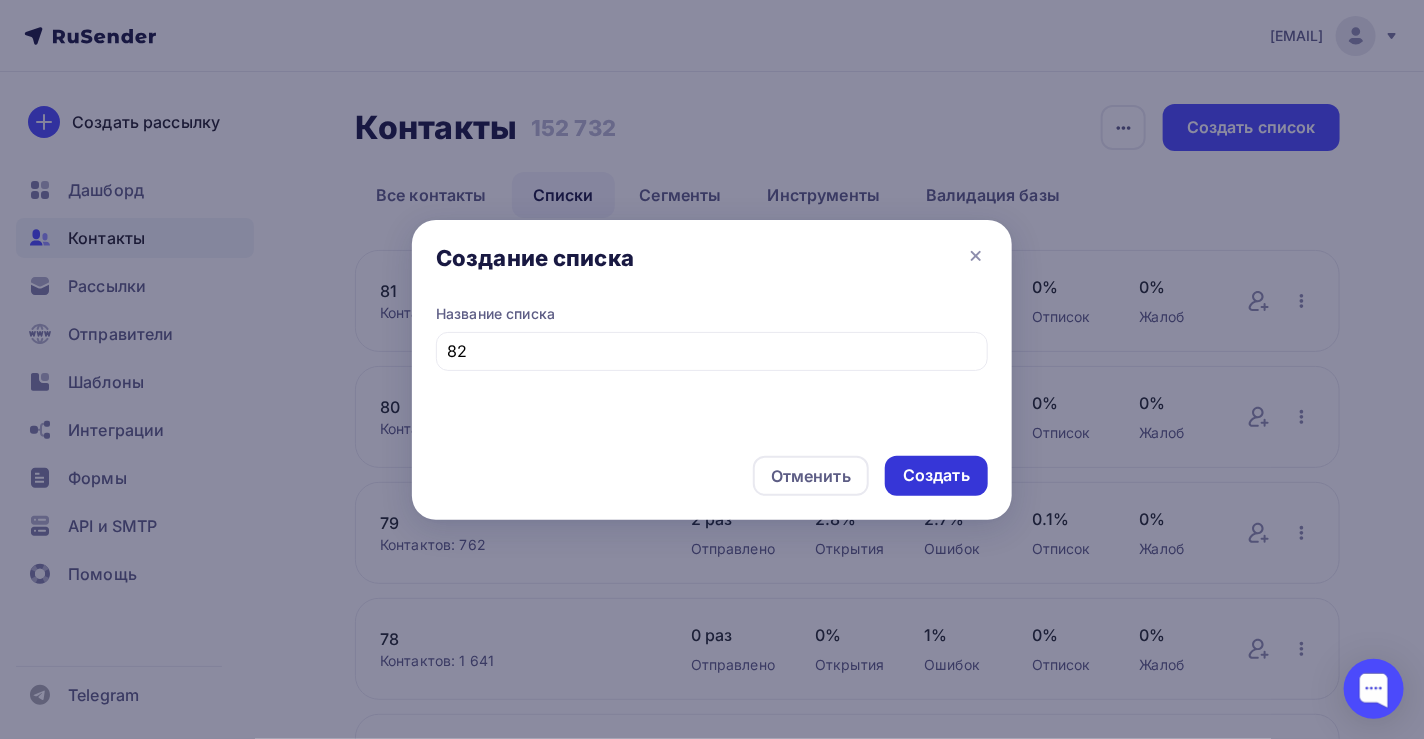click on "Создать" at bounding box center [936, 475] 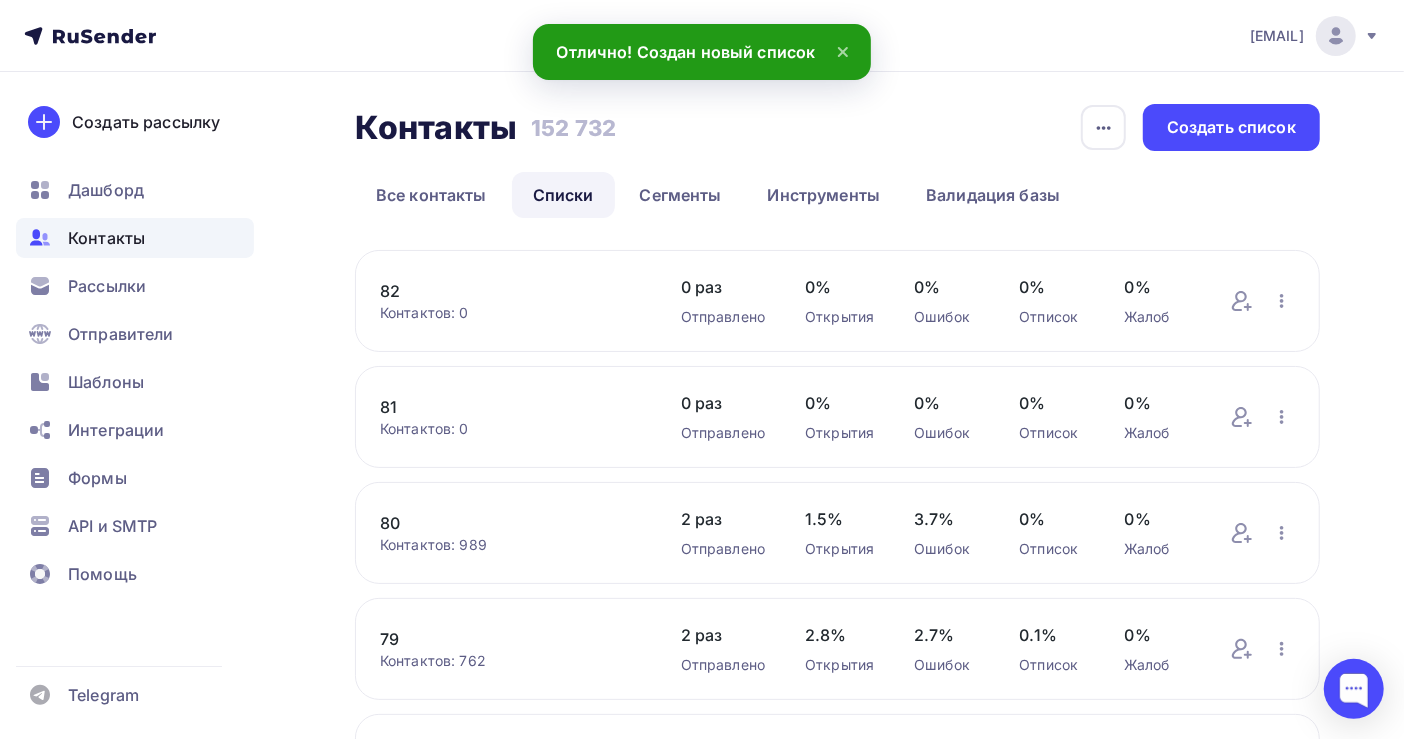 click on "82" at bounding box center [510, 291] 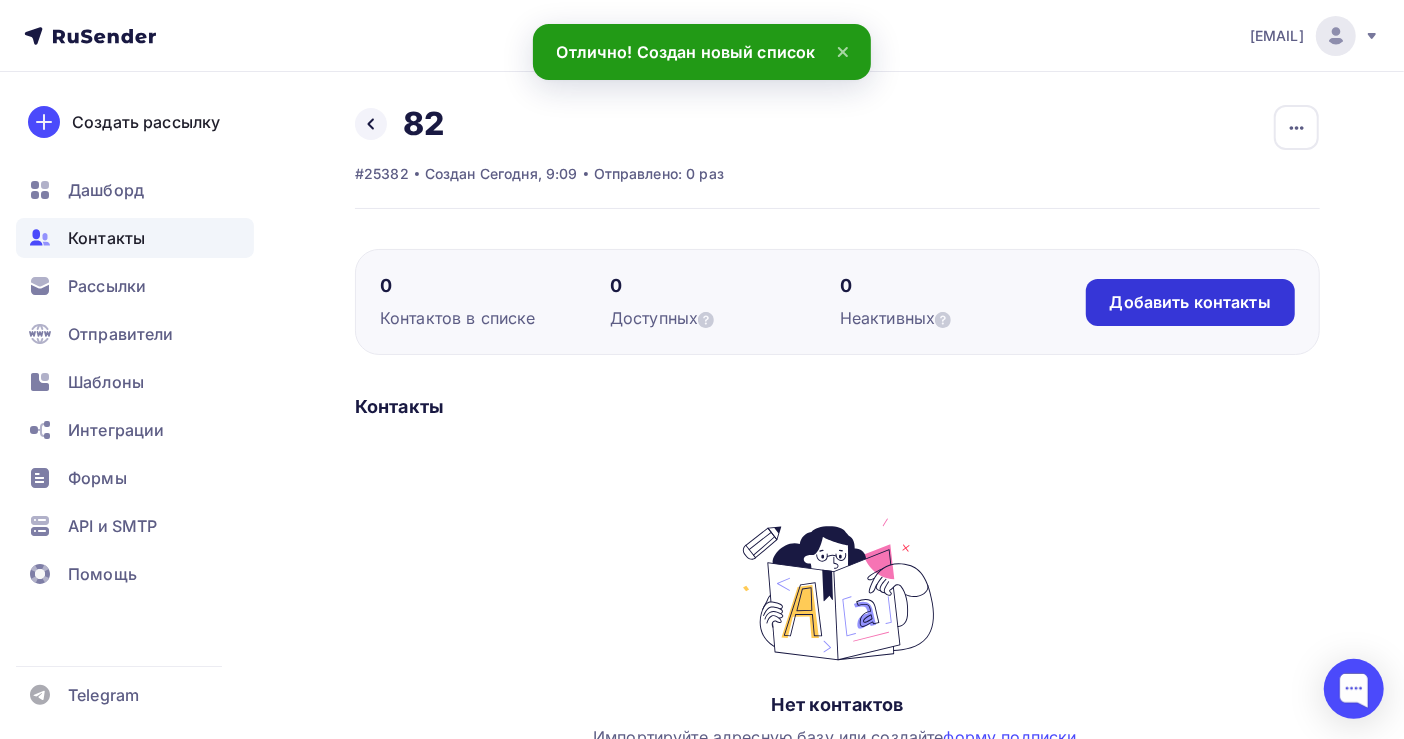 click on "Добавить контакты" at bounding box center (1190, 302) 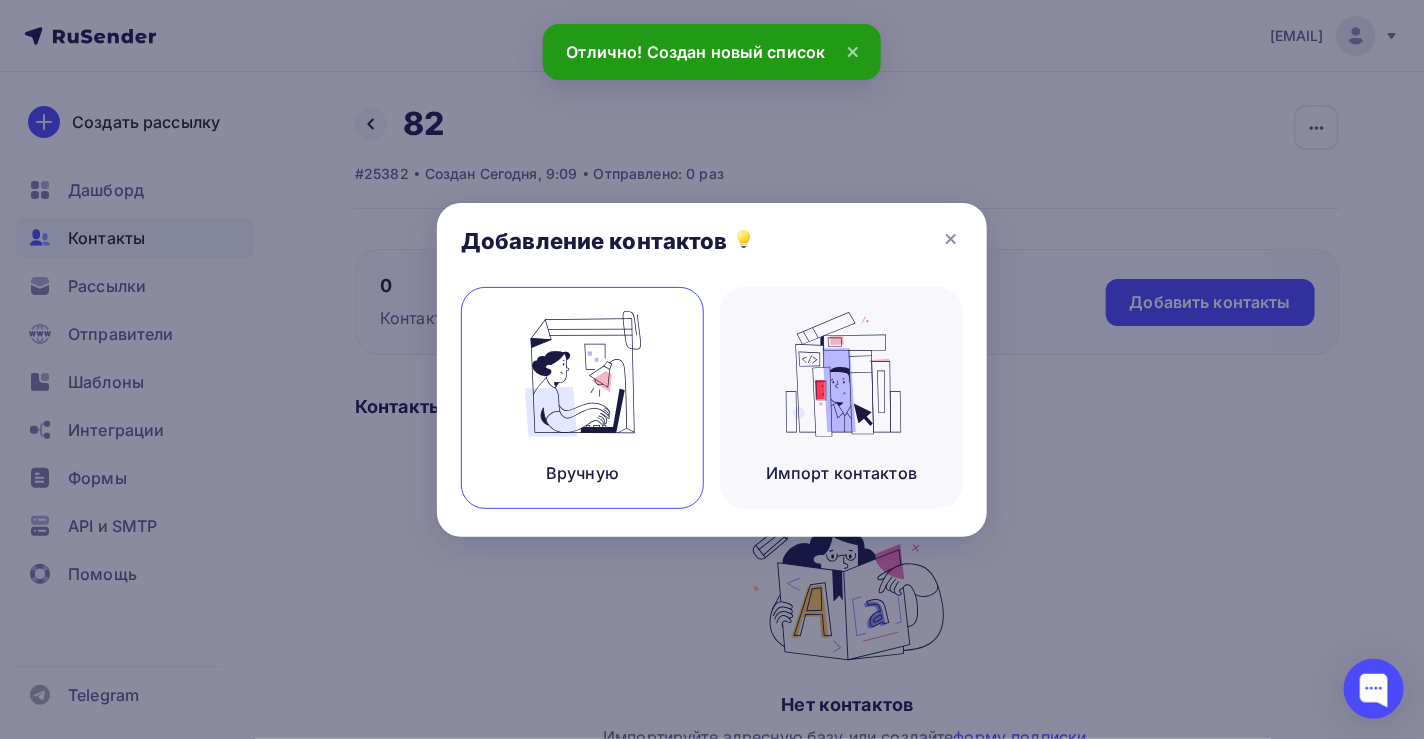 click on "Вручную" at bounding box center [582, 398] 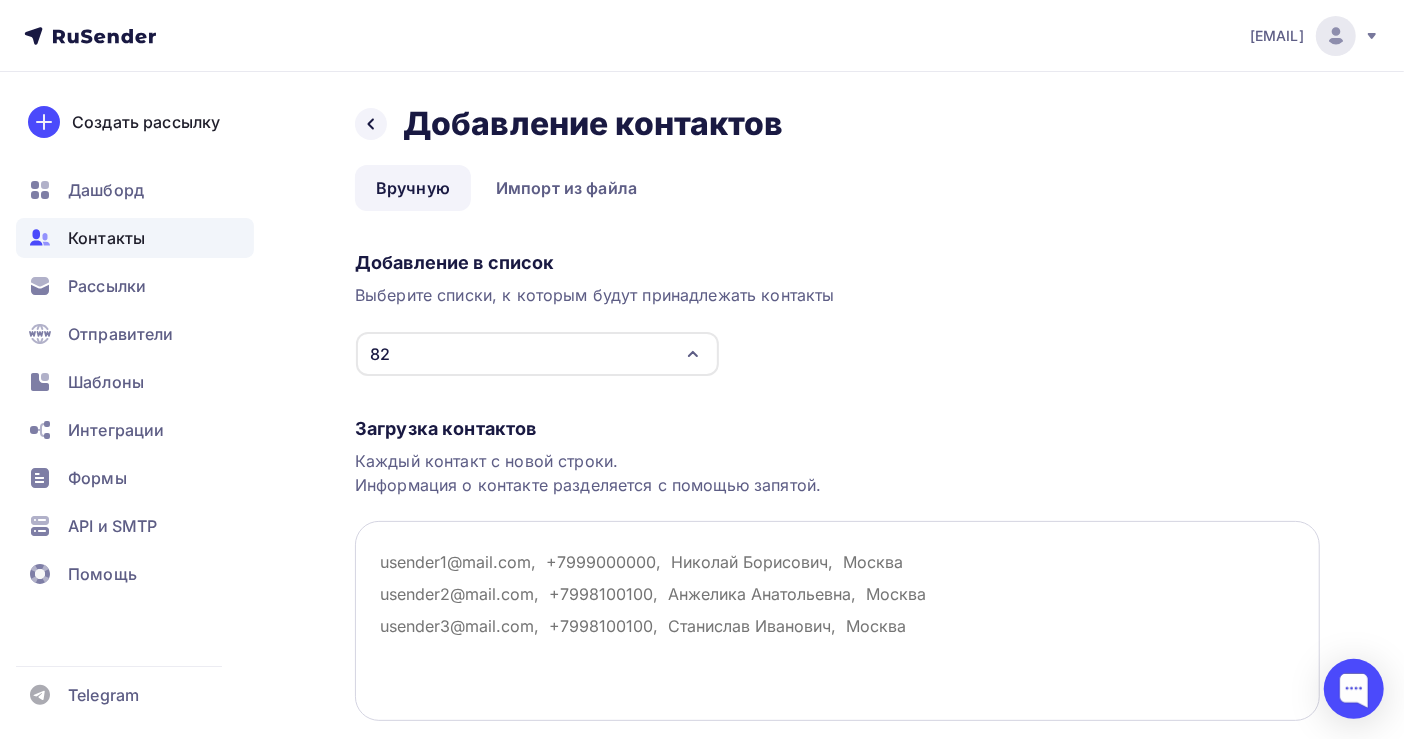 paste on "[EMAIL]
[EMAIL]
[EMAIL]
[EMAIL]
[EMAIL]
[EMAIL]
[EMAIL]
[EMAIL]
[EMAIL]
[EMAIL]
[EMAIL]
[EMAIL]
[EMAIL]
[EMAIL]
[EMAIL]
[EMAIL]
[EMAIL]
[EMAIL]
[EMAIL]
[EMAIL]
[EMAIL]
[EMAIL]
[EMAIL]
[EMAIL]
[EMAIL]
[EMAIL]
[EMAIL]
[EMAIL]
[EMAIL]
[EMAIL]
[EMAIL]
[EMAIL]
[EMAIL]
[EMAIL]
[EMAIL]
[EMAIL]
[EMAIL]
[EMAIL]
[EMAIL]
[EMAIL]
[EMAIL]
[EMAIL]
[EMAIL]
[EMAIL]
[EMAIL]
[EMAIL]
[EMAIL]
[EMAIL]
[EMAIL]
[EMAIL]
[EMAIL]..." 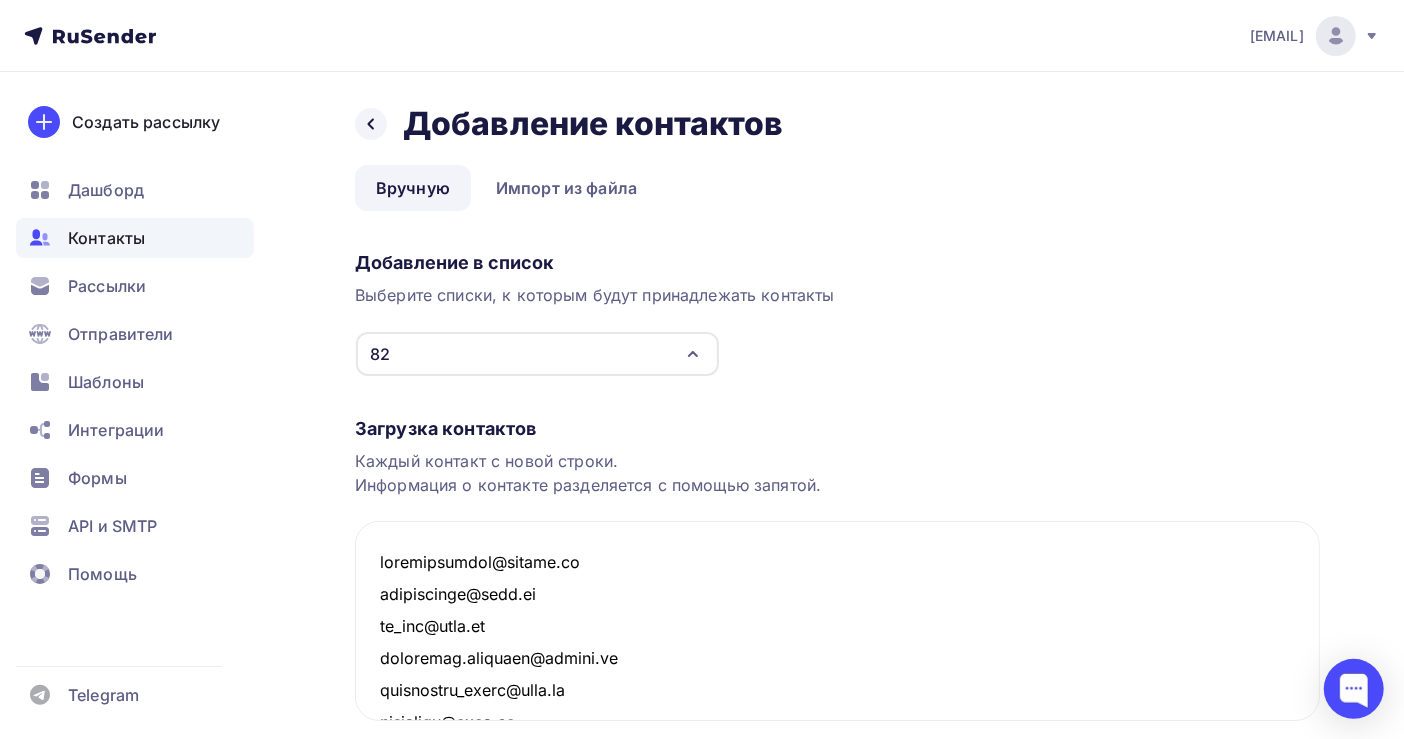 scroll, scrollTop: 35695, scrollLeft: 0, axis: vertical 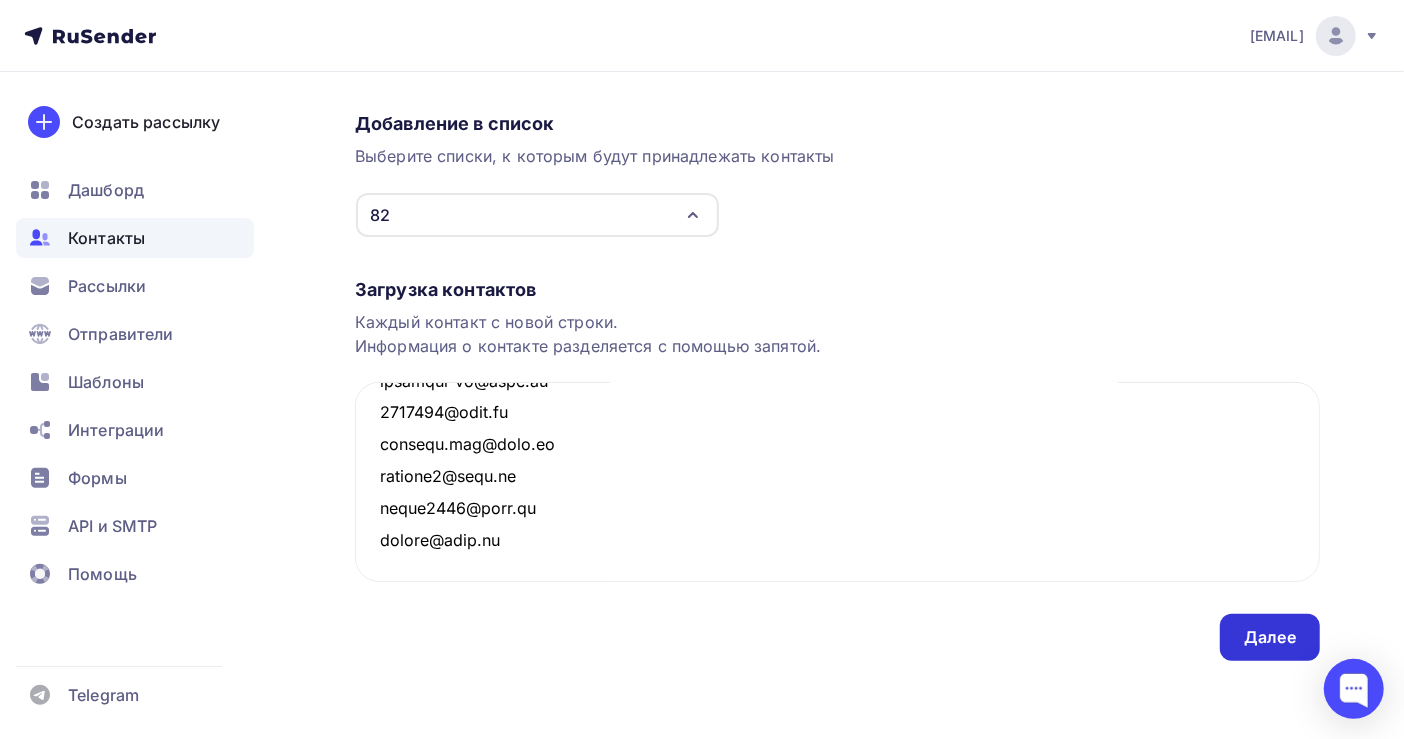 type on "[EMAIL]
[EMAIL]
[EMAIL]
[EMAIL]
[EMAIL]
[EMAIL]
[EMAIL]
[EMAIL]
[EMAIL]
[EMAIL]
[EMAIL]
[EMAIL]
[EMAIL]
[EMAIL]
[EMAIL]
[EMAIL]
[EMAIL]
[EMAIL]
[EMAIL]
[EMAIL]
[EMAIL]
[EMAIL]
[EMAIL]
[EMAIL]
[EMAIL]
[EMAIL]
[EMAIL]
[EMAIL]
[EMAIL]
[EMAIL]
[EMAIL]
[EMAIL]
[EMAIL]
[EMAIL]
[EMAIL]
[EMAIL]
[EMAIL]
[EMAIL]
[EMAIL]
[EMAIL]
[EMAIL]
[EMAIL]
[EMAIL]
[EMAIL]
[EMAIL]
[EMAIL]
[EMAIL]
[EMAIL]
[EMAIL]
[EMAIL]
[EMAIL]..." 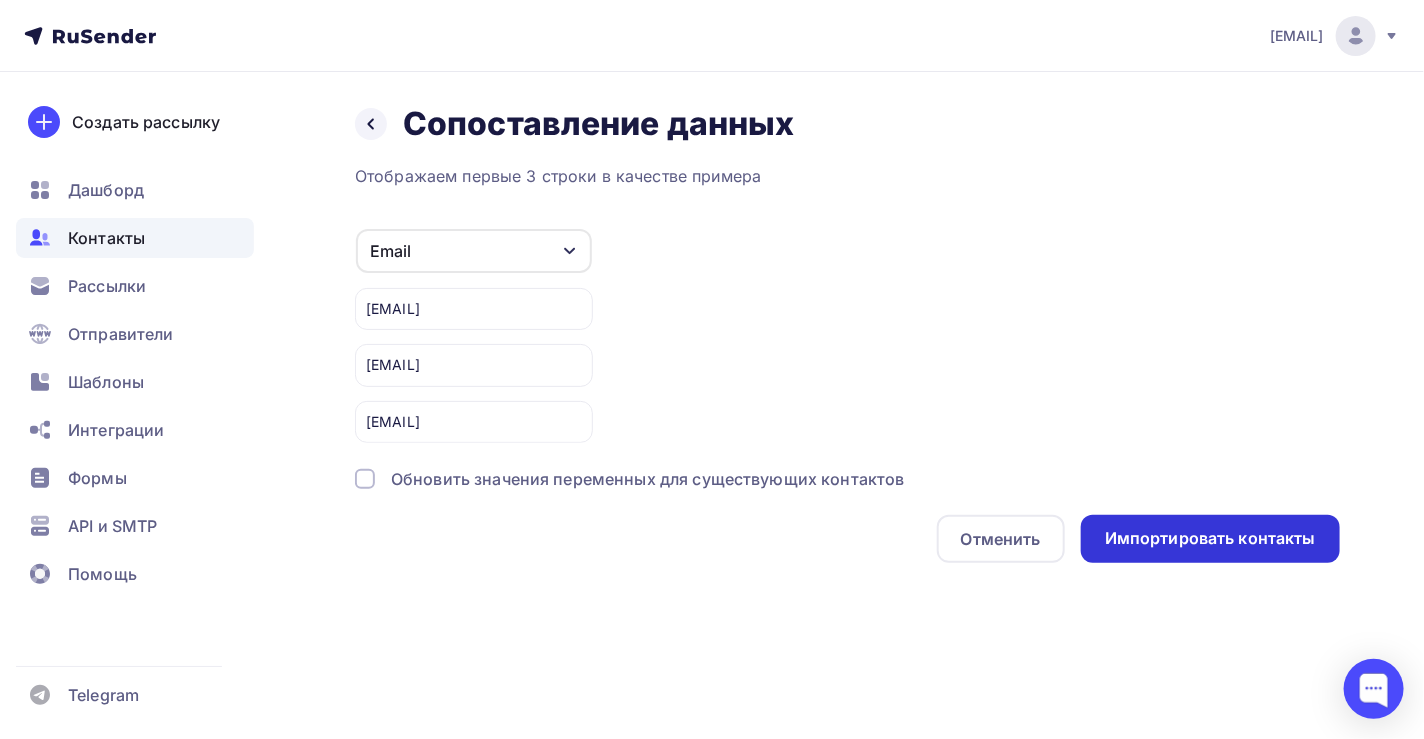 click on "Импортировать контакты" at bounding box center [1210, 539] 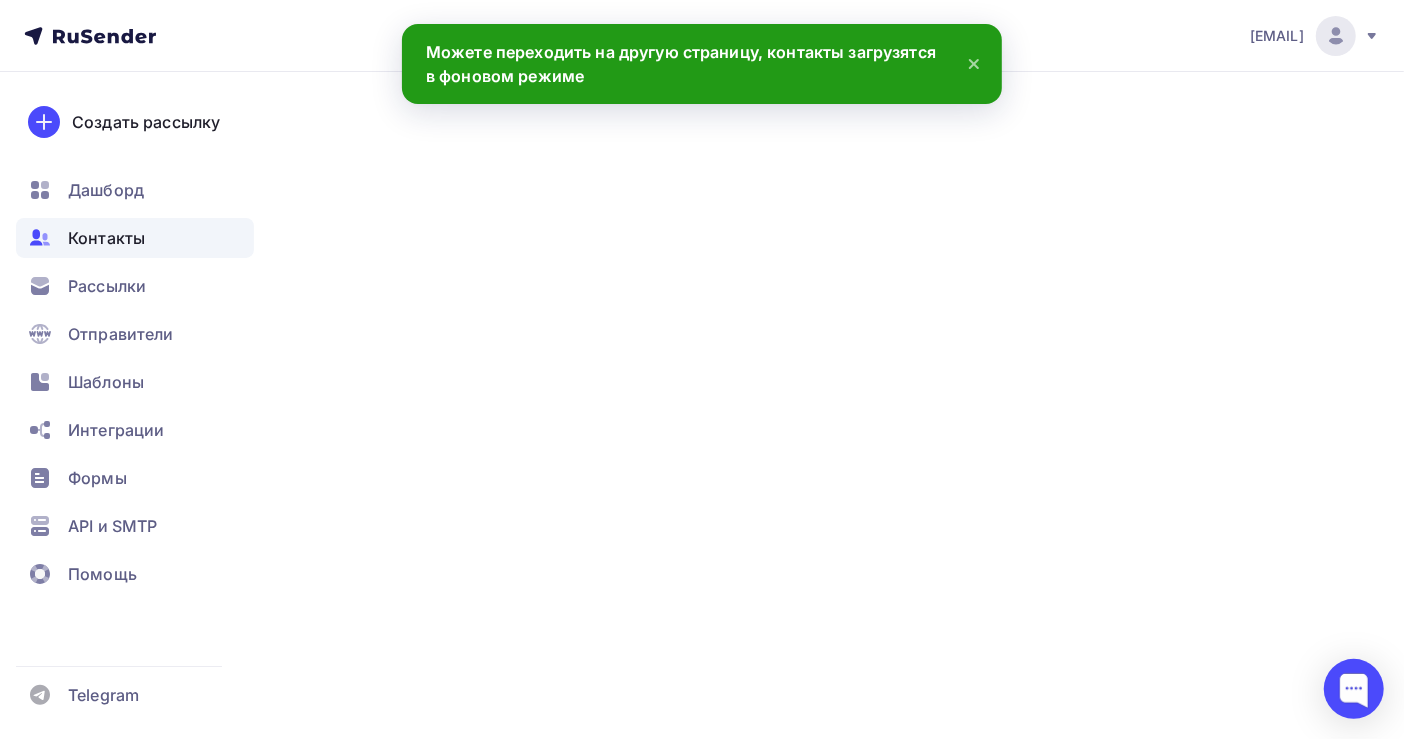 scroll, scrollTop: 0, scrollLeft: 0, axis: both 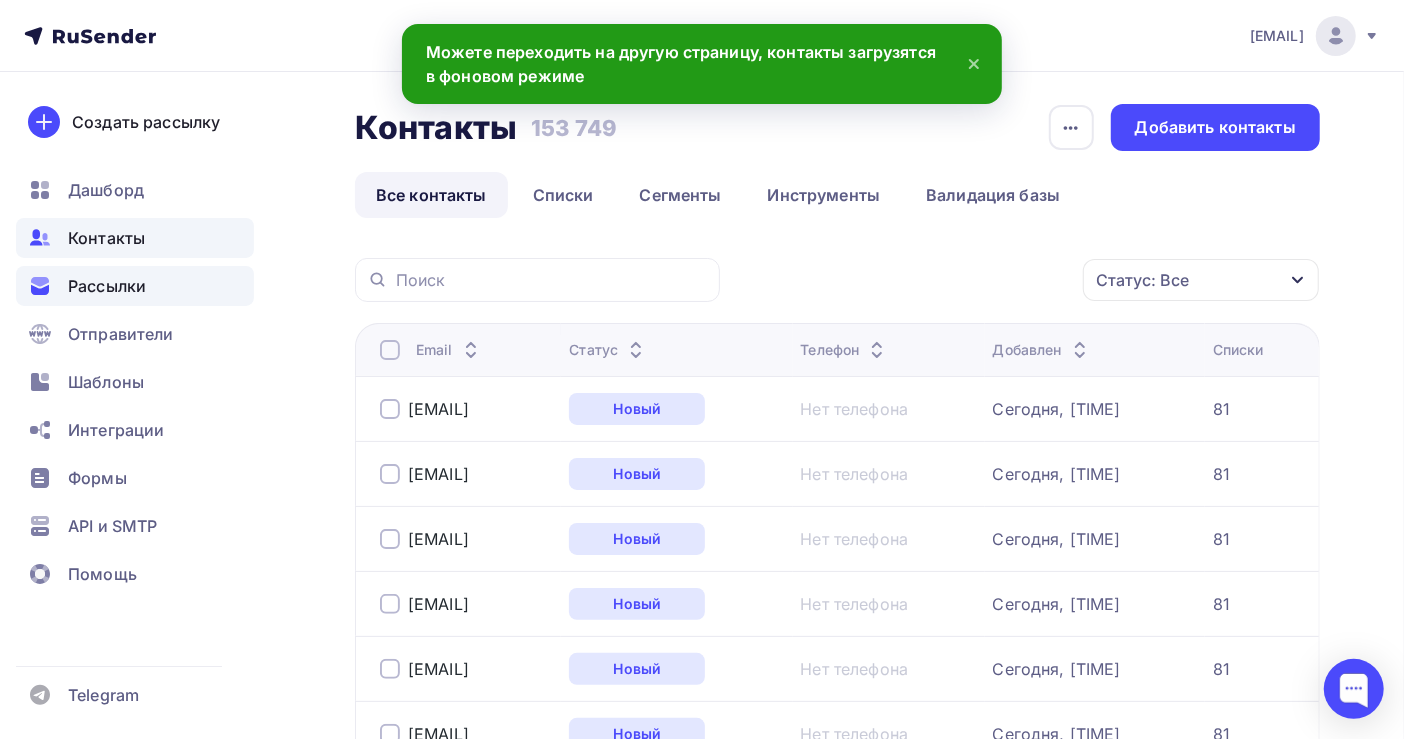 click on "Рассылки" at bounding box center [135, 286] 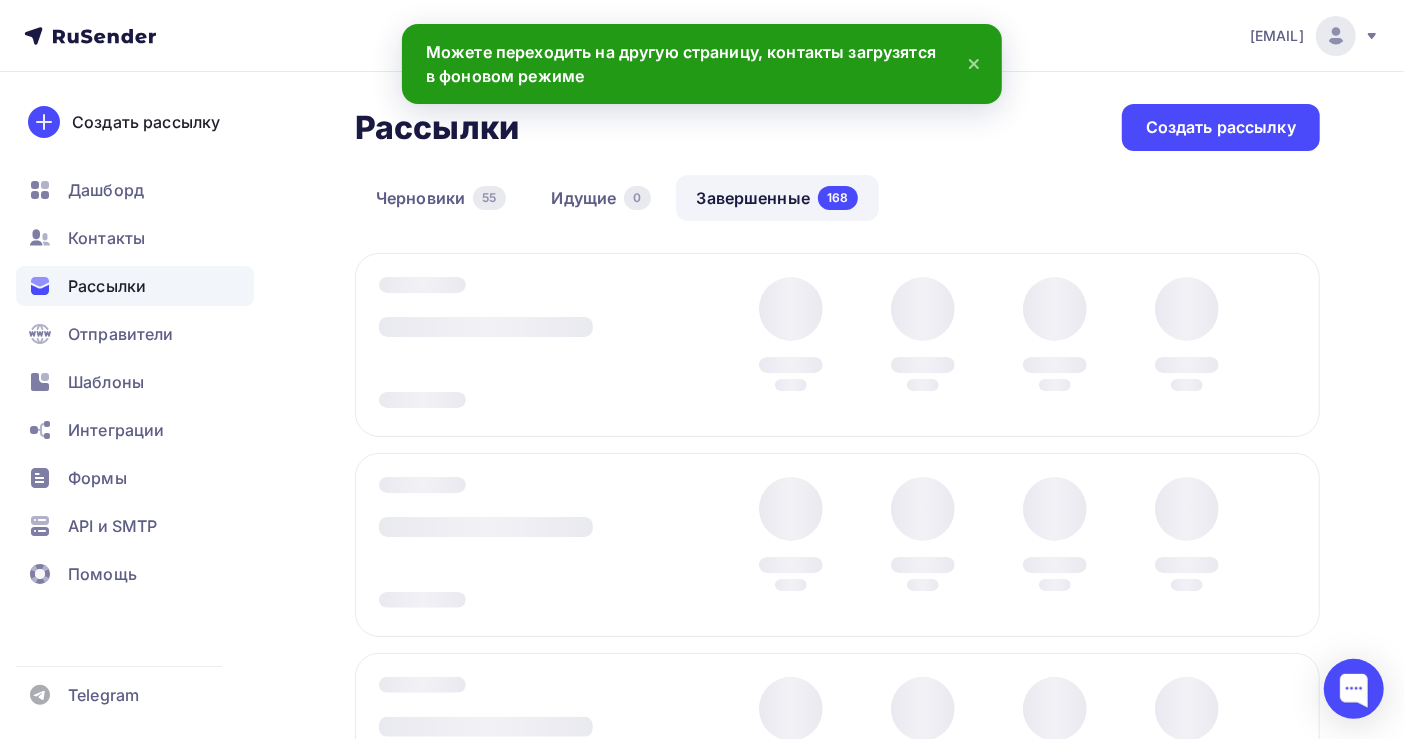 click on "Рассылки" at bounding box center (107, 286) 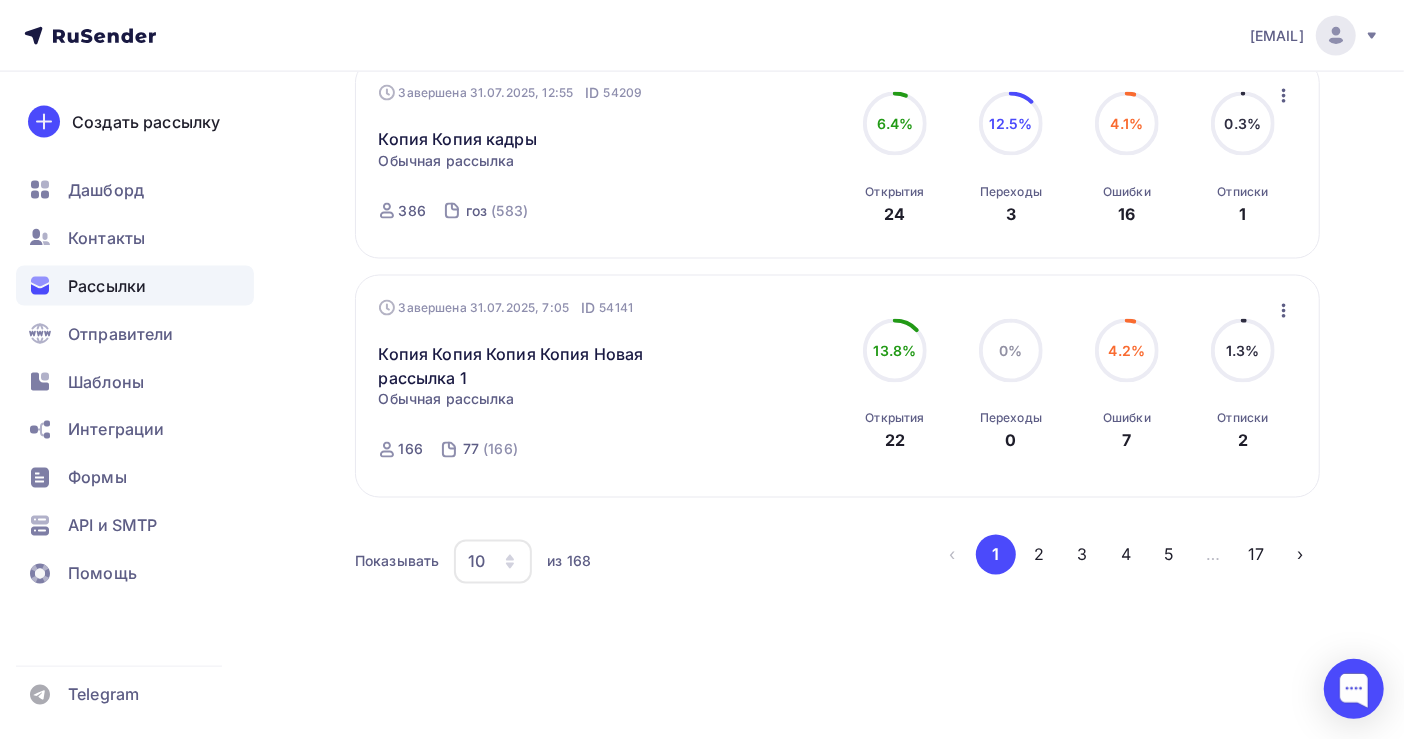 scroll, scrollTop: 1854, scrollLeft: 0, axis: vertical 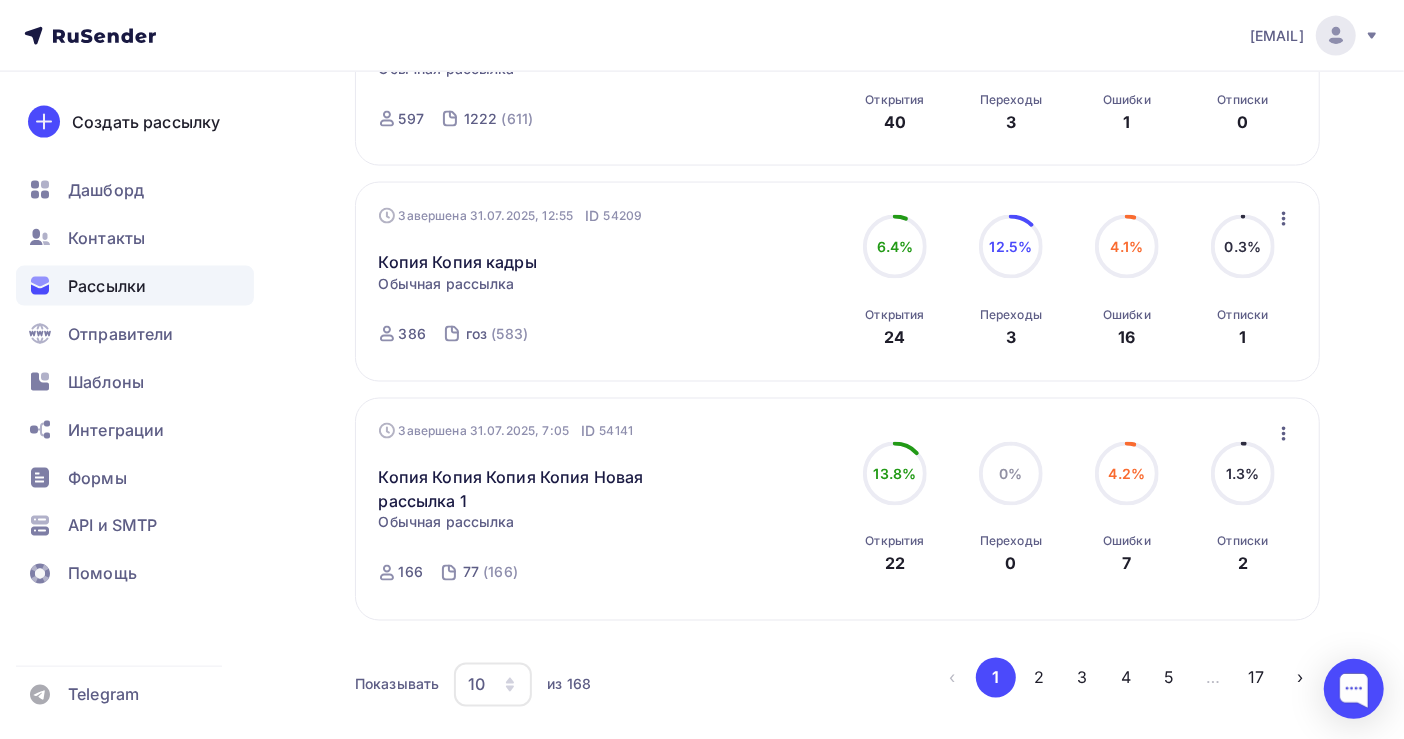 click 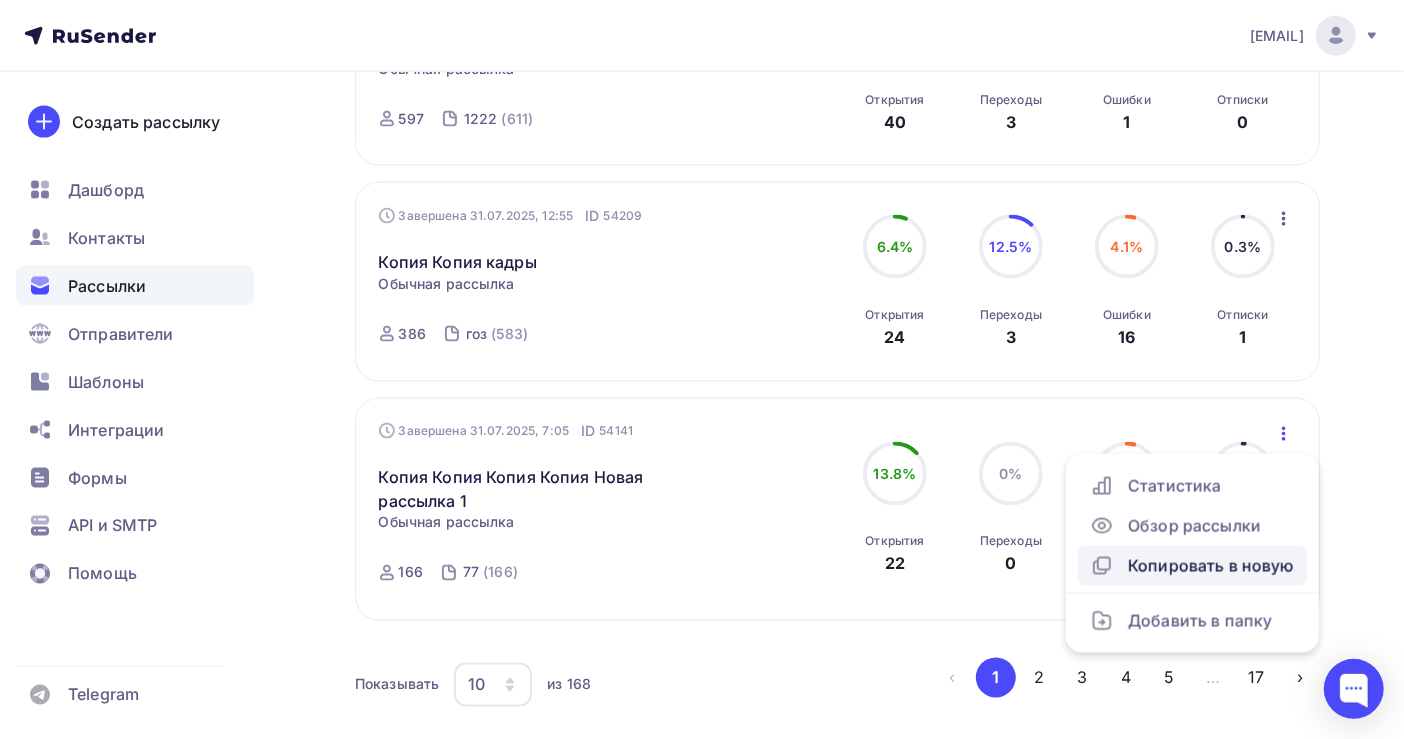 click on "Копировать в новую" at bounding box center (1192, 566) 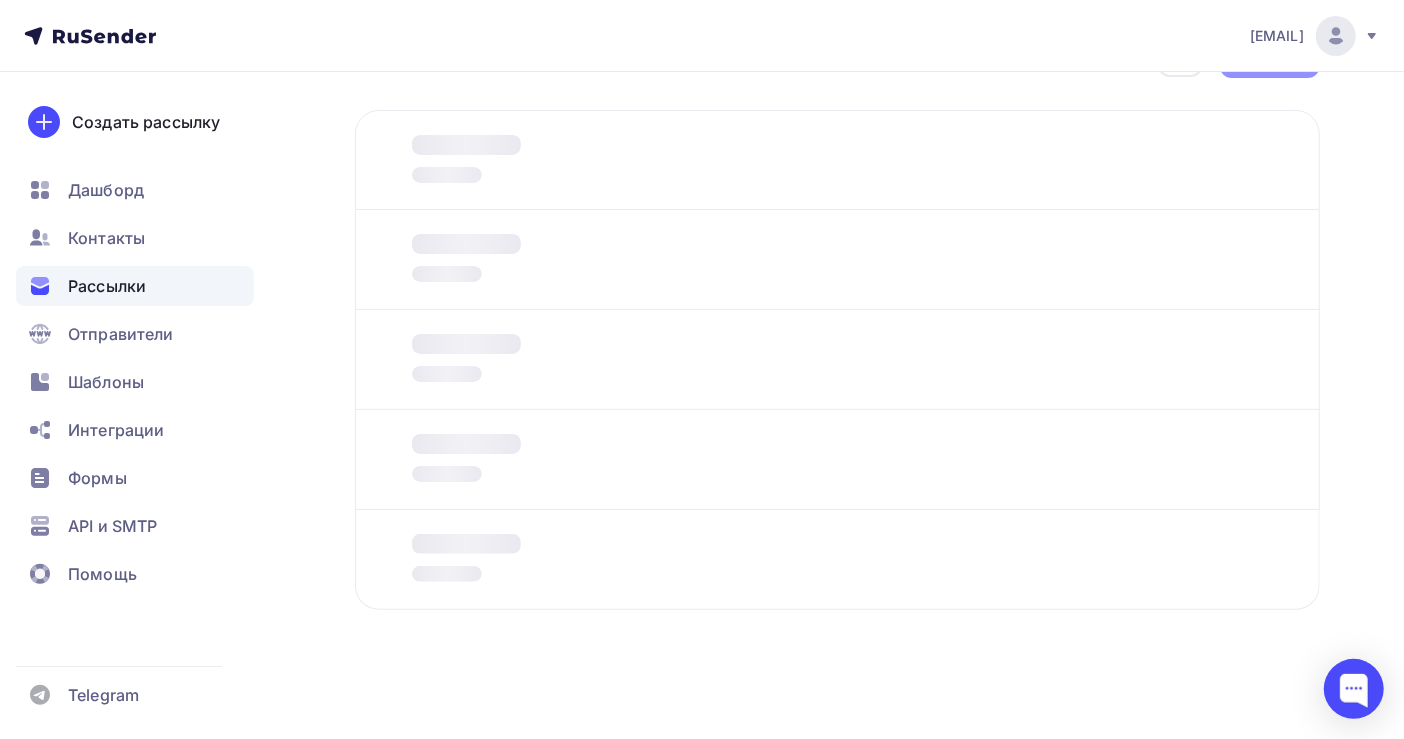 scroll, scrollTop: 0, scrollLeft: 0, axis: both 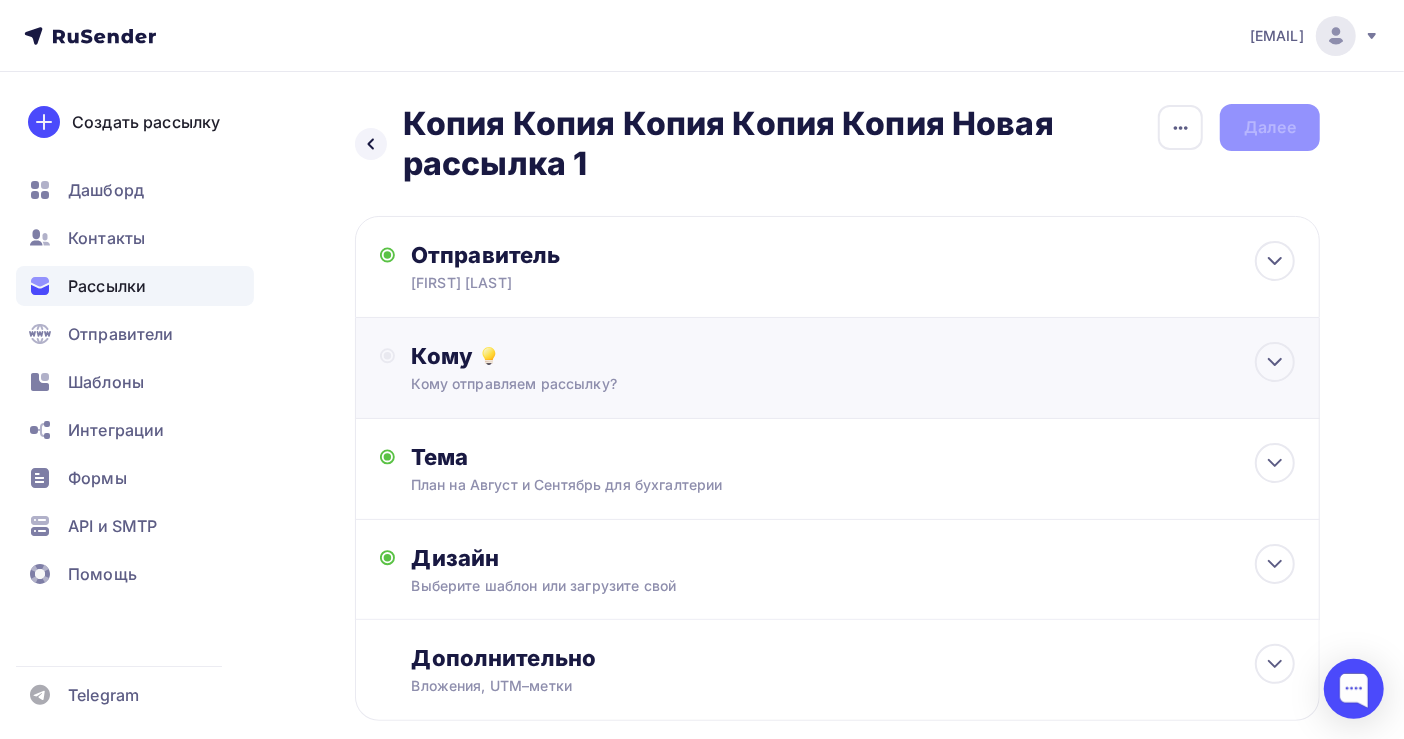 click on "Кому
Кому отправляем рассылку?
Списки получателей
Выберите список
Все списки
id
82
(1 118)
#25382
81
(1 054)
#25381
80
(952)
#25375
79
(740)
#25374
78
(1 623)
#25361
77
(159)
#25289
76" at bounding box center (853, 368) 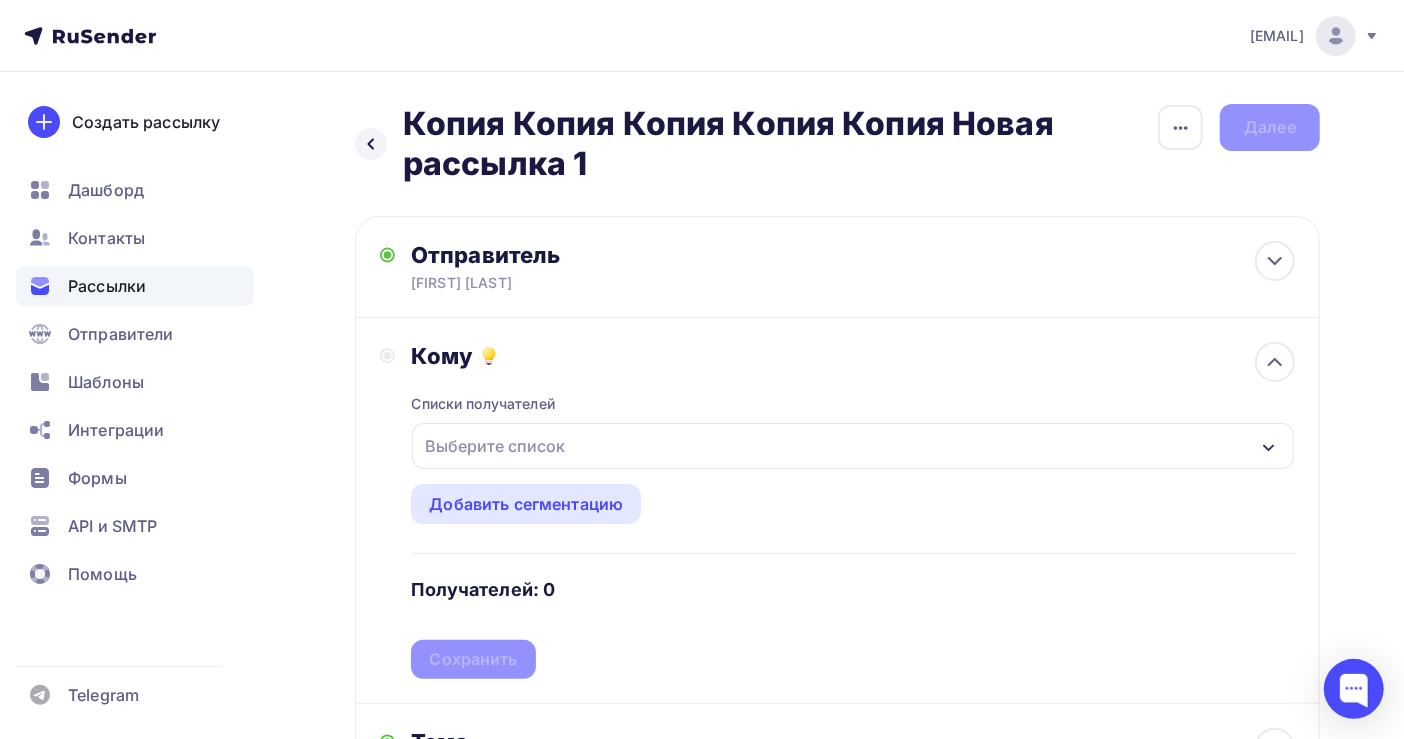 click on "Выберите список" at bounding box center [853, 446] 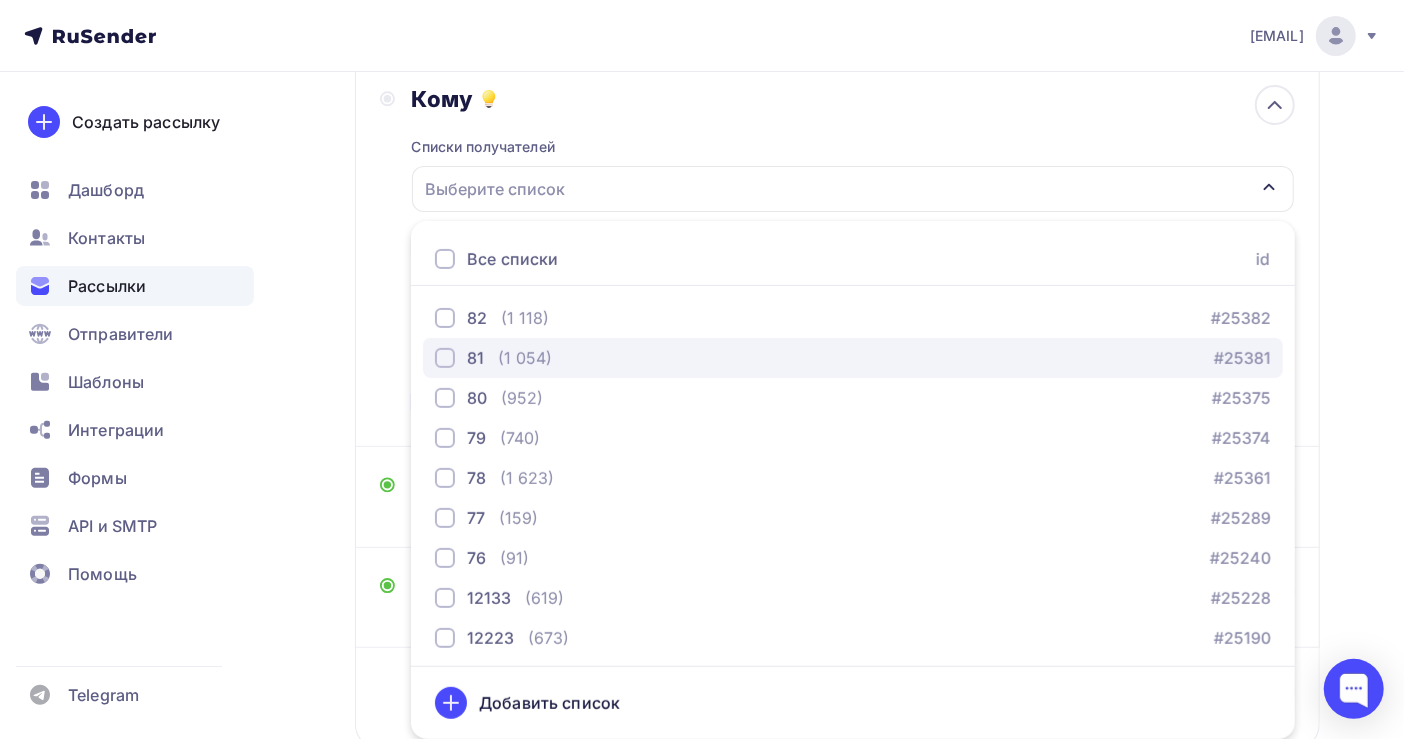 click on "81
(1 054)
#25381" at bounding box center [853, 358] 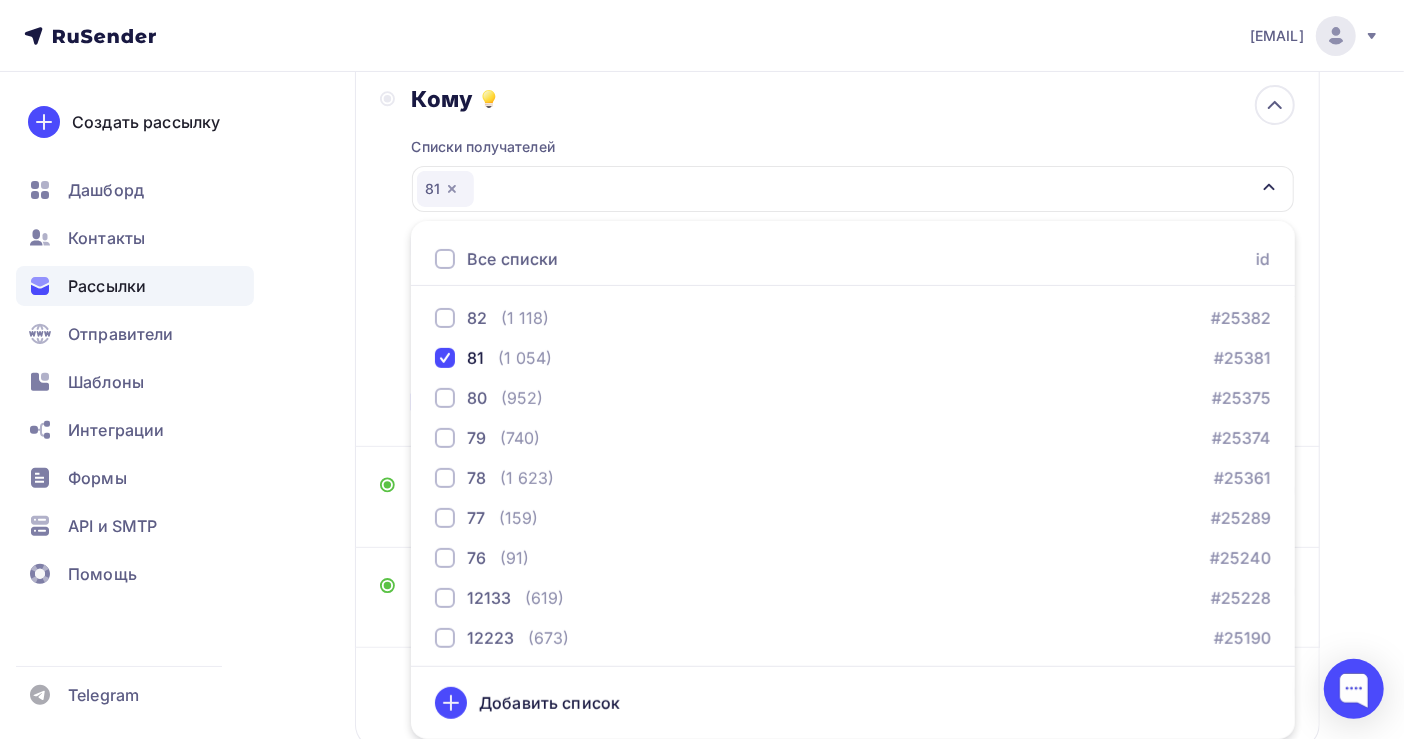 click on "Назад
Копия Копия Копия Копия Копия Новая рассылка 1
Копия Копия Копия Копия Копия Новая рассылка 1
Закончить позже
Переименовать рассылку
Удалить
Далее
Отправитель
[NAME]
Email  *
all@cm-sa.ru
all@cm-sa.ru           all@org.inf-buh.ru           org@mail.bux-mos.ru           nat@info.inf-buh.ru           ok@jhda.su           buh@mail.jhda.ru           buh@jhda.ru               Добавить отправителя
Рекомендуем  добавить почту на домене   Имя" at bounding box center (702, 346) 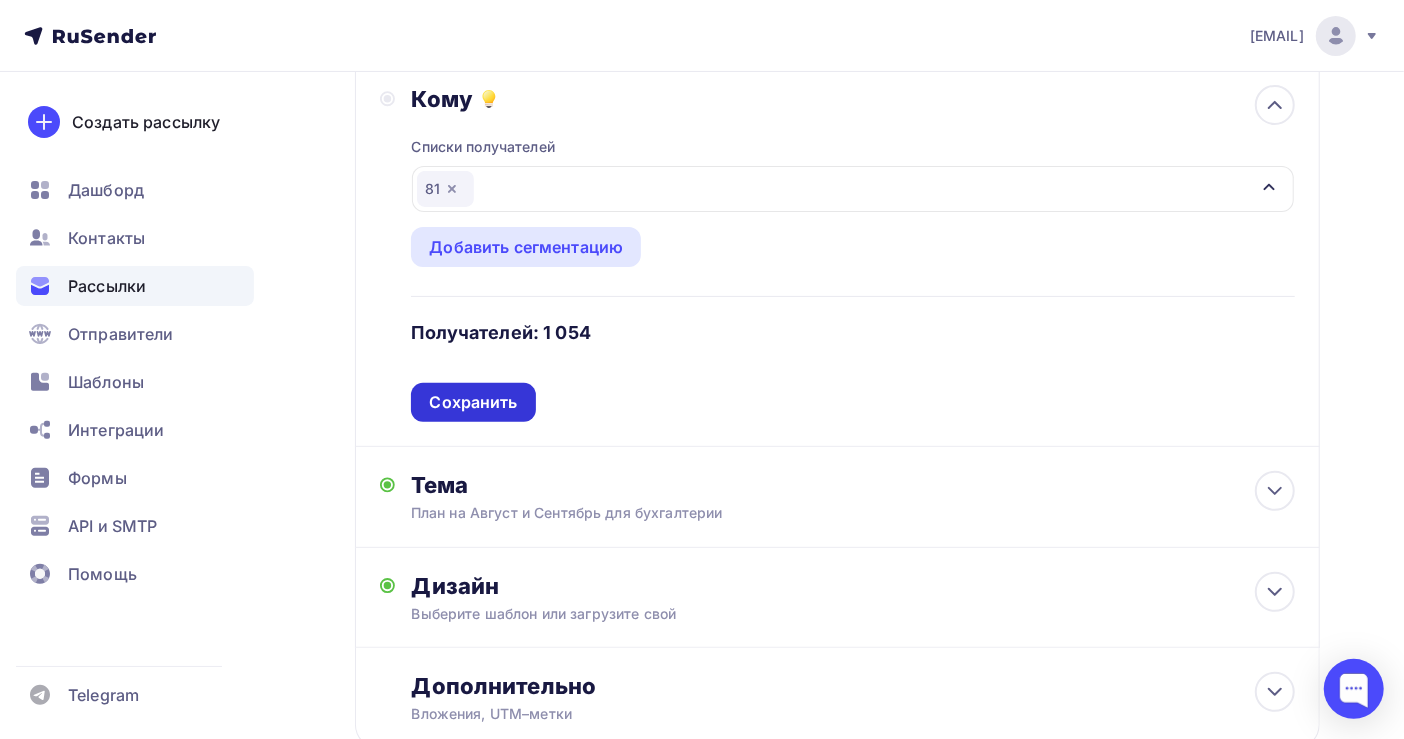 click on "Сохранить" at bounding box center [473, 402] 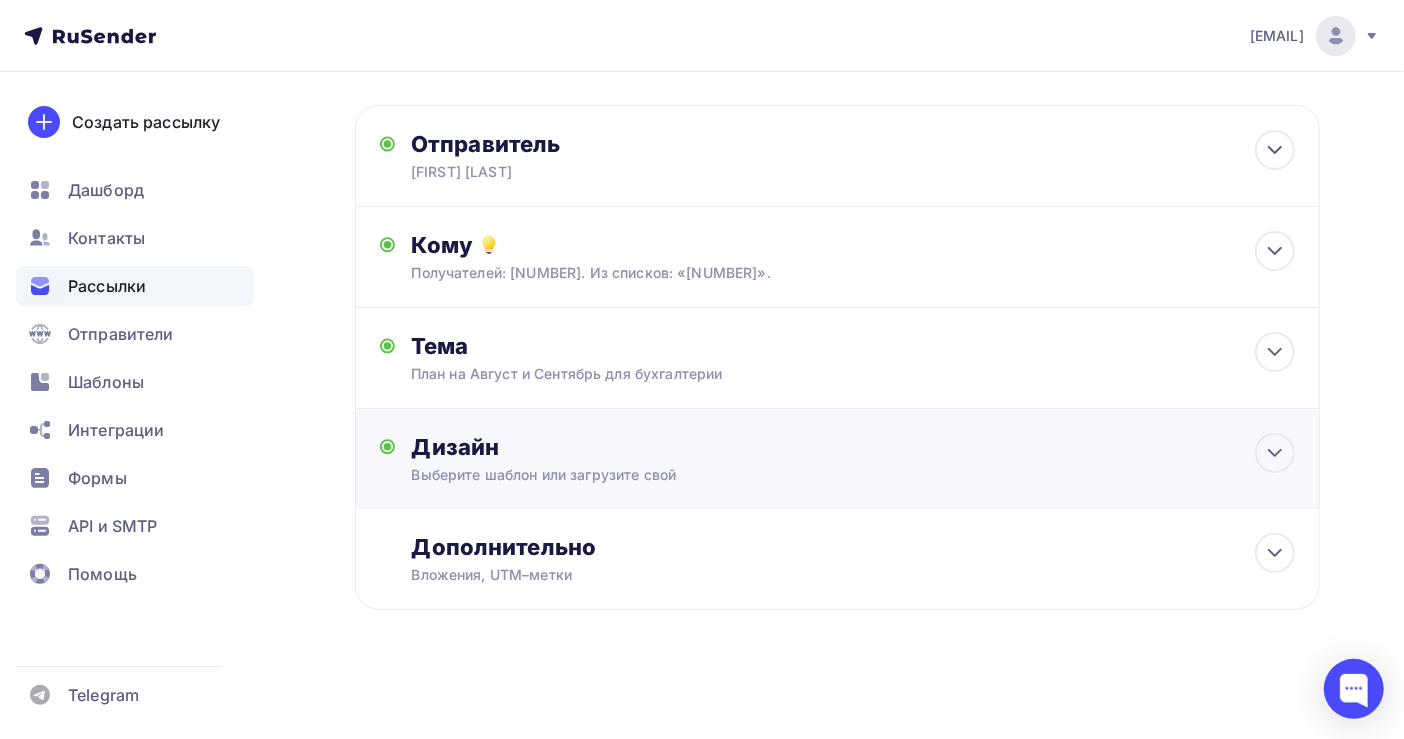 scroll, scrollTop: 113, scrollLeft: 0, axis: vertical 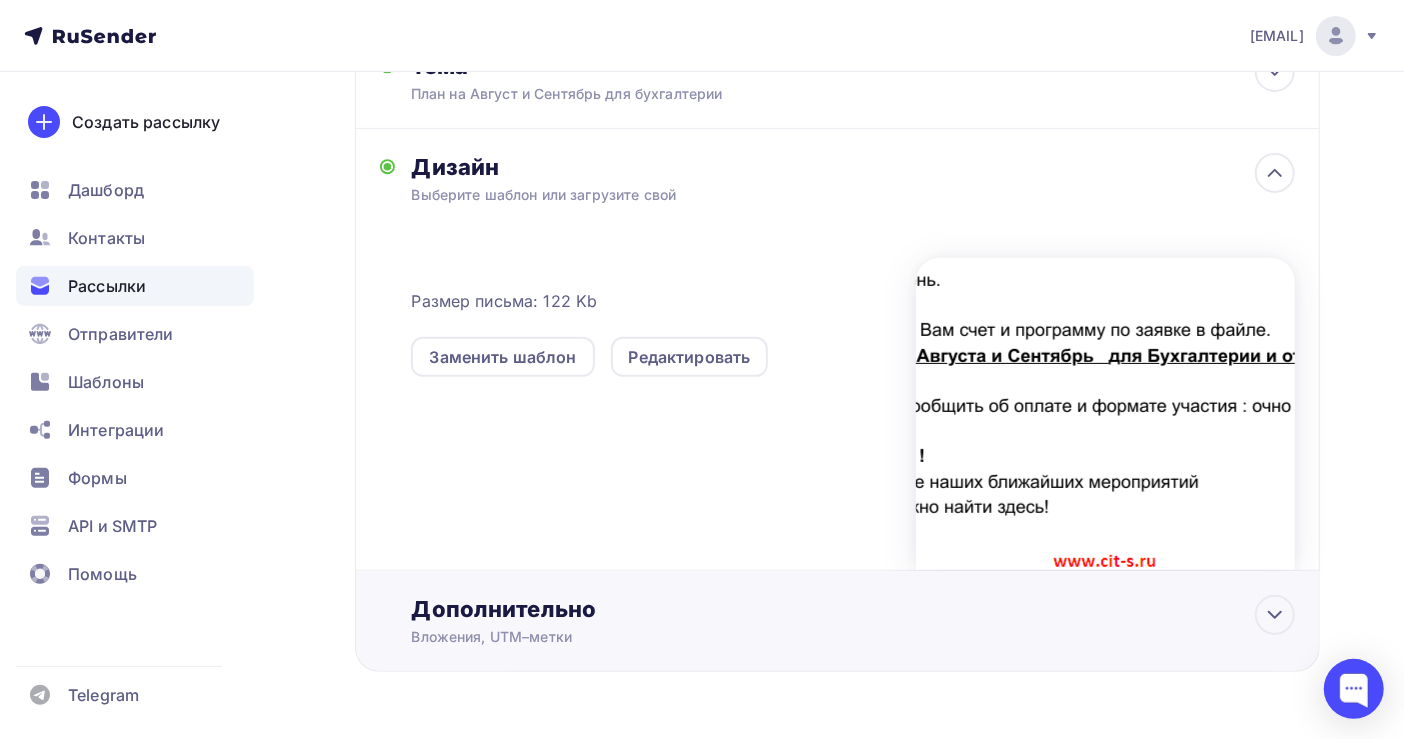 click on "Дополнительно
Вложения, UTM–метки
Вложения                                                                                                 Добавить файл
Максимальный суммарный размер прикрепляемых файлов — 5 Мб.
UTM-метки
Название кампании
Источник кампании
Тип трафика
Сохранить" at bounding box center (853, 621) 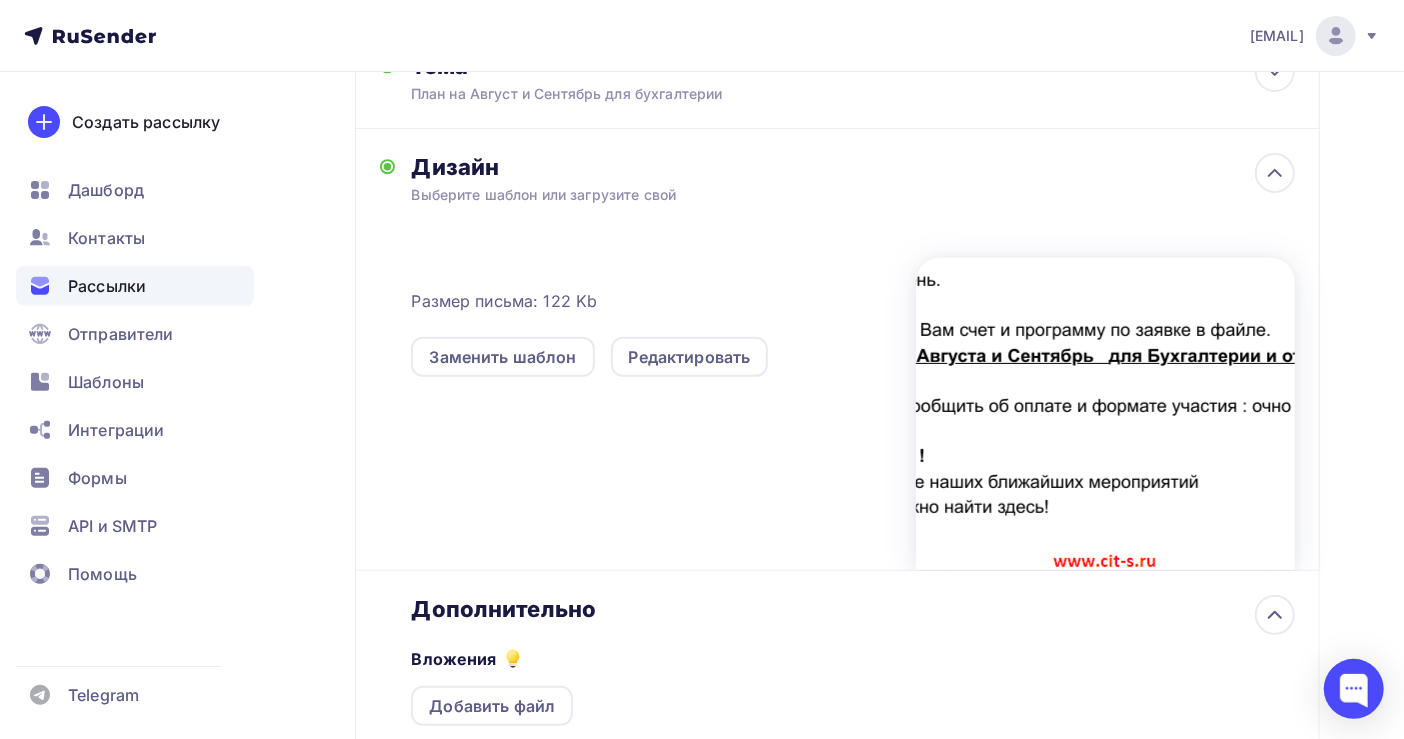 scroll, scrollTop: 0, scrollLeft: 0, axis: both 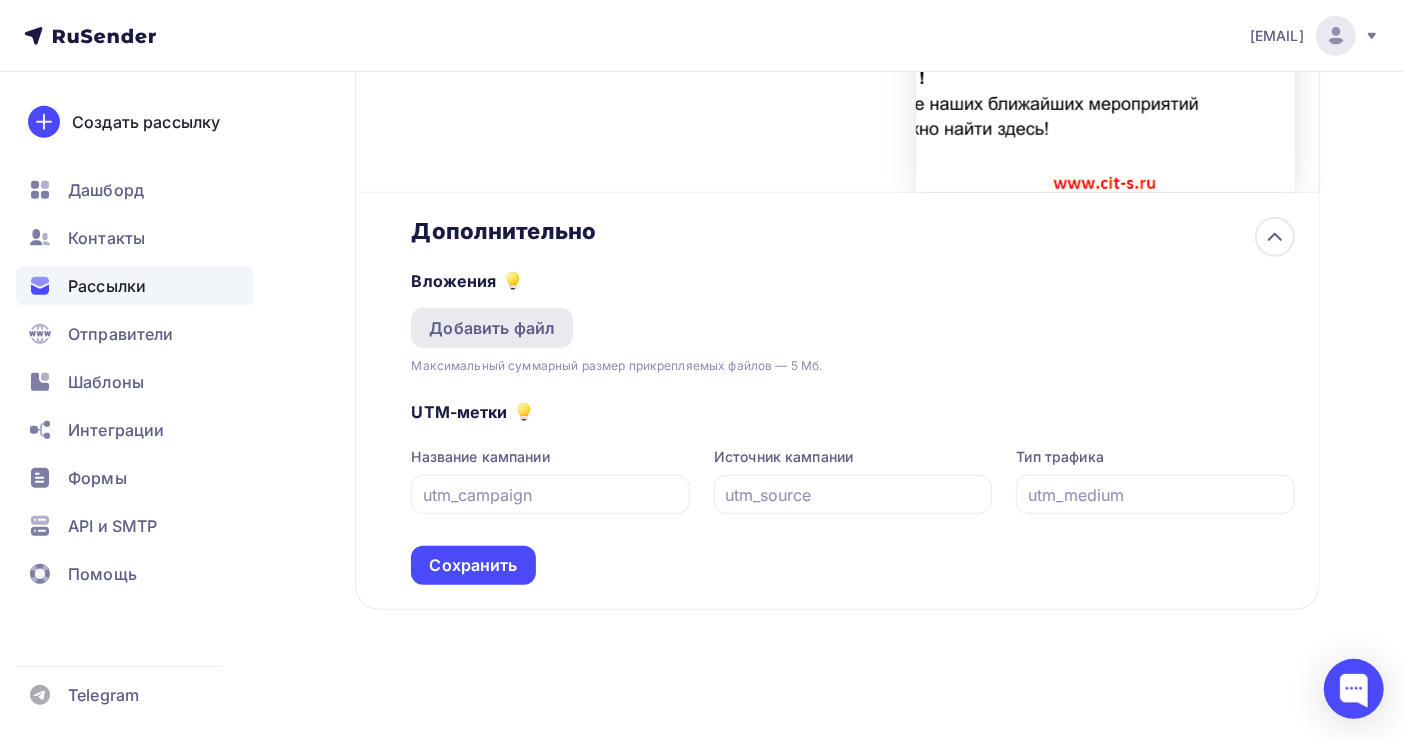 click on "Добавить файл" at bounding box center [492, 328] 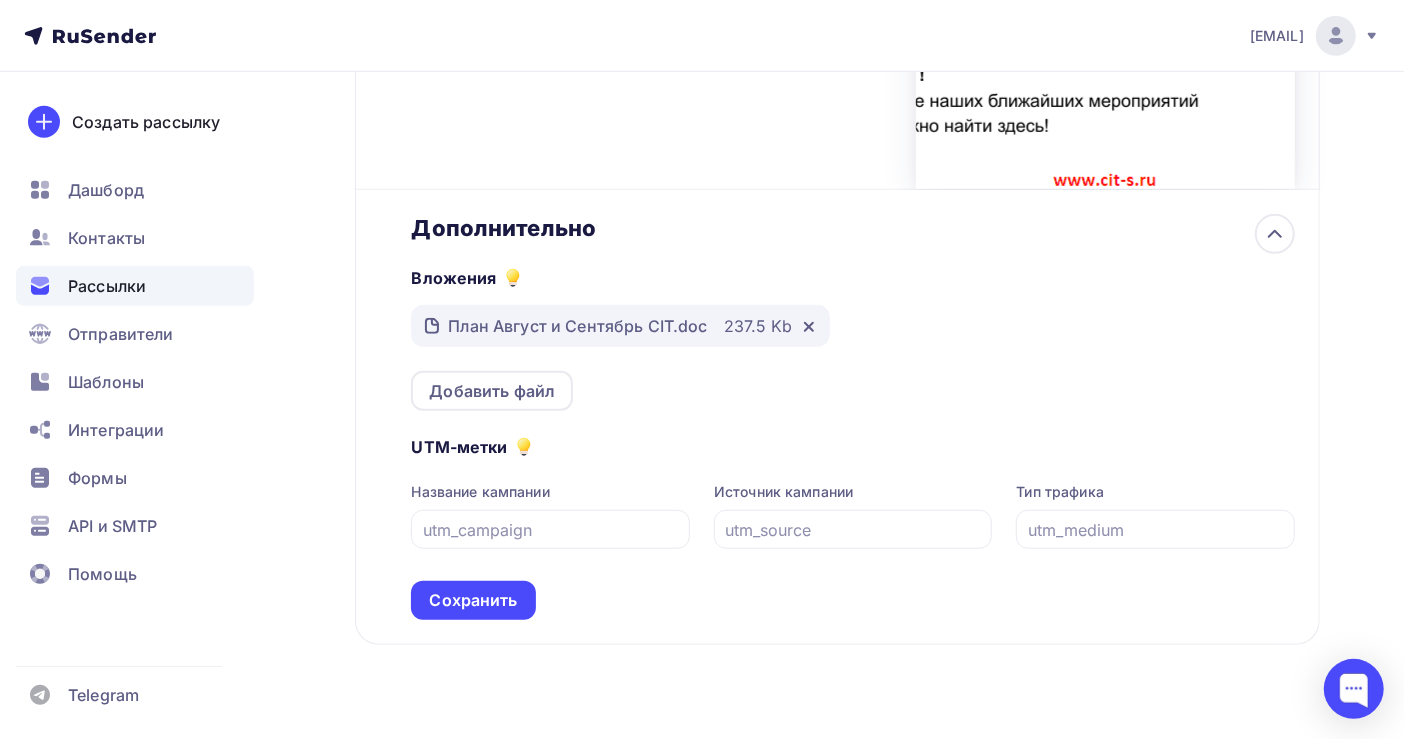 click on "Сохранить" at bounding box center [473, 600] 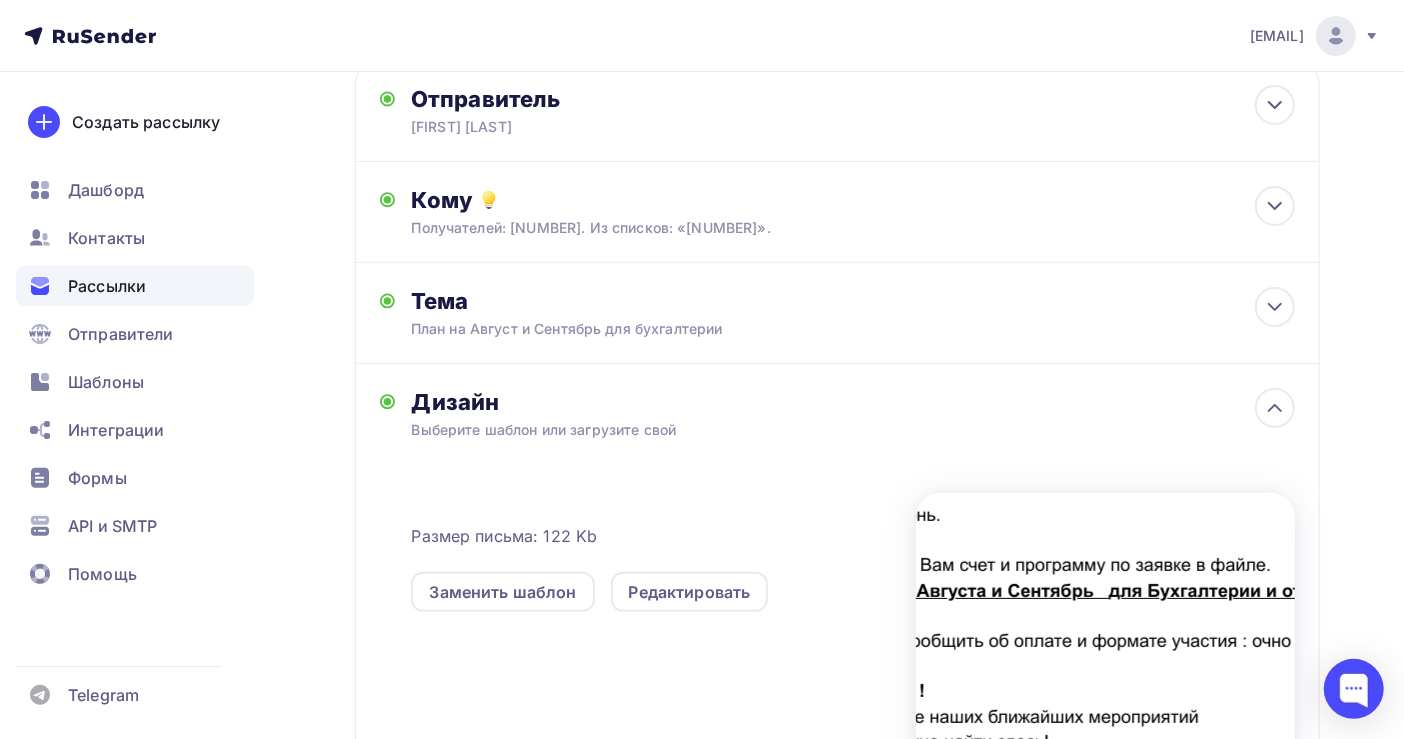 scroll, scrollTop: 0, scrollLeft: 0, axis: both 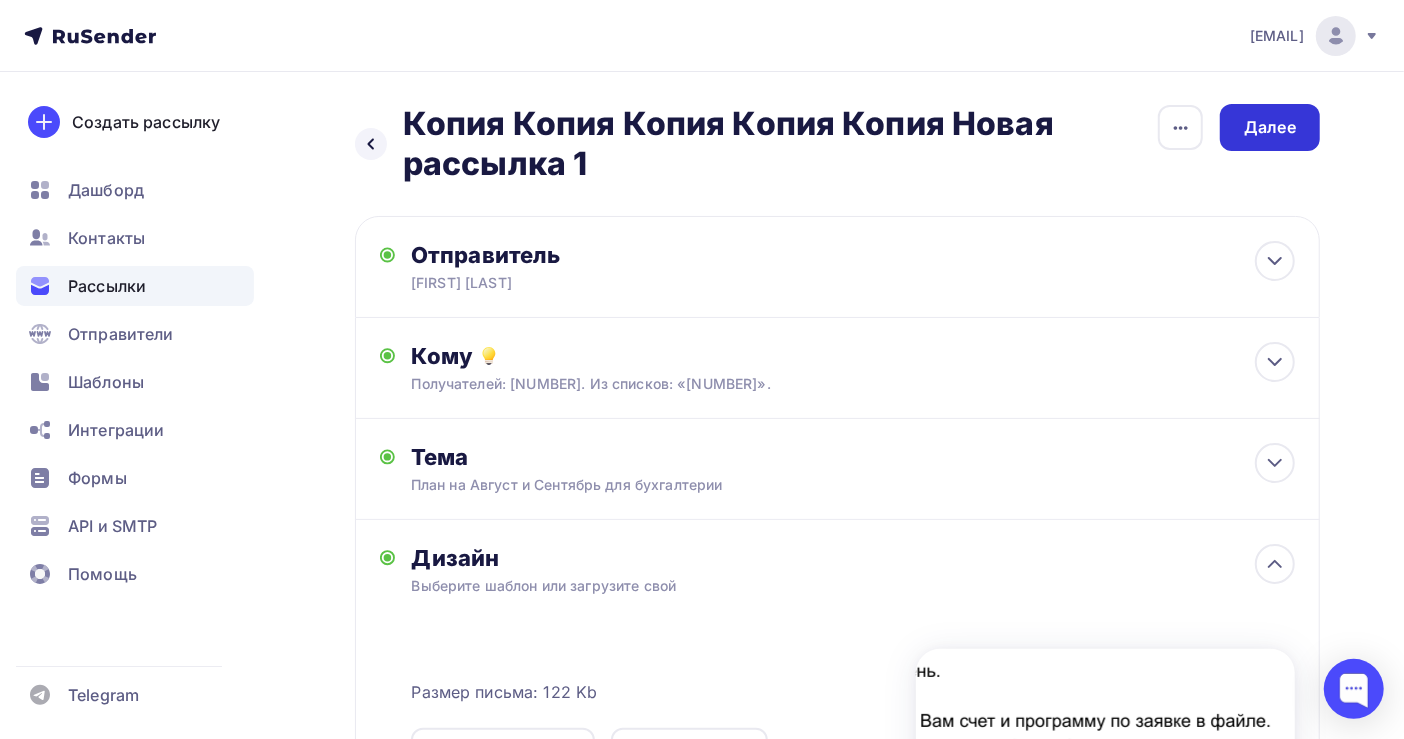 click on "Далее" at bounding box center (1270, 127) 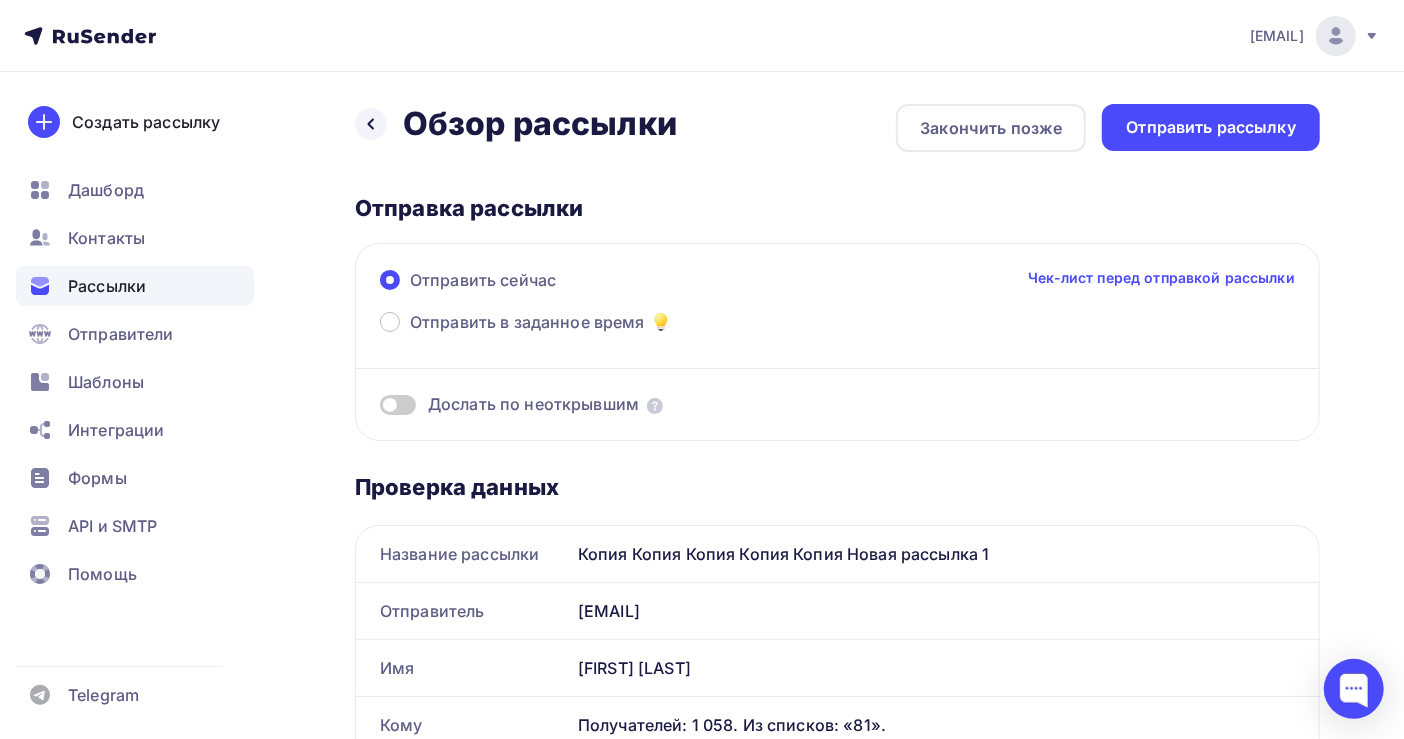 scroll, scrollTop: 0, scrollLeft: 0, axis: both 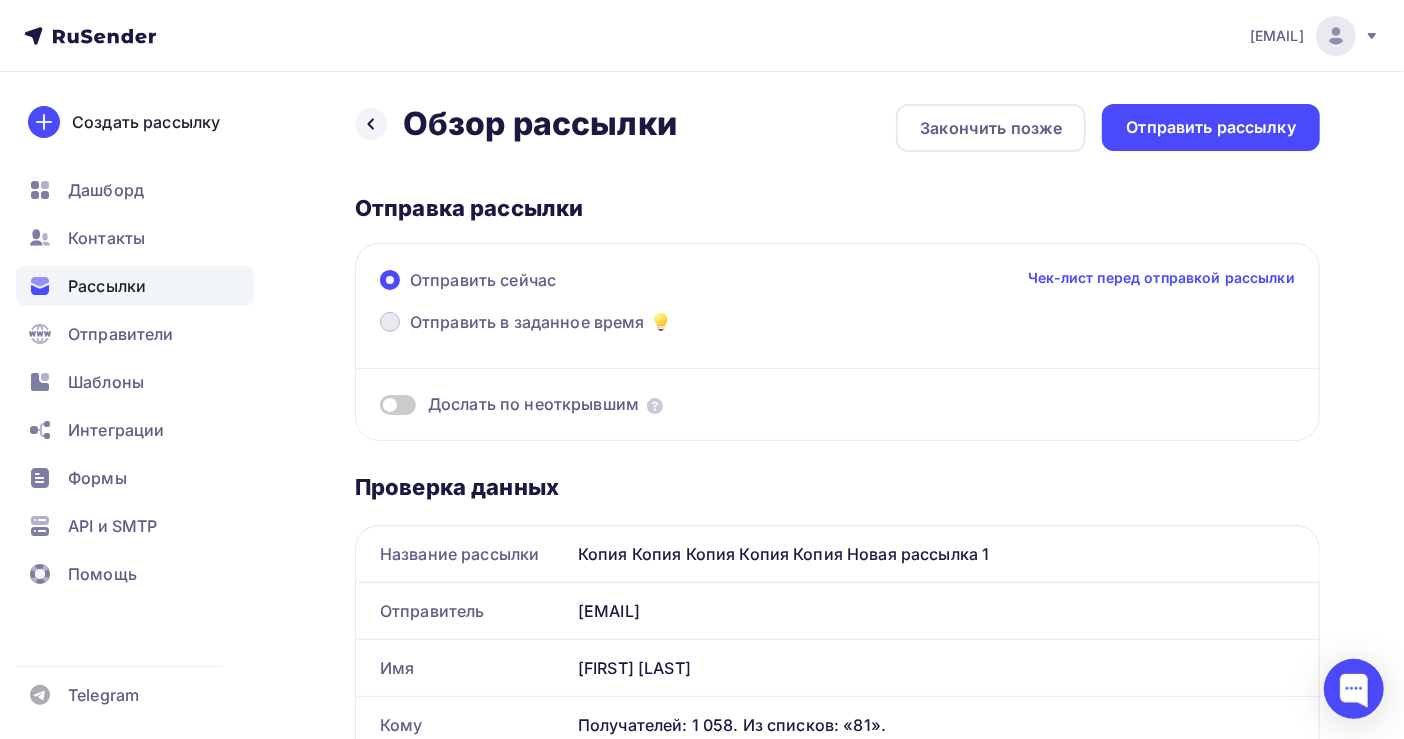 click on "Отправить в заданное время" at bounding box center (527, 322) 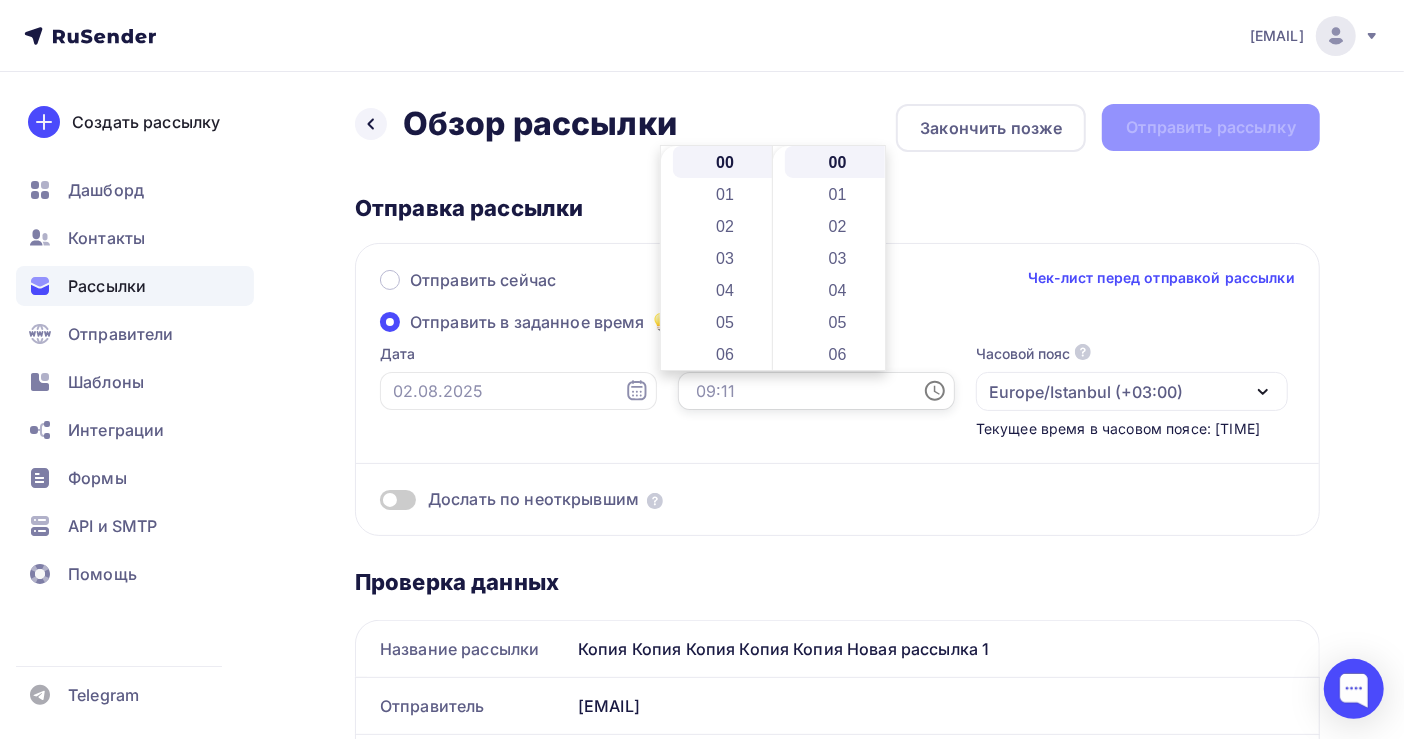 click at bounding box center (816, 391) 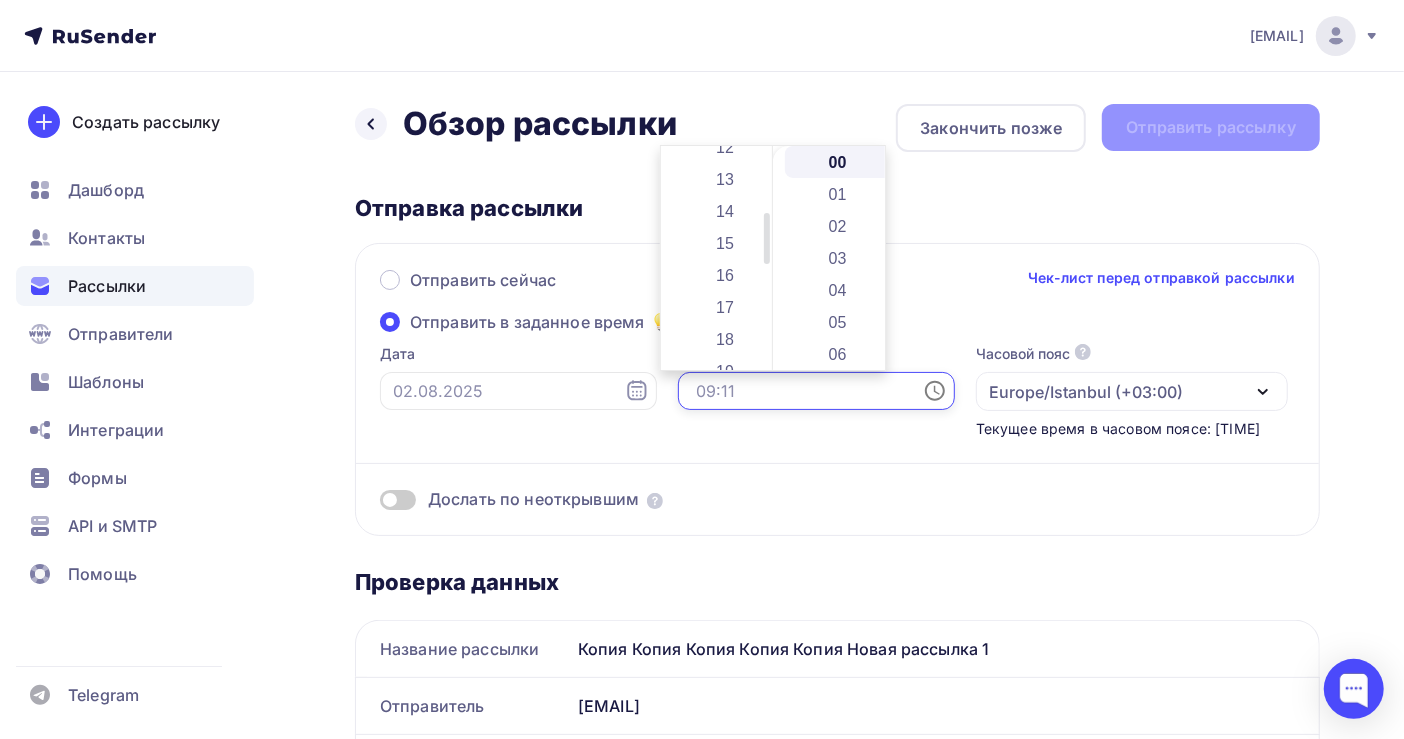 scroll, scrollTop: 400, scrollLeft: 0, axis: vertical 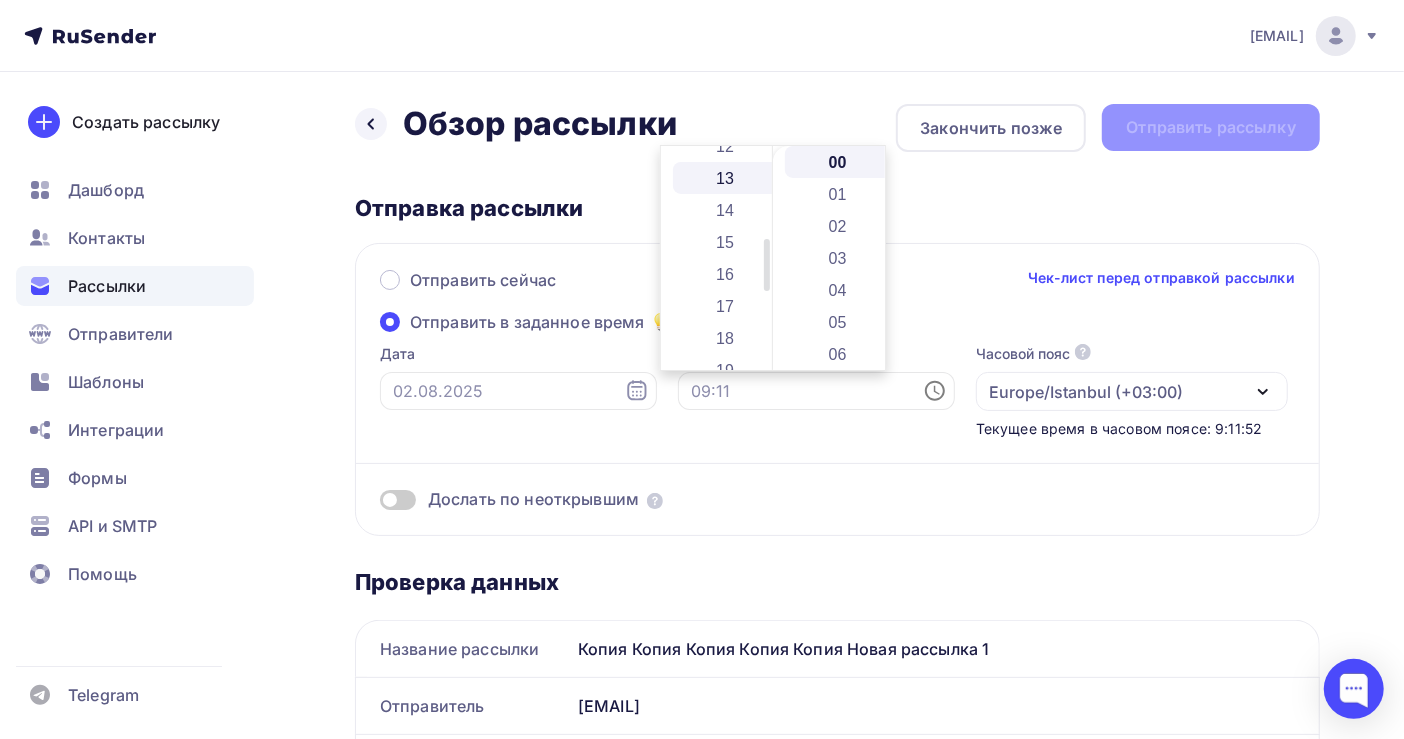 click on "13" at bounding box center (727, 178) 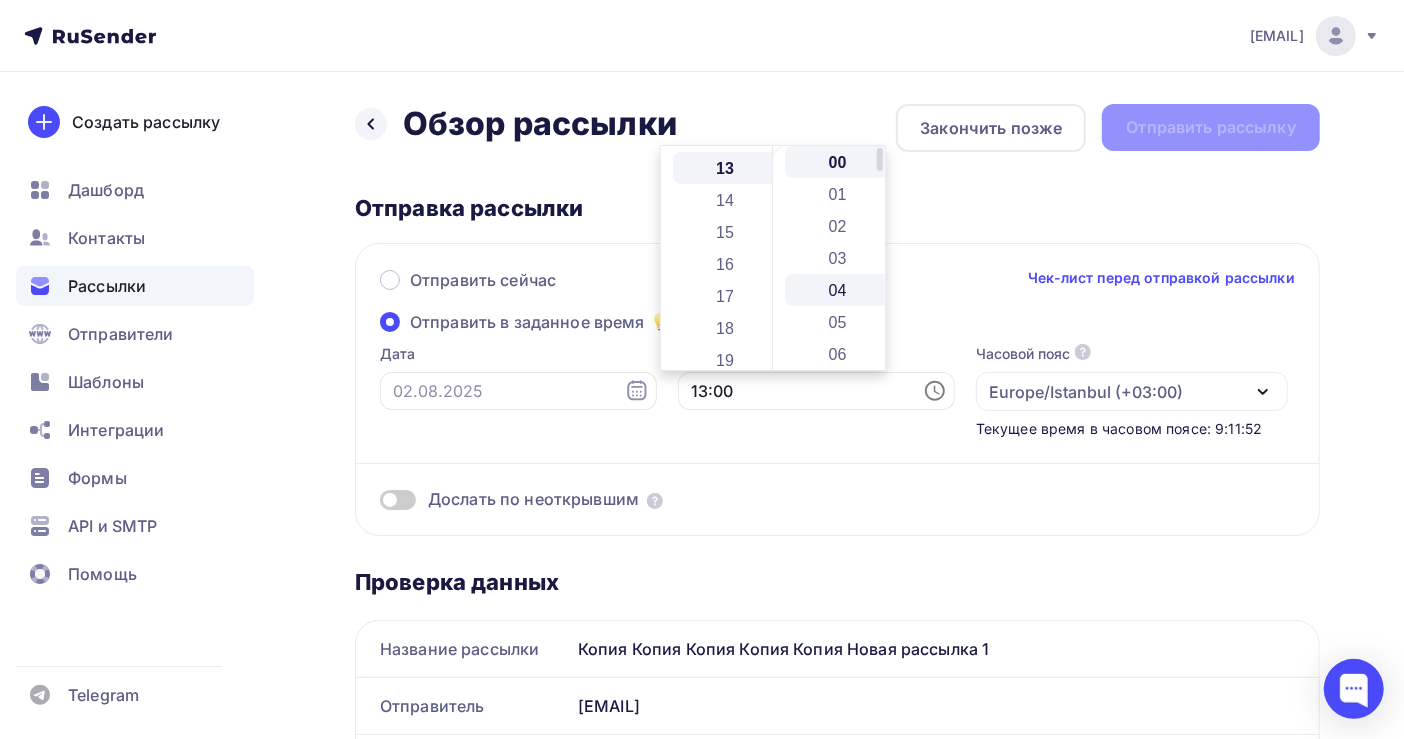 scroll, scrollTop: 416, scrollLeft: 0, axis: vertical 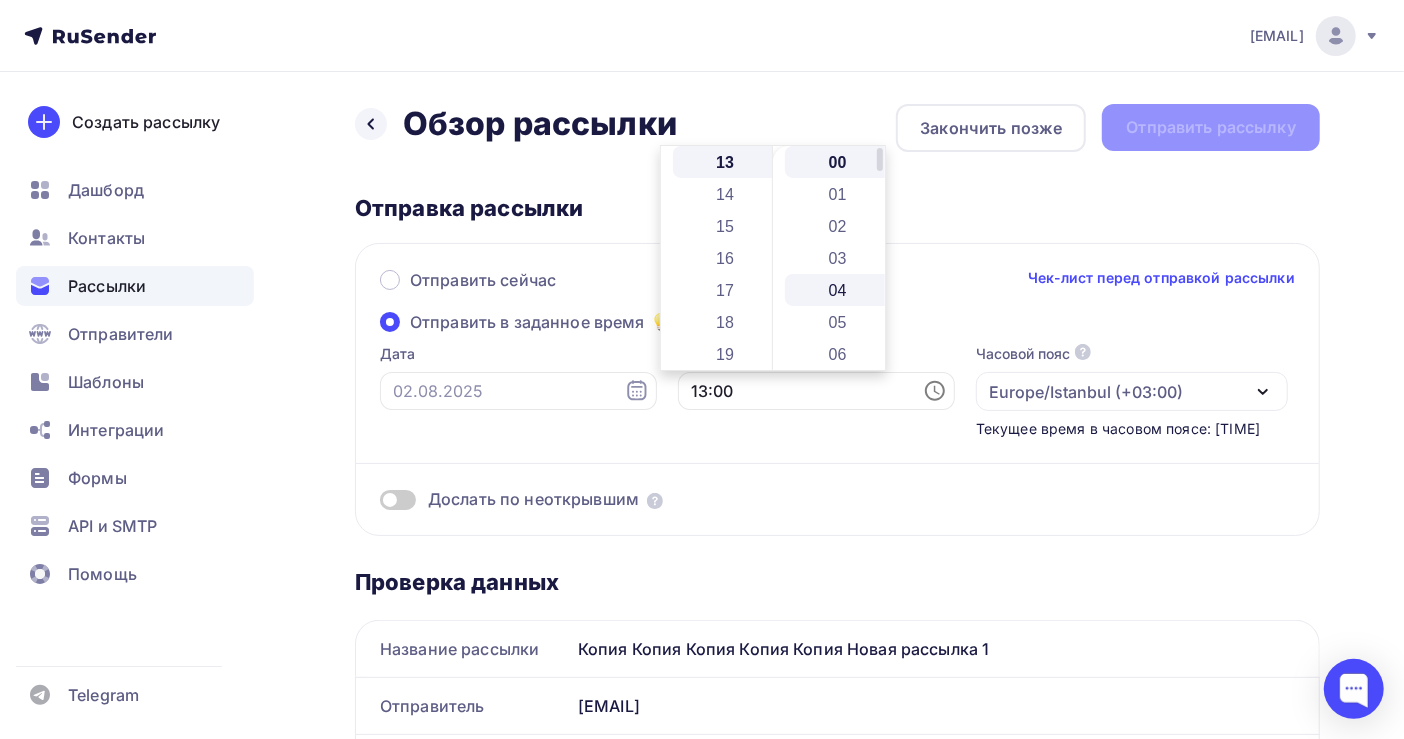 click on "04" at bounding box center (839, 290) 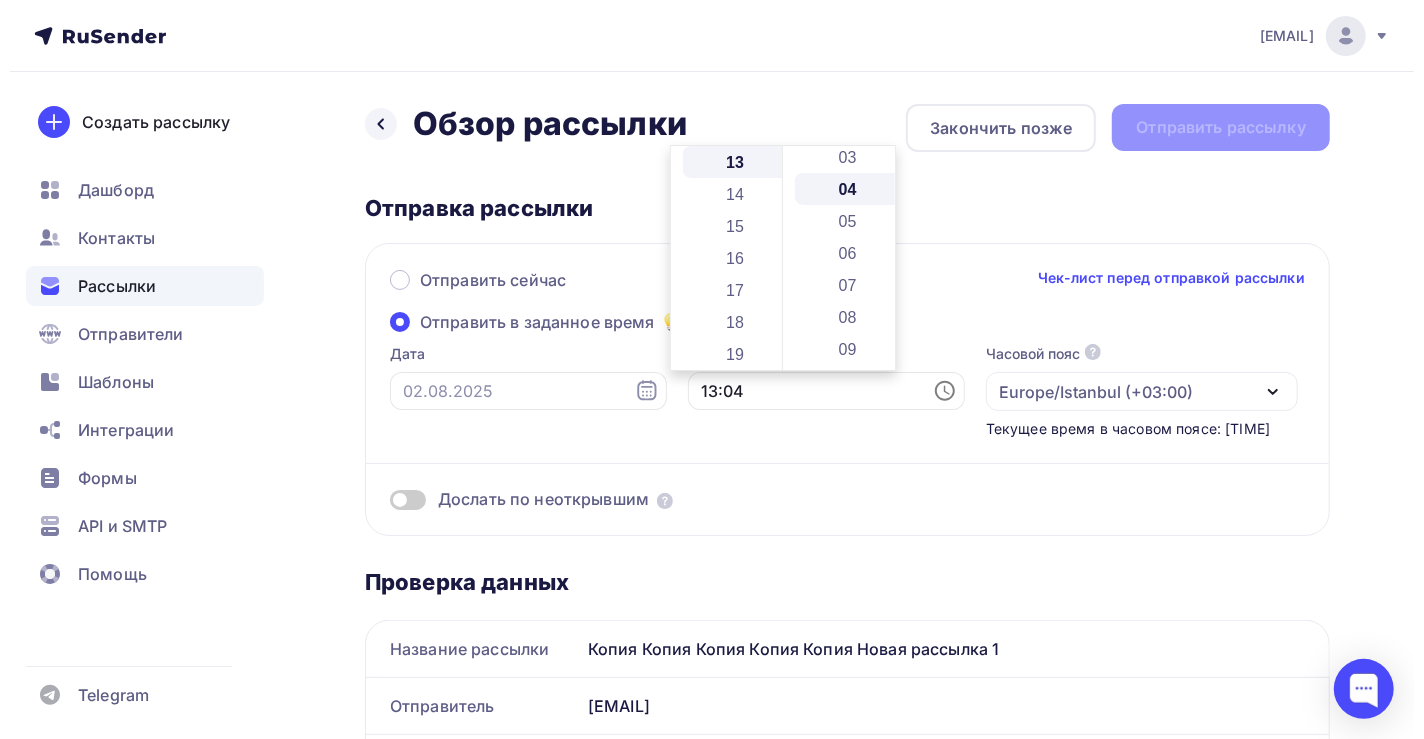 scroll, scrollTop: 127, scrollLeft: 0, axis: vertical 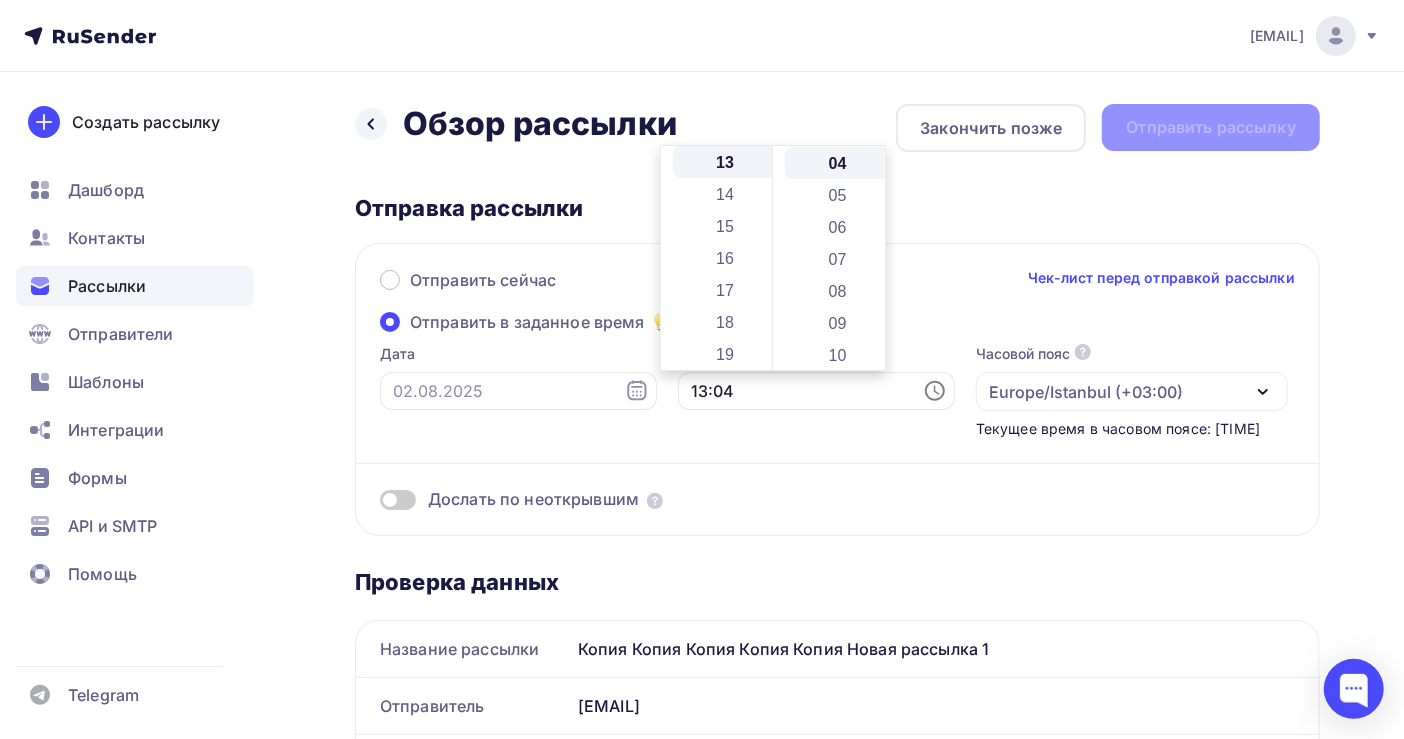 drag, startPoint x: 965, startPoint y: 207, endPoint x: 894, endPoint y: 212, distance: 71.17584 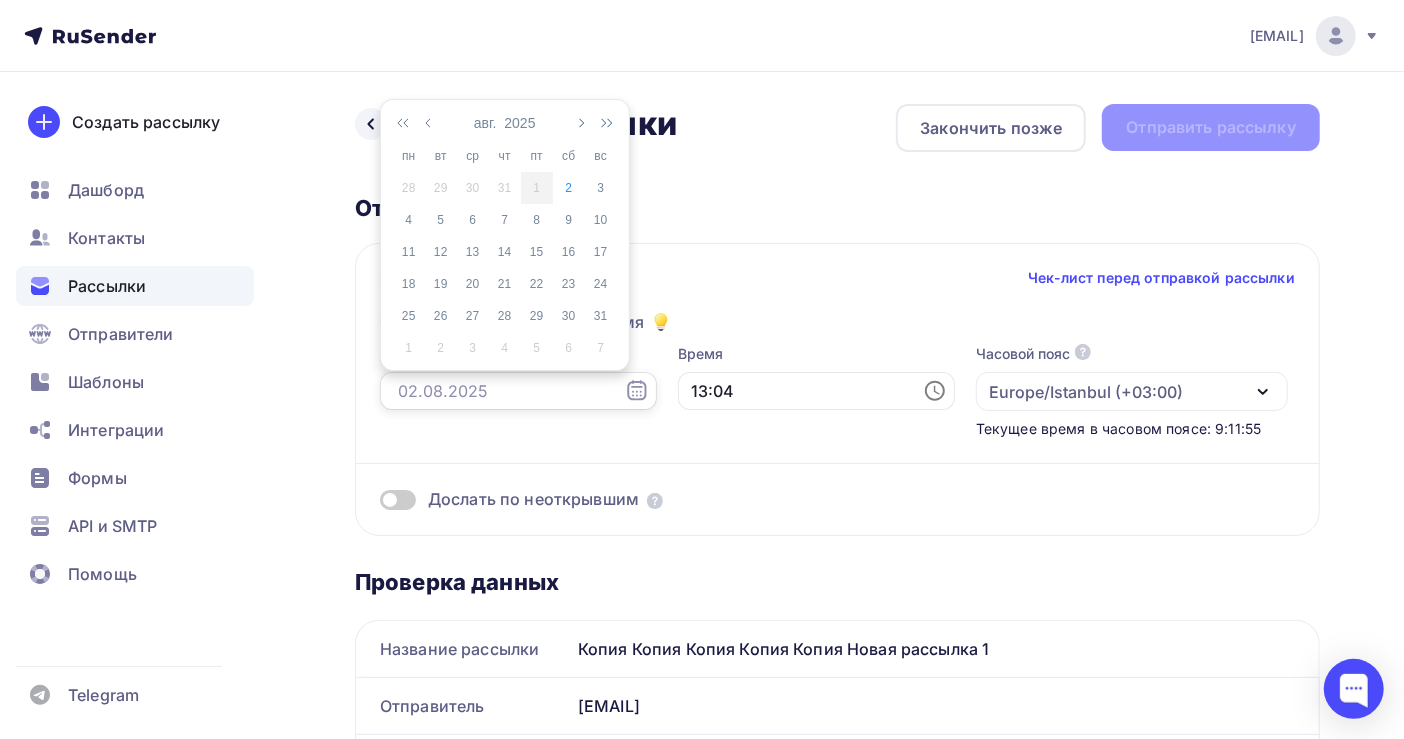 click at bounding box center (518, 391) 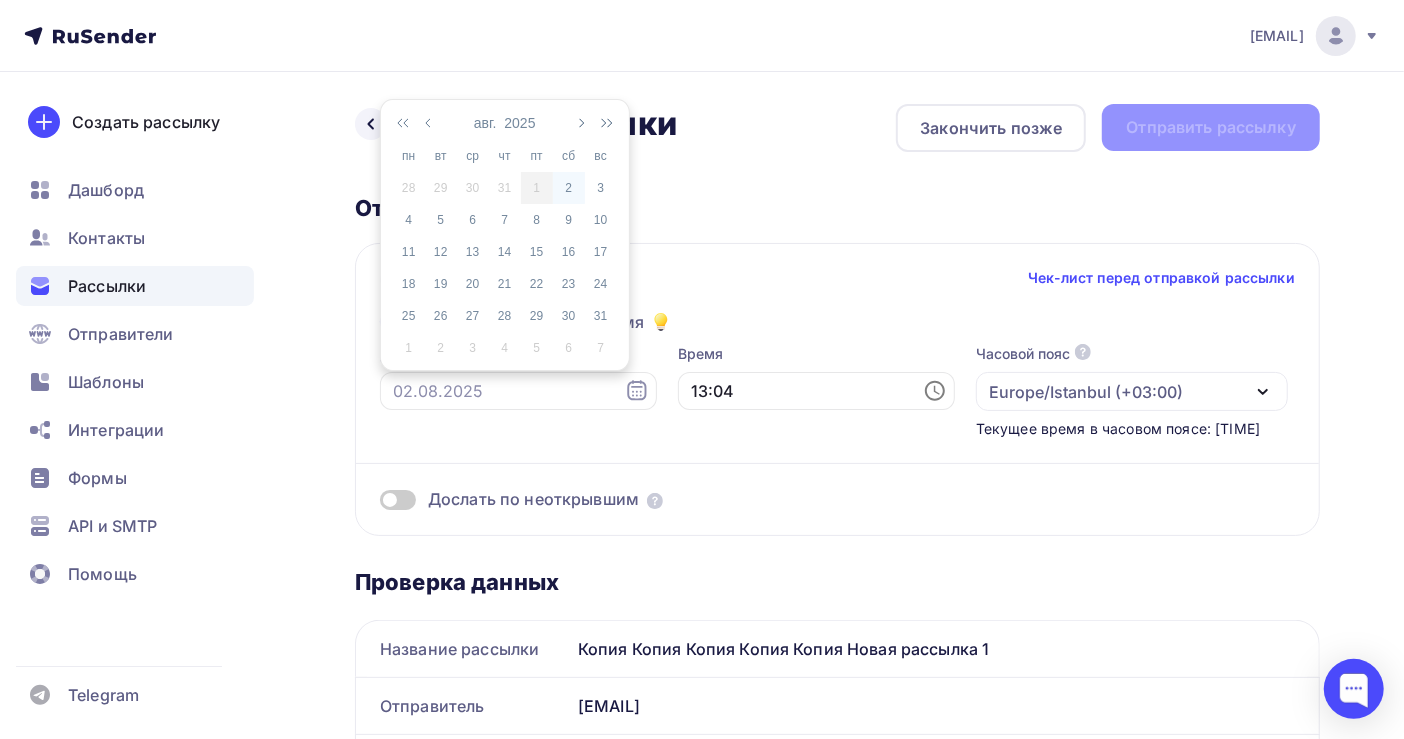click on "2" at bounding box center (569, 188) 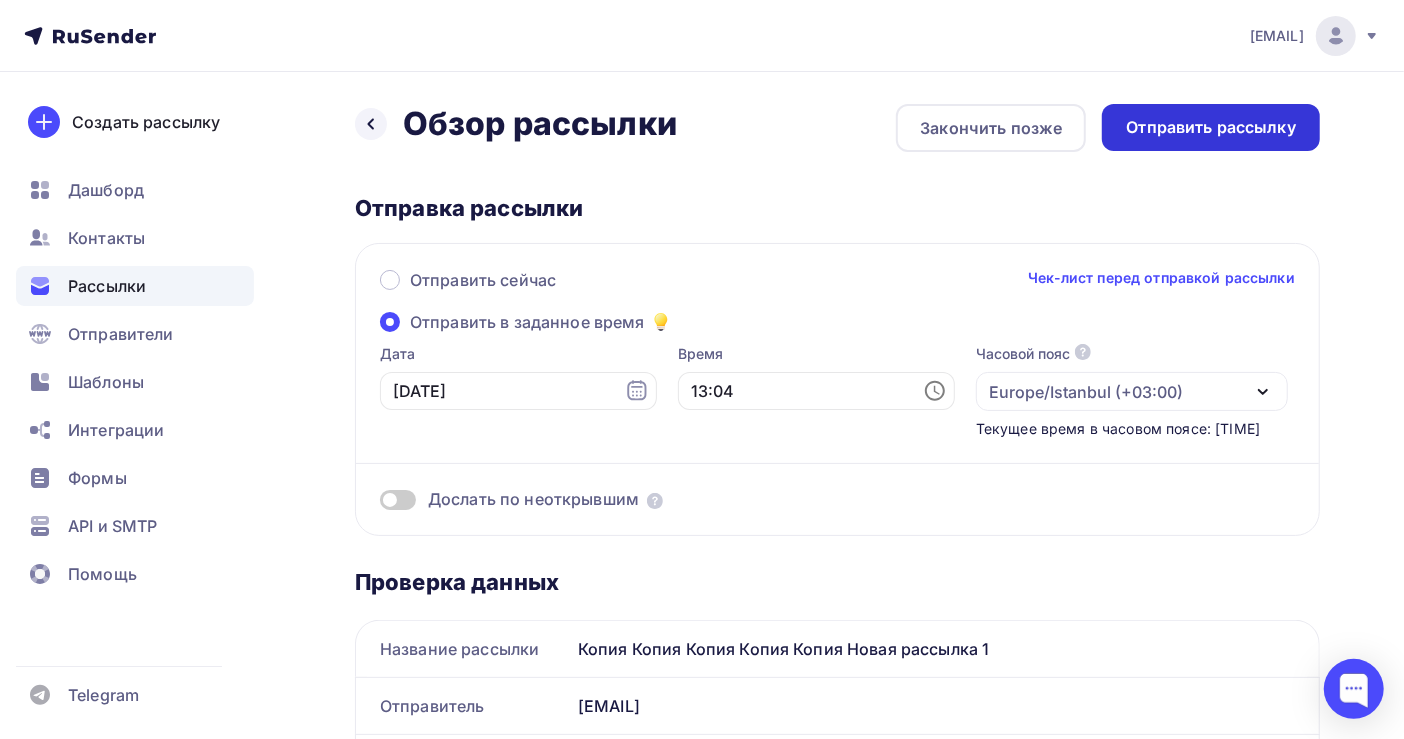 click on "Отправить рассылку" at bounding box center [1211, 127] 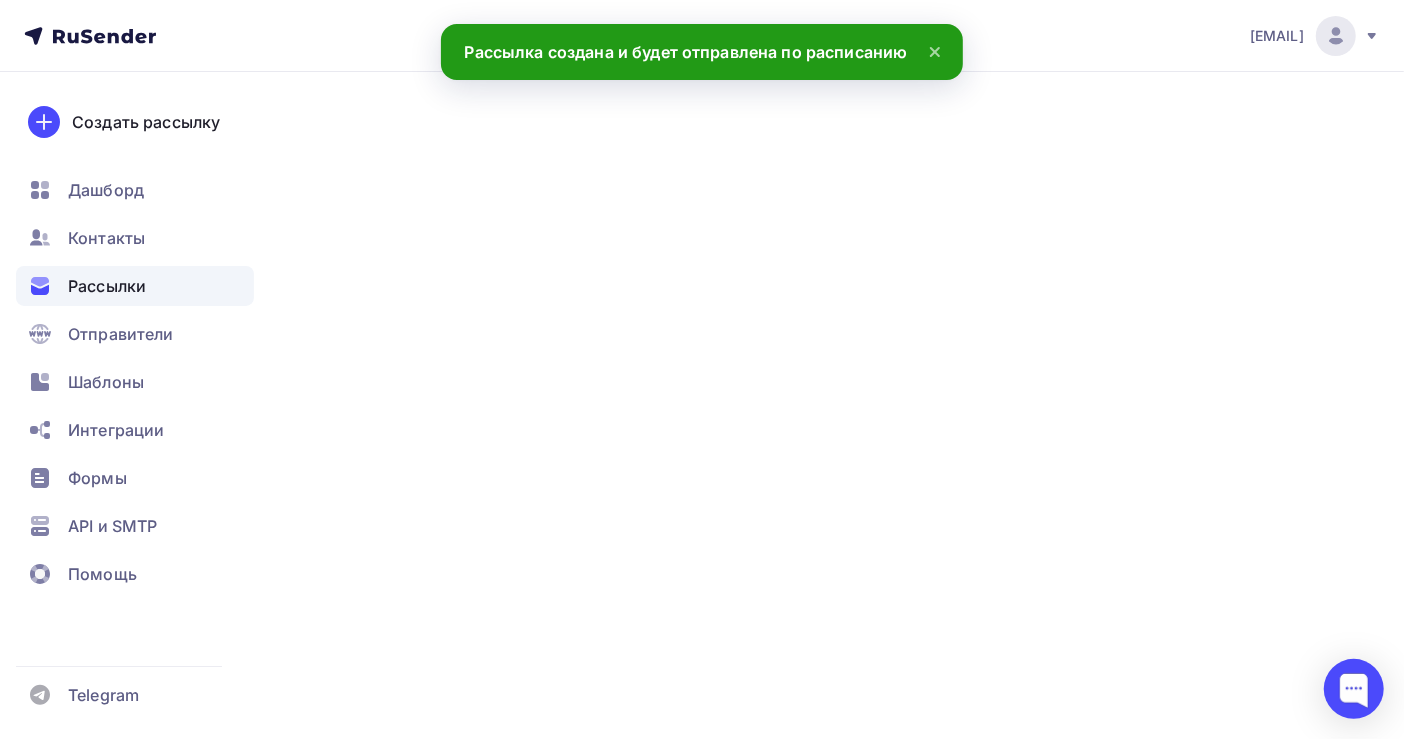scroll, scrollTop: 0, scrollLeft: 0, axis: both 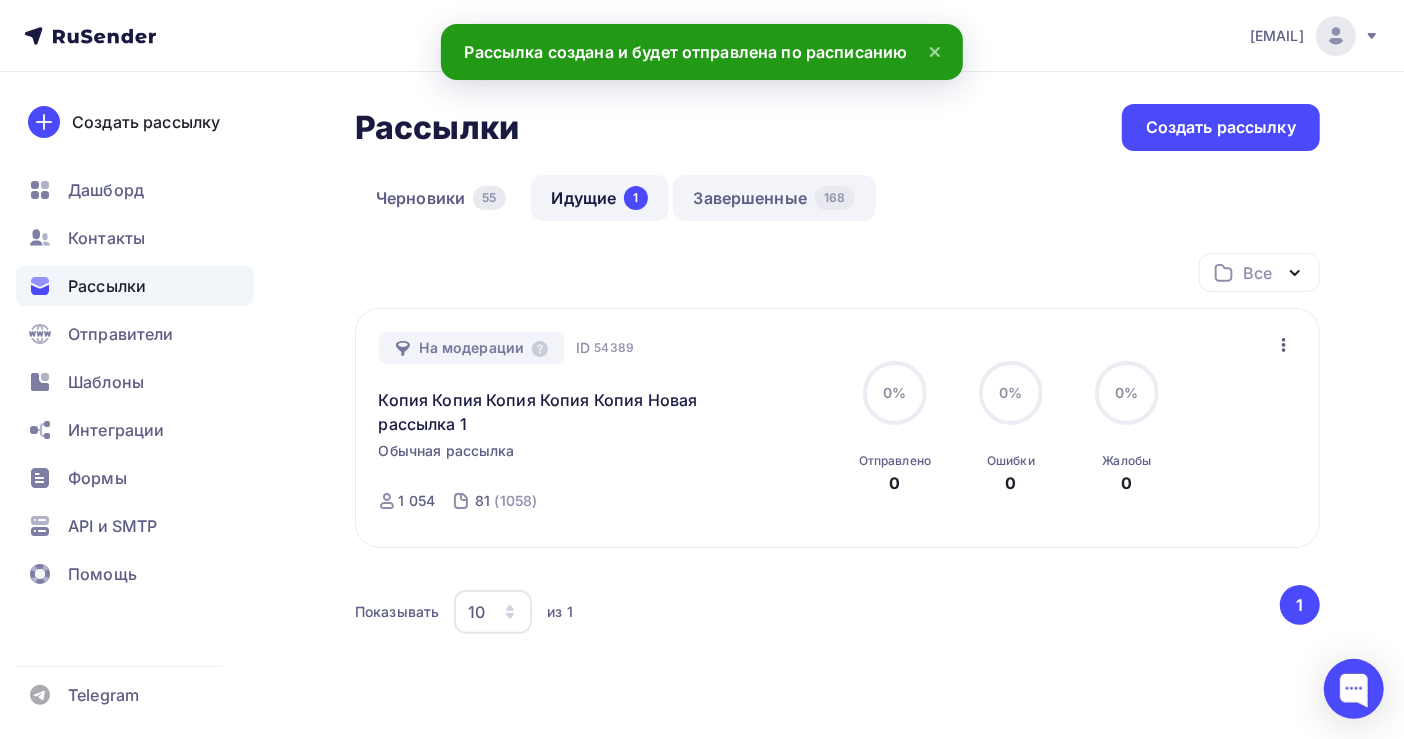 click on "Завершенные
168" at bounding box center [774, 198] 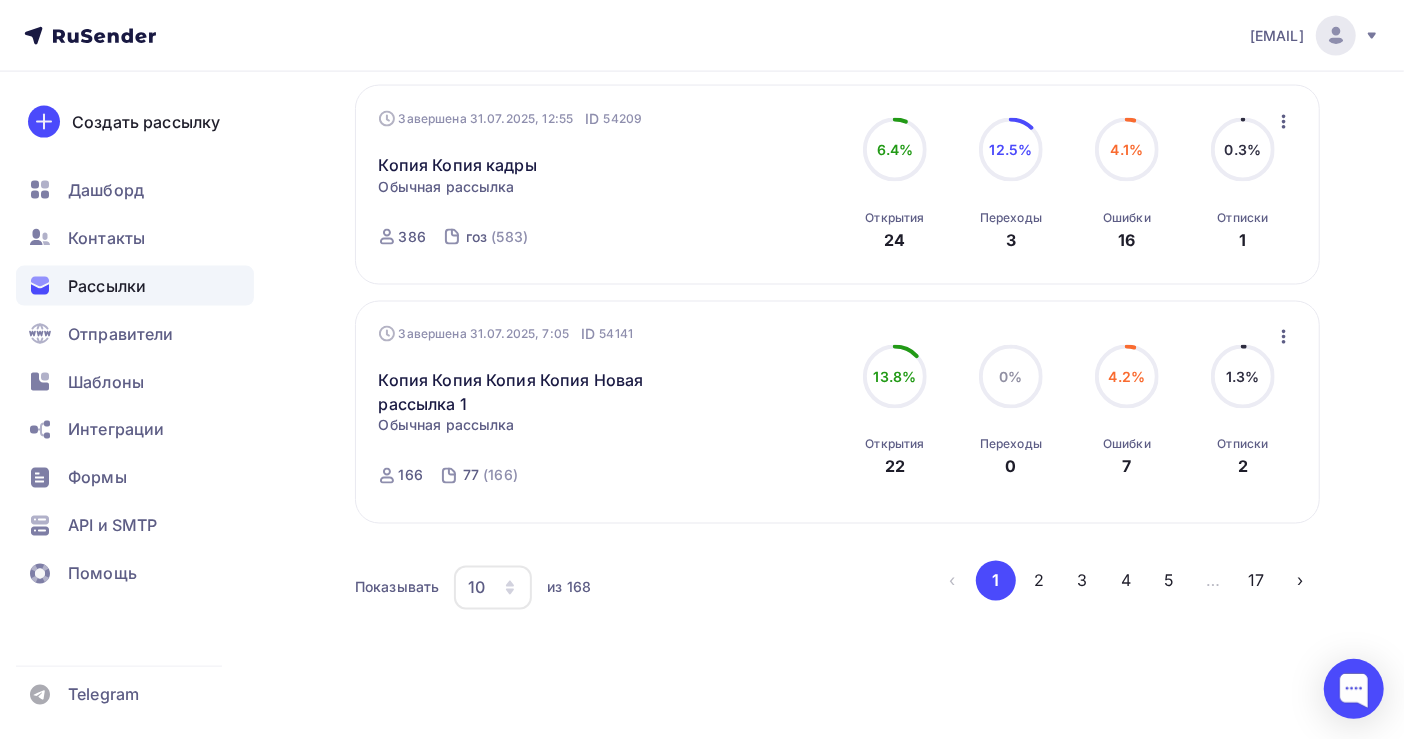 scroll, scrollTop: 1987, scrollLeft: 0, axis: vertical 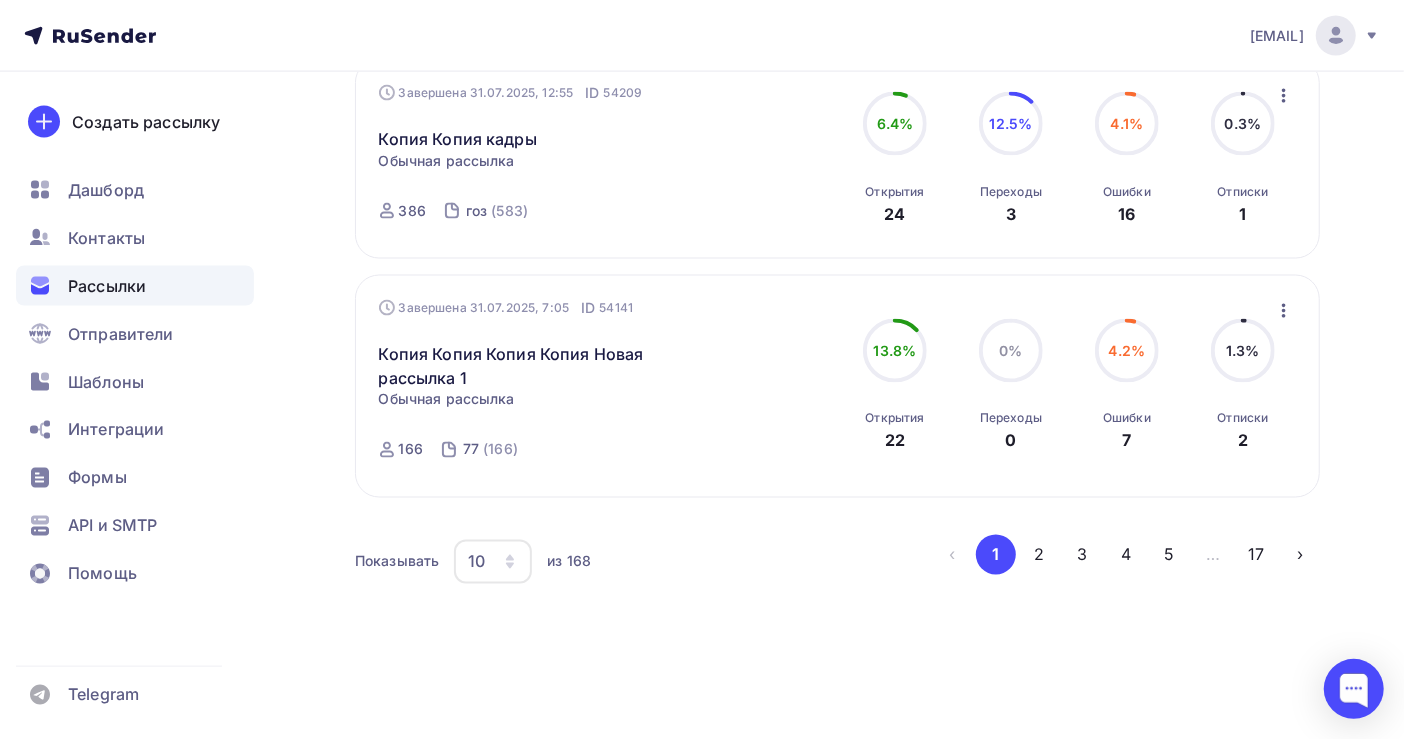 click 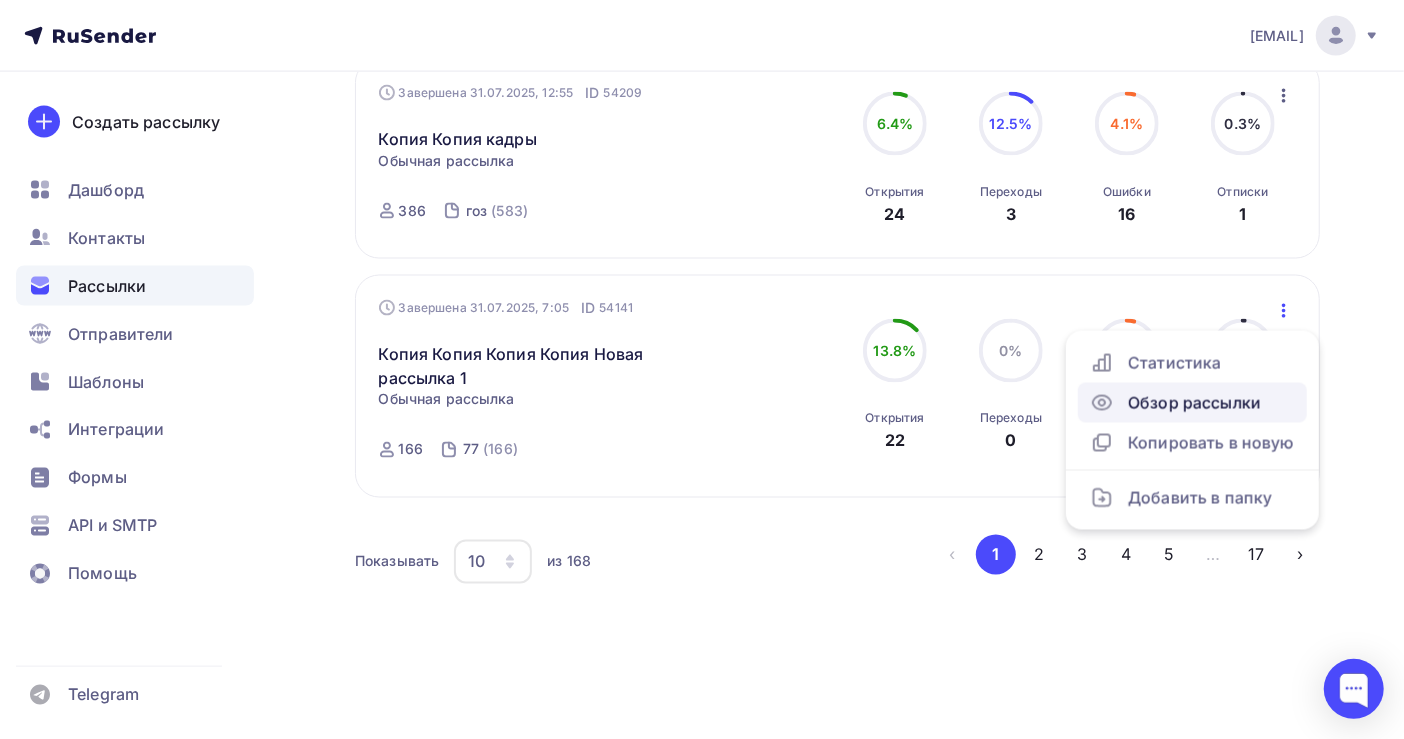 click on "Обзор рассылки" at bounding box center (1192, 403) 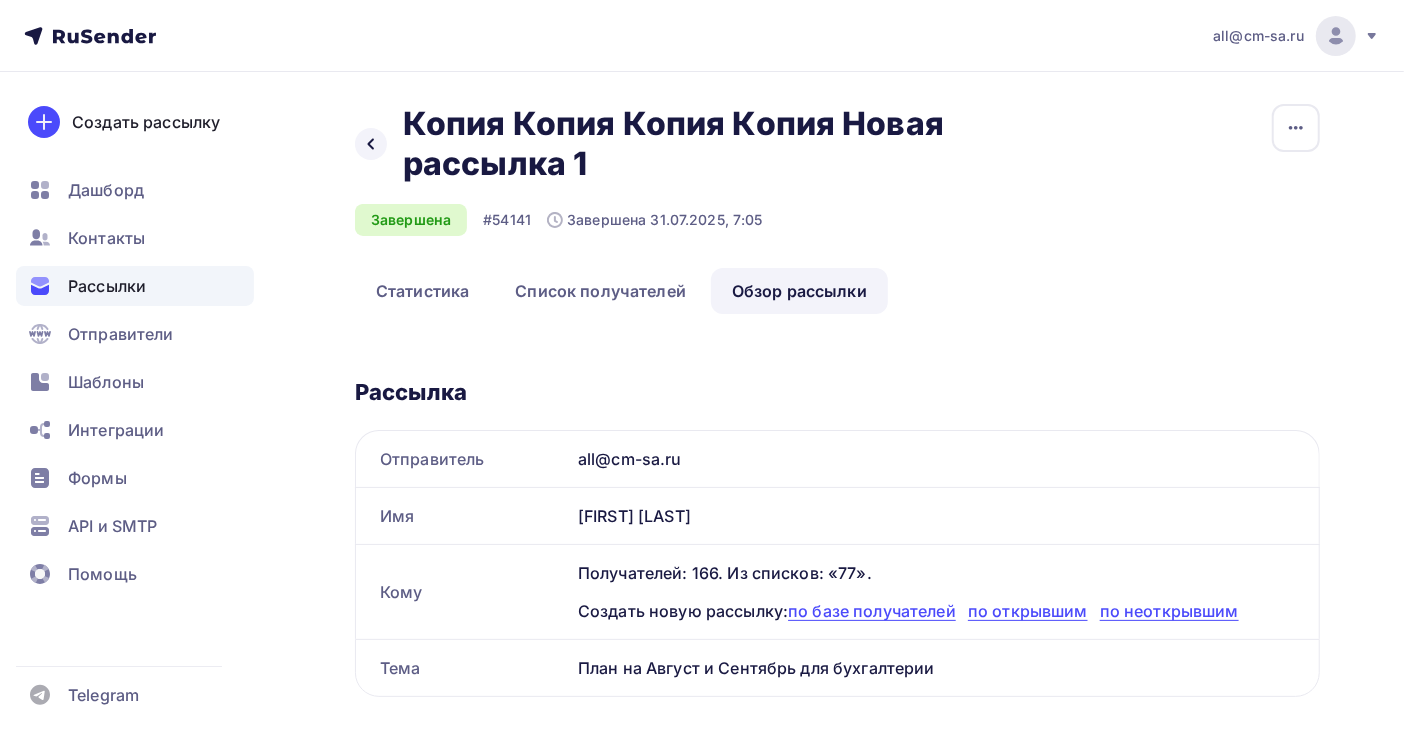 scroll, scrollTop: 0, scrollLeft: 0, axis: both 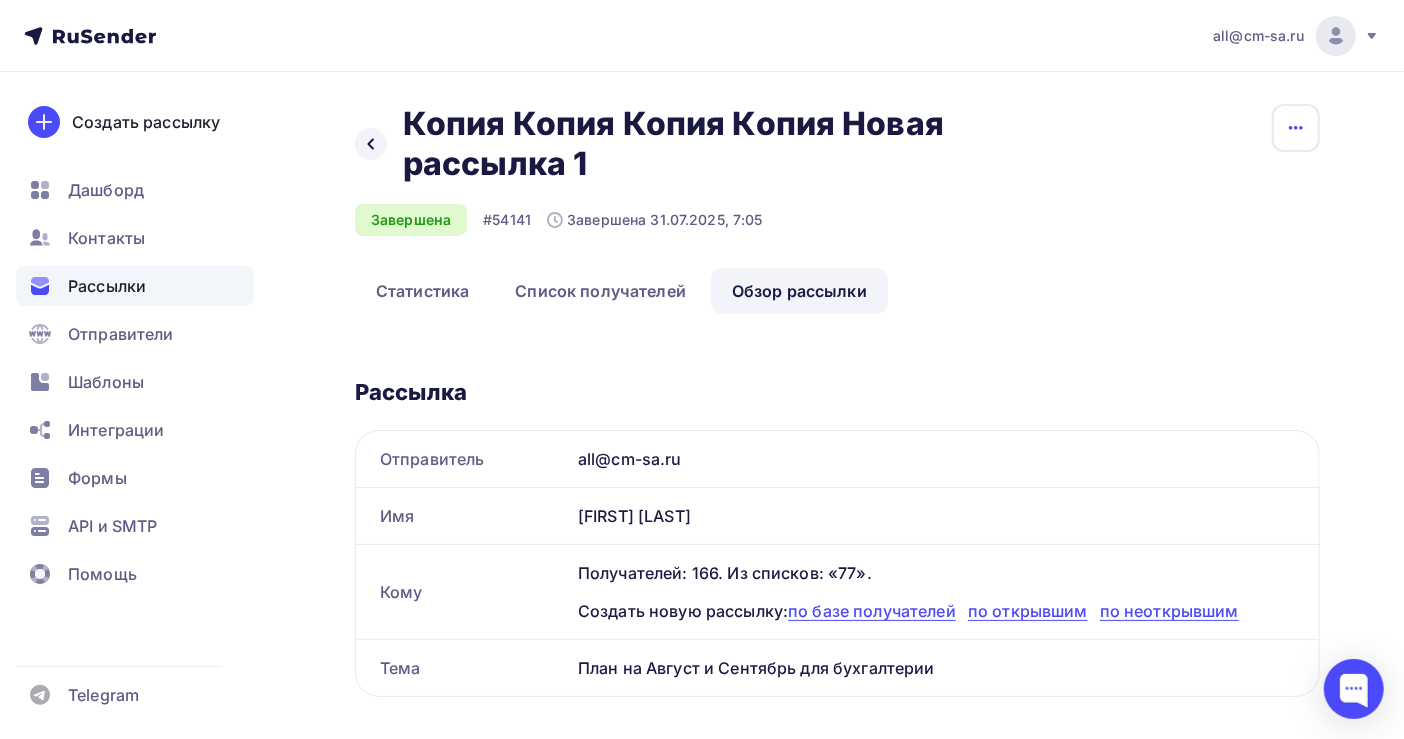 click 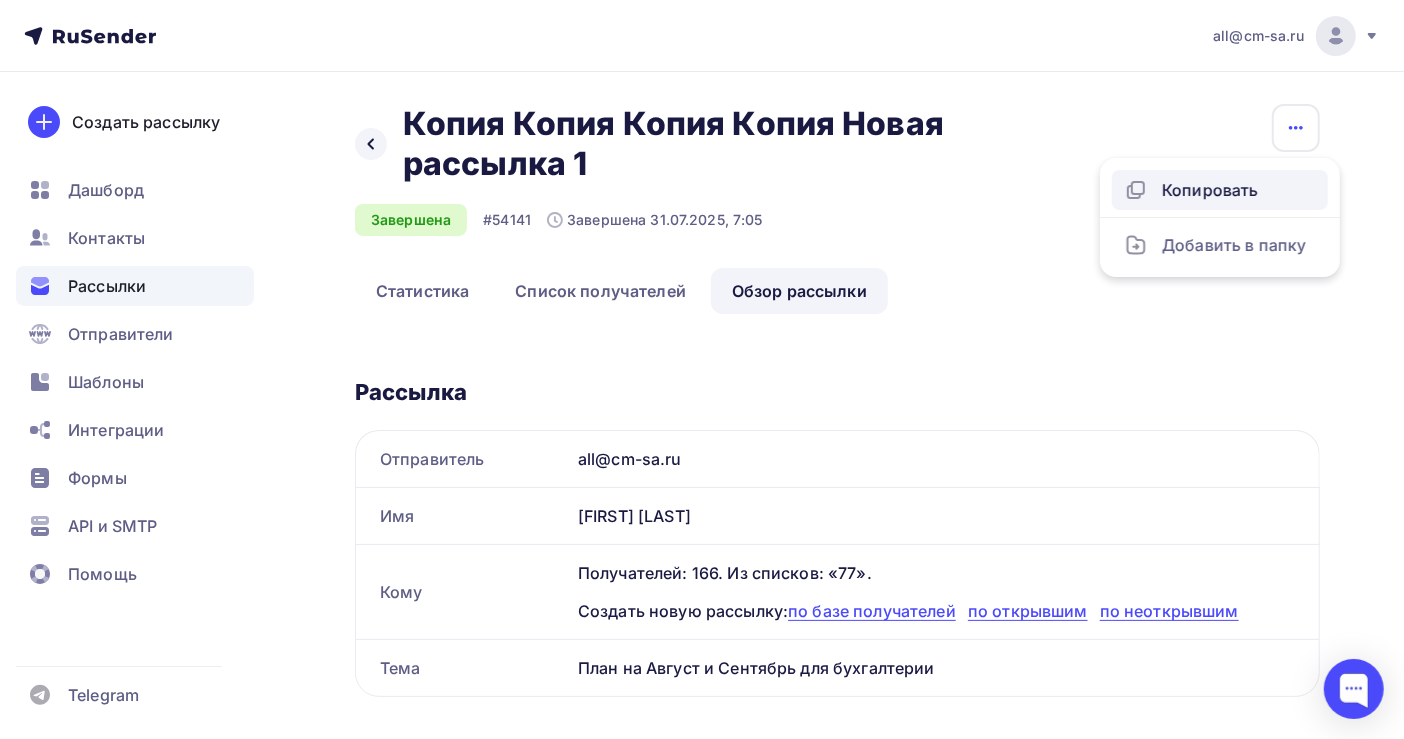 click on "Копировать" at bounding box center (1220, 190) 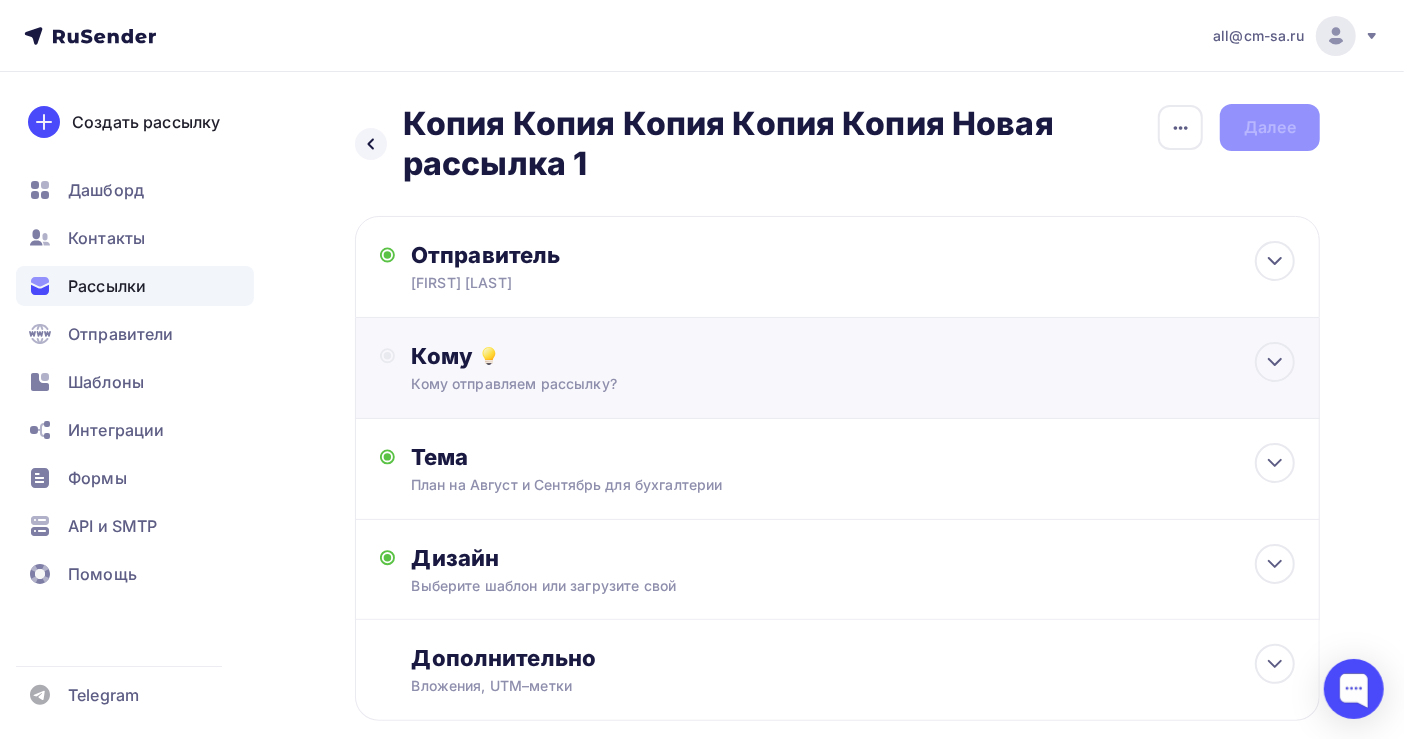 click on "Кому" at bounding box center (853, 356) 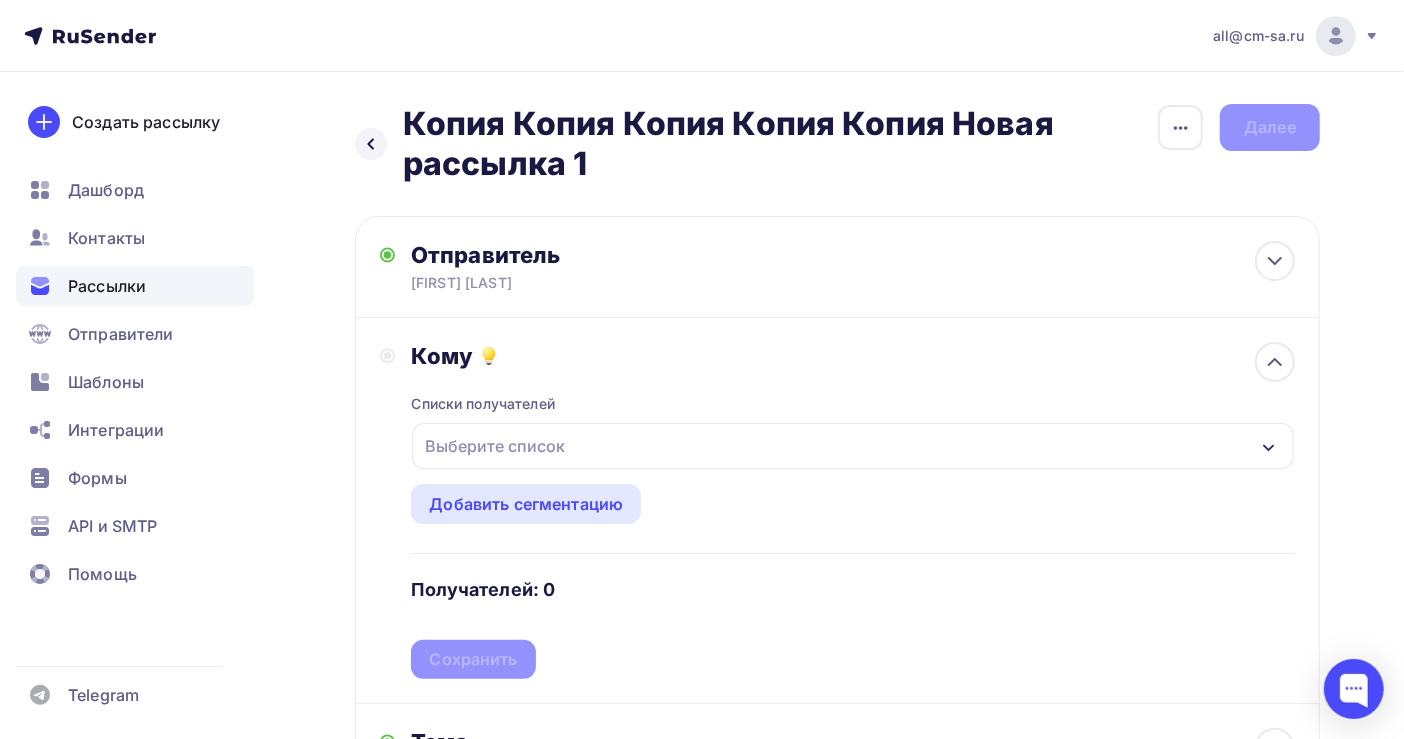 click on "Выберите список" at bounding box center (495, 446) 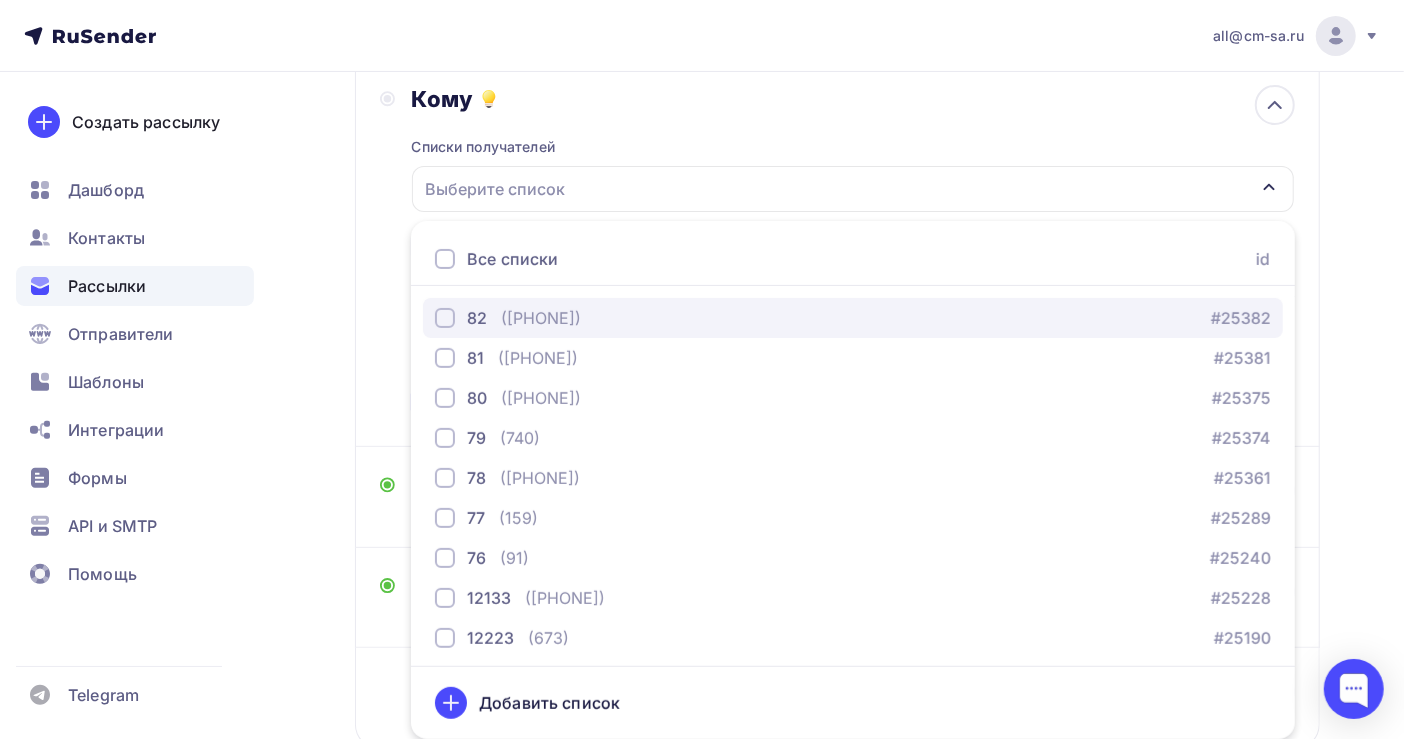 click on "([PHONE])" at bounding box center [853, 318] 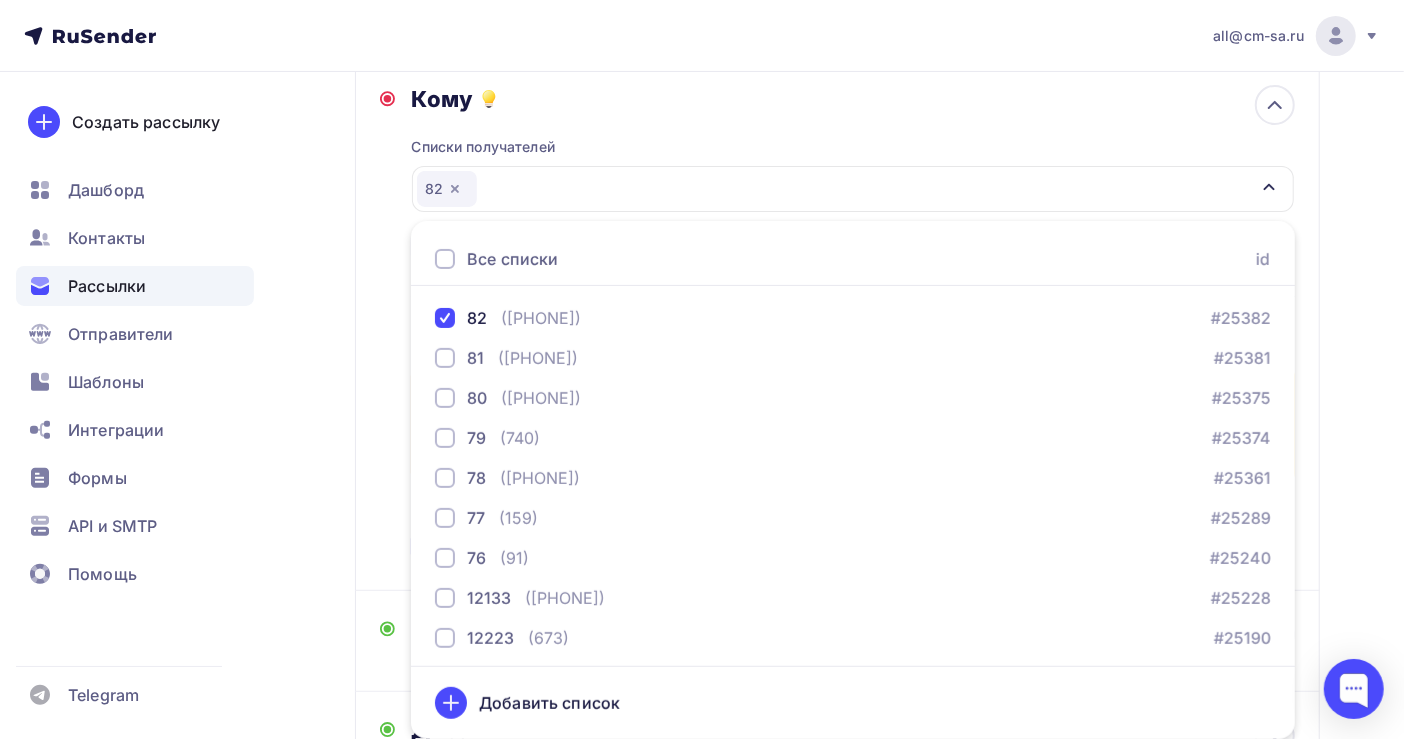 click on "Отправитель
[FIRST] [LAST]
Email  *
all@cm-sa.ru
all@cm-sa.ru           all@org.inf-buh.ru           org@mail.bux-mos.ru           nat@info.inf-buh.ru           ok@jhda.su           buh@mail.jhda.ru           buh@jhda.ru               Добавить отправителя
Рекомендуем  добавить почту на домене   Имя" at bounding box center (702, 418) 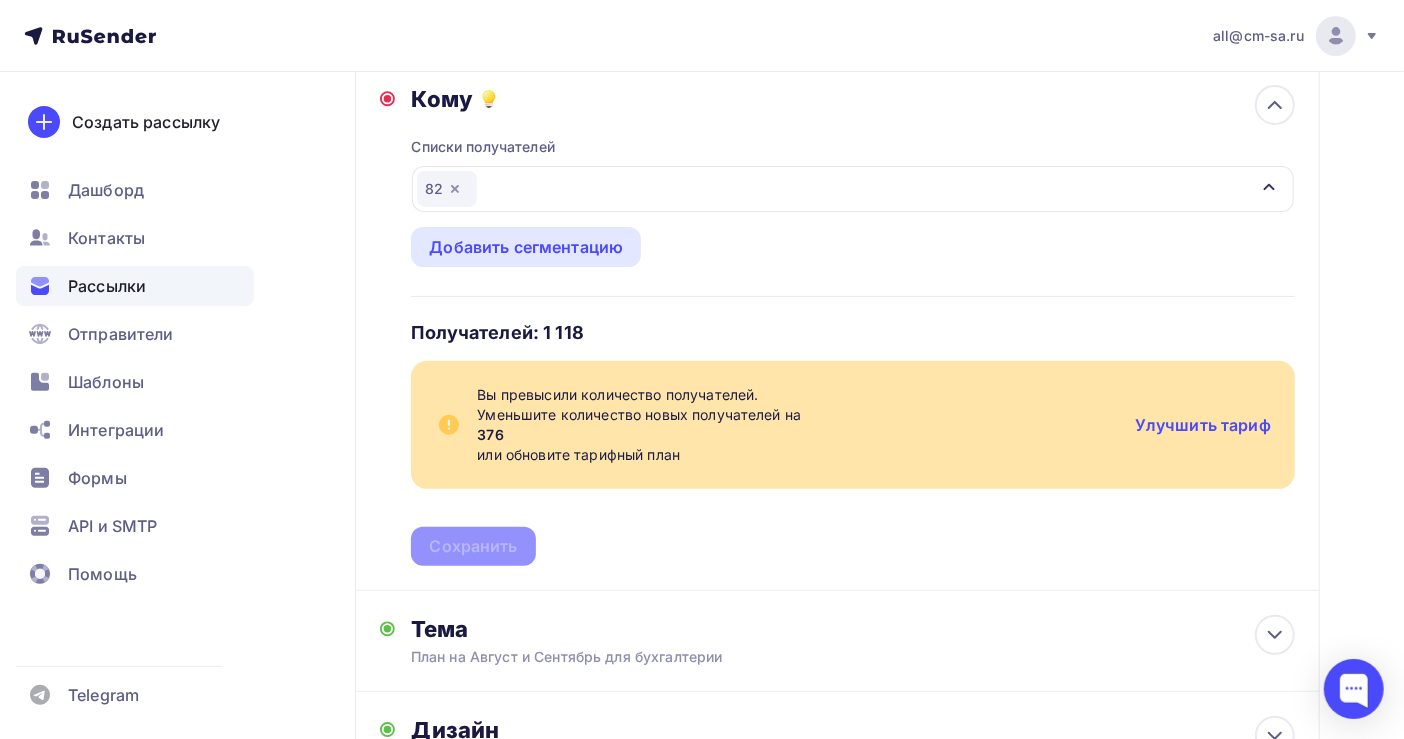 click 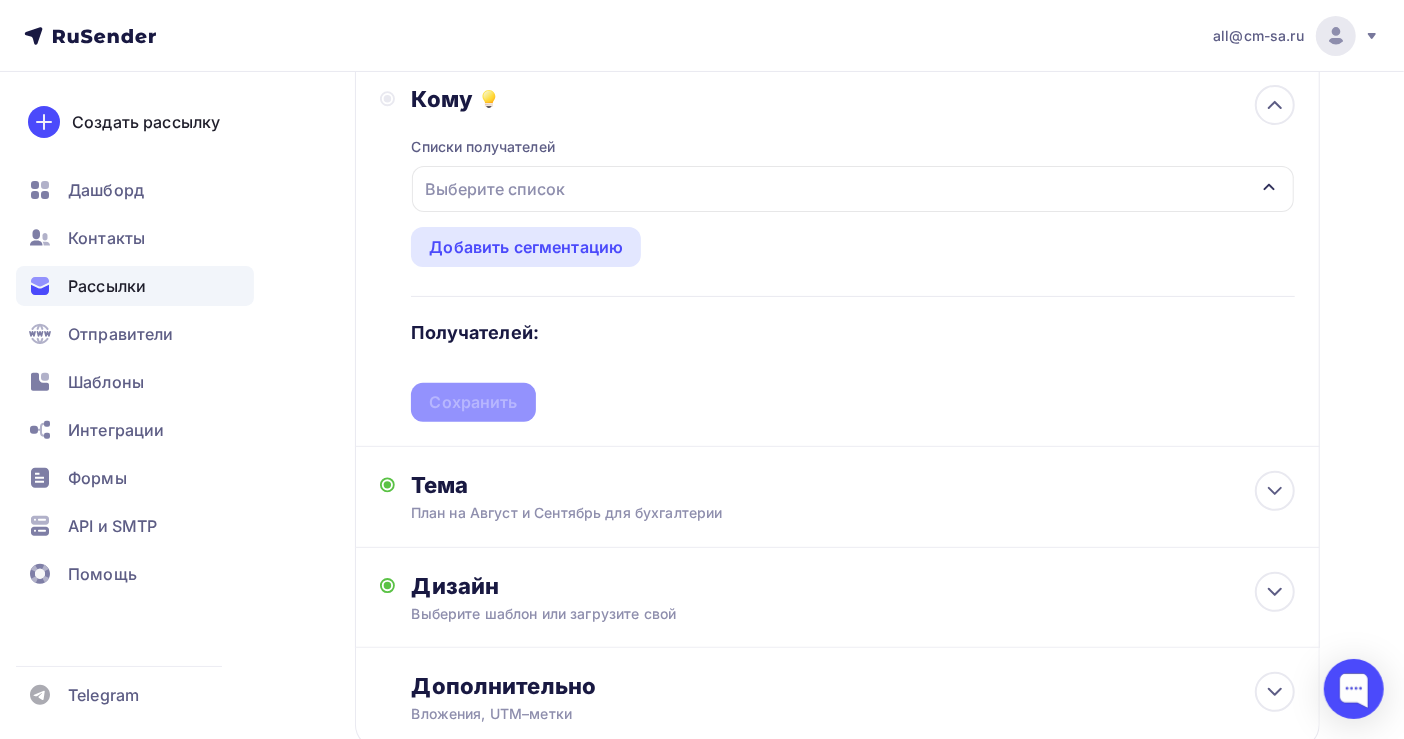 click on "Выберите список" at bounding box center (495, 189) 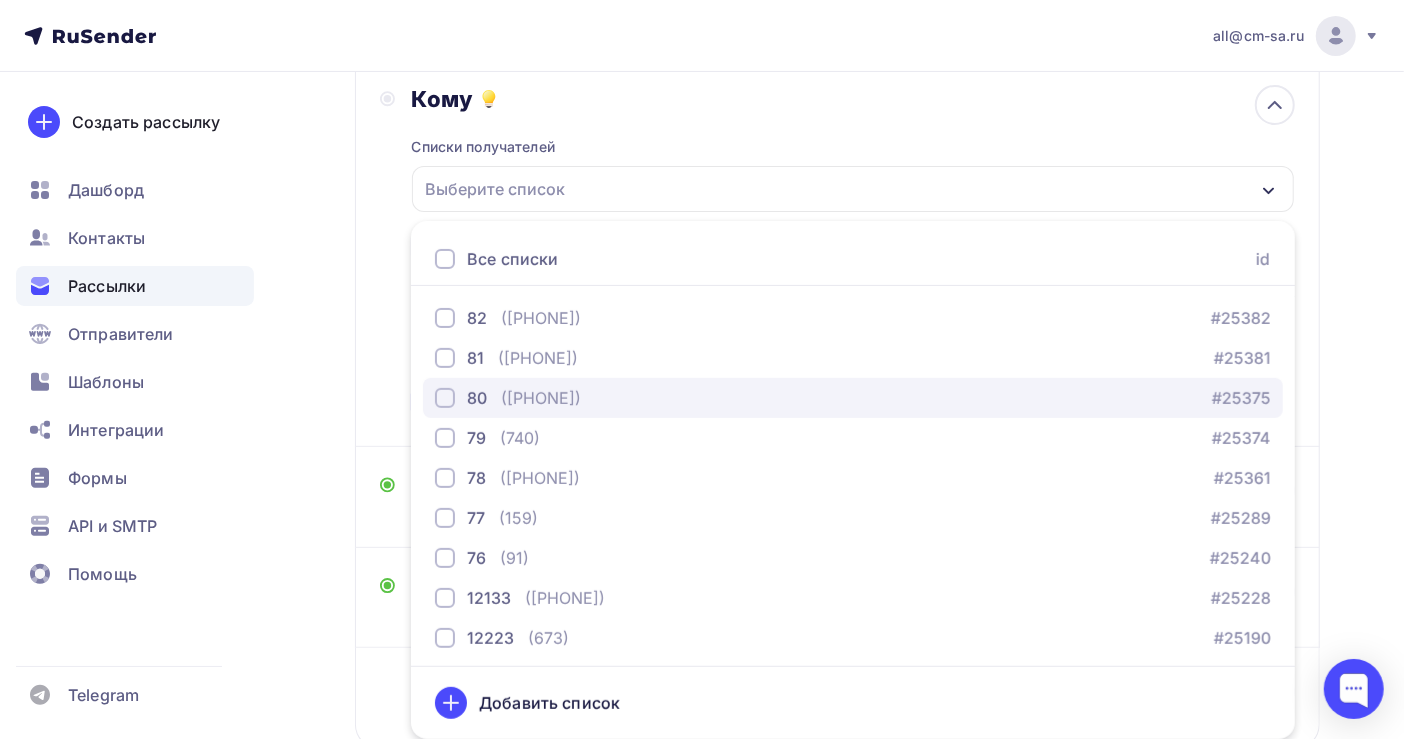 click at bounding box center [445, 398] 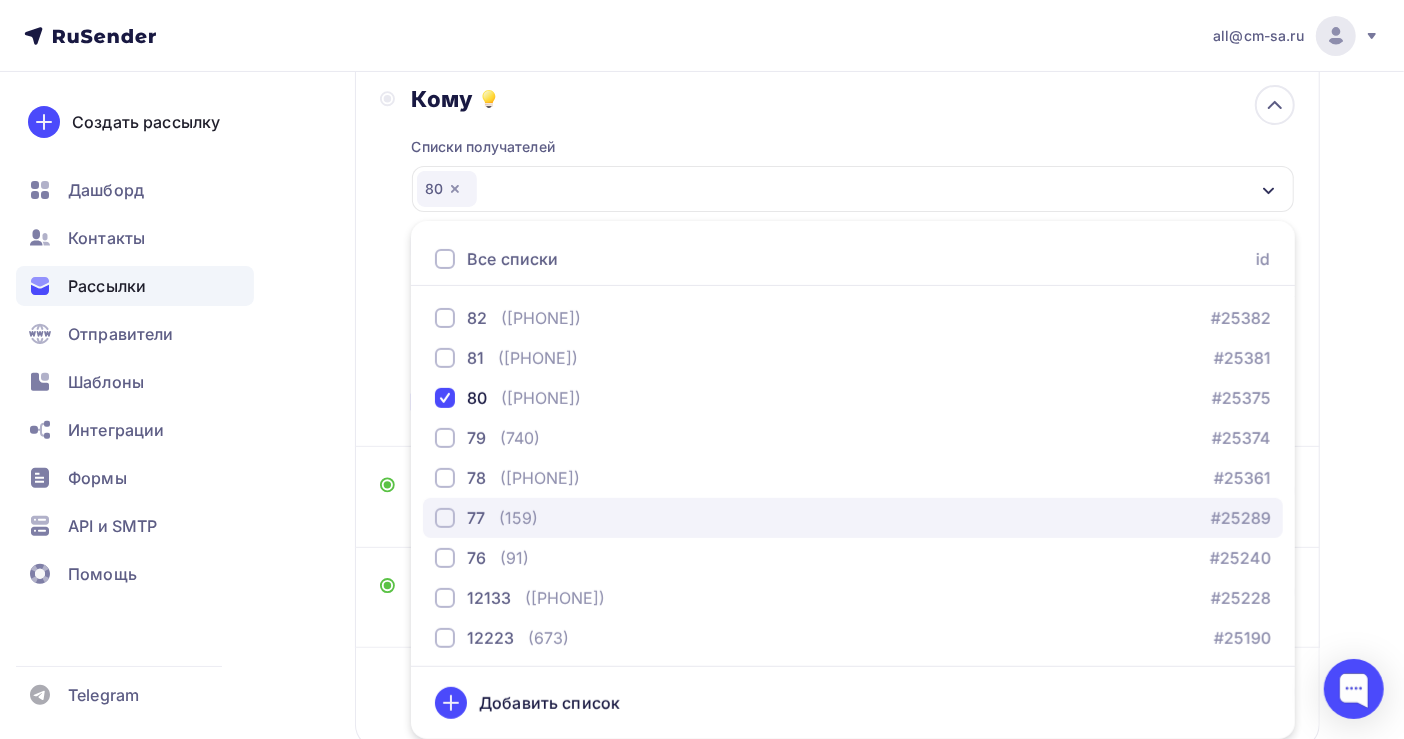 click on "77" at bounding box center (460, 518) 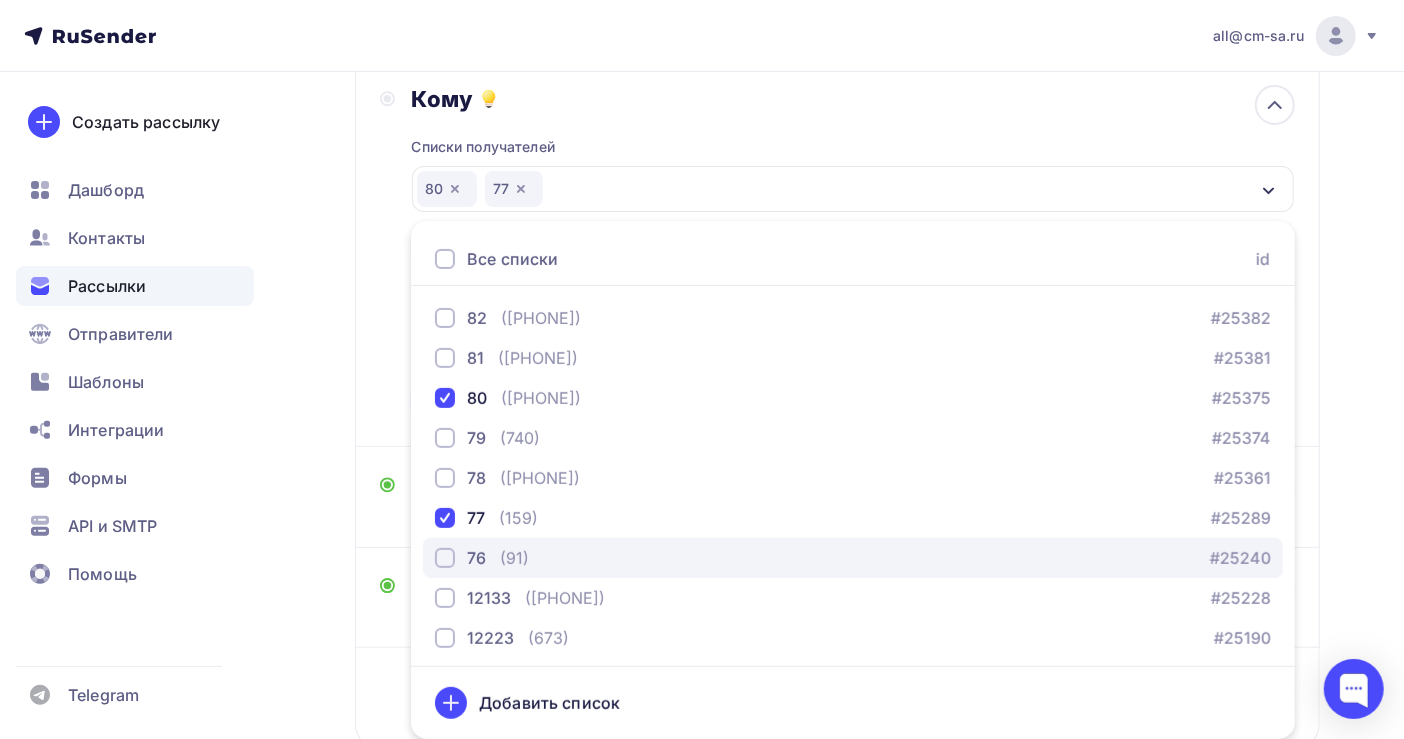 click at bounding box center [445, 558] 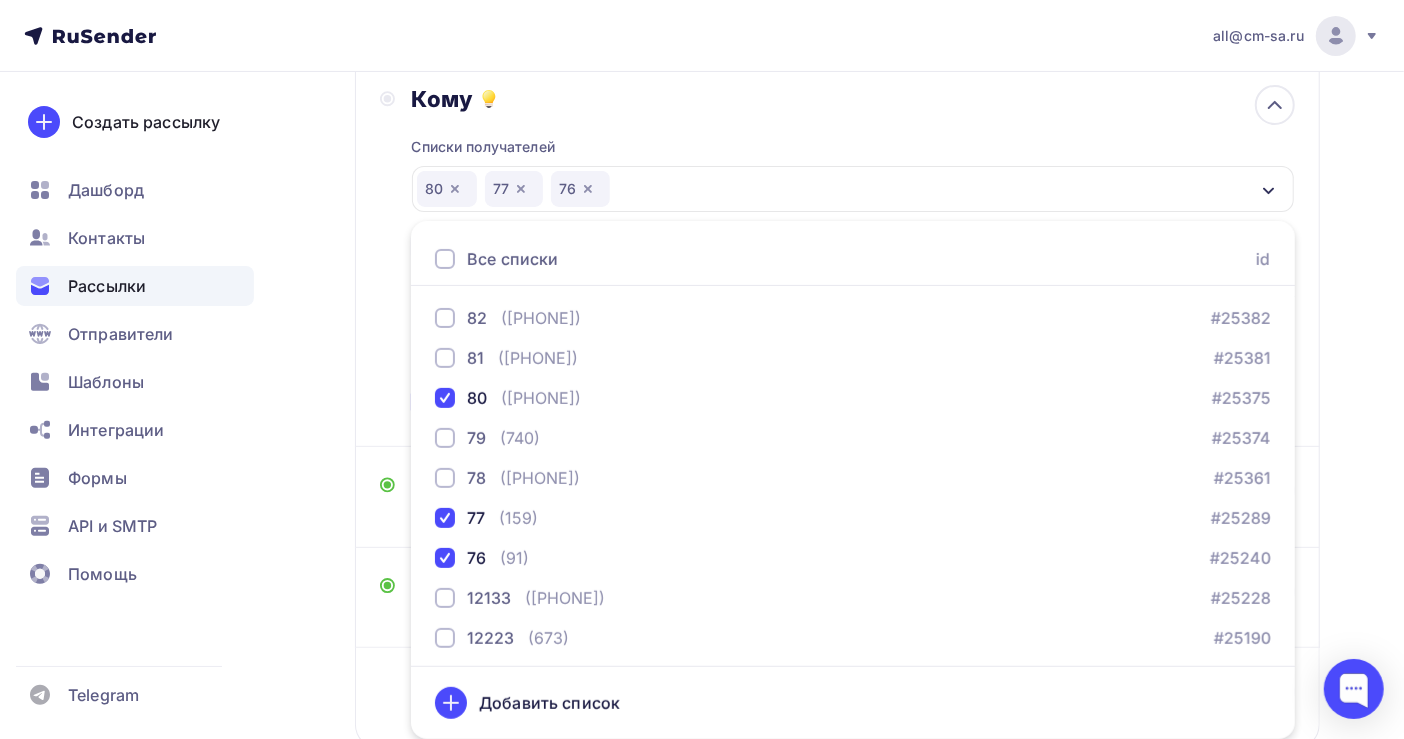 click on "Назад
Копия Копия Копия Копия Копия Новая рассылка 1
Копия Копия Копия Копия Копия Новая рассылка 1
Закончить позже
Переименовать рассылку
Удалить
Далее
Отправитель
[NAME]
Email  *
all@cm-sa.ru
all@cm-sa.ru           all@org.inf-buh.ru           org@mail.bux-mos.ru           nat@info.inf-buh.ru           ok@jhda.su           buh@mail.jhda.ru           buh@jhda.ru               Добавить отправителя
Рекомендуем  добавить почту на домене   Имя" at bounding box center [702, 346] 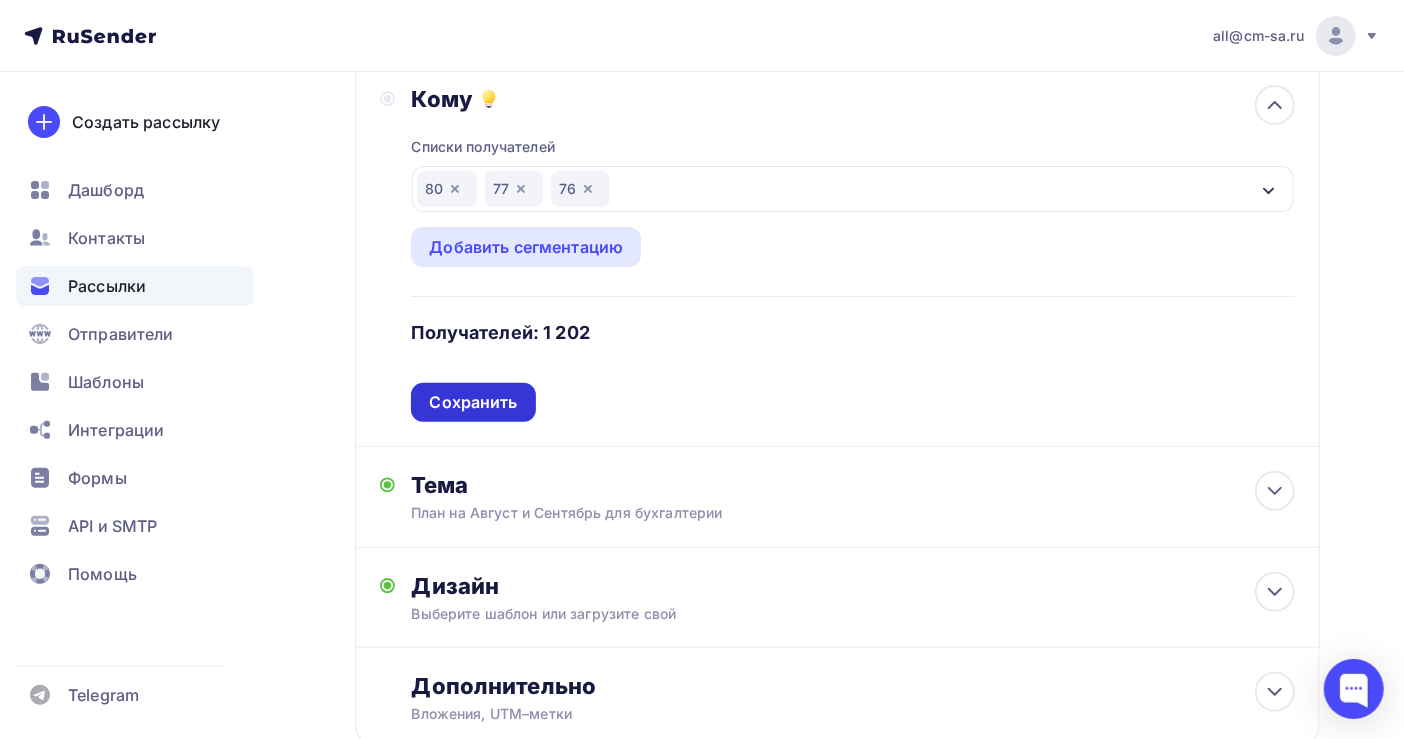 click on "Сохранить" at bounding box center (473, 402) 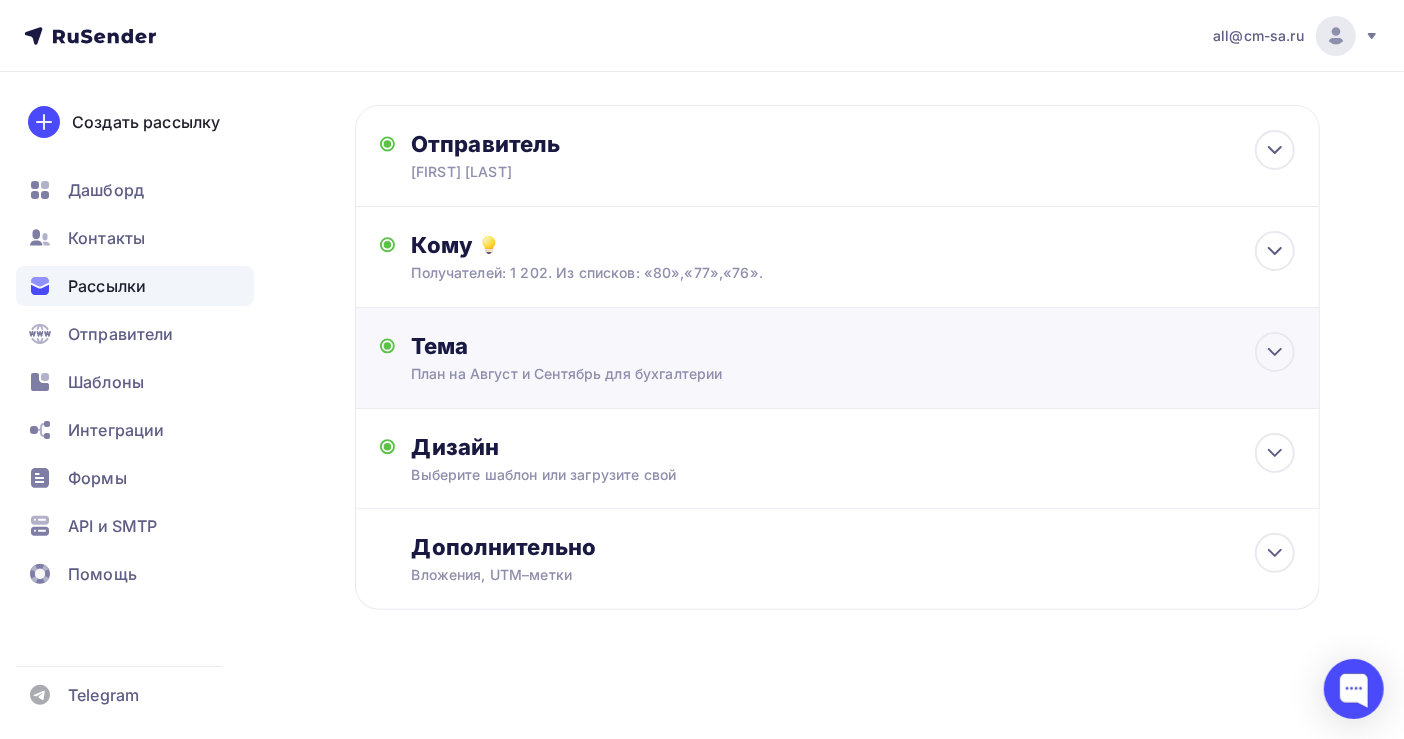 scroll, scrollTop: 113, scrollLeft: 0, axis: vertical 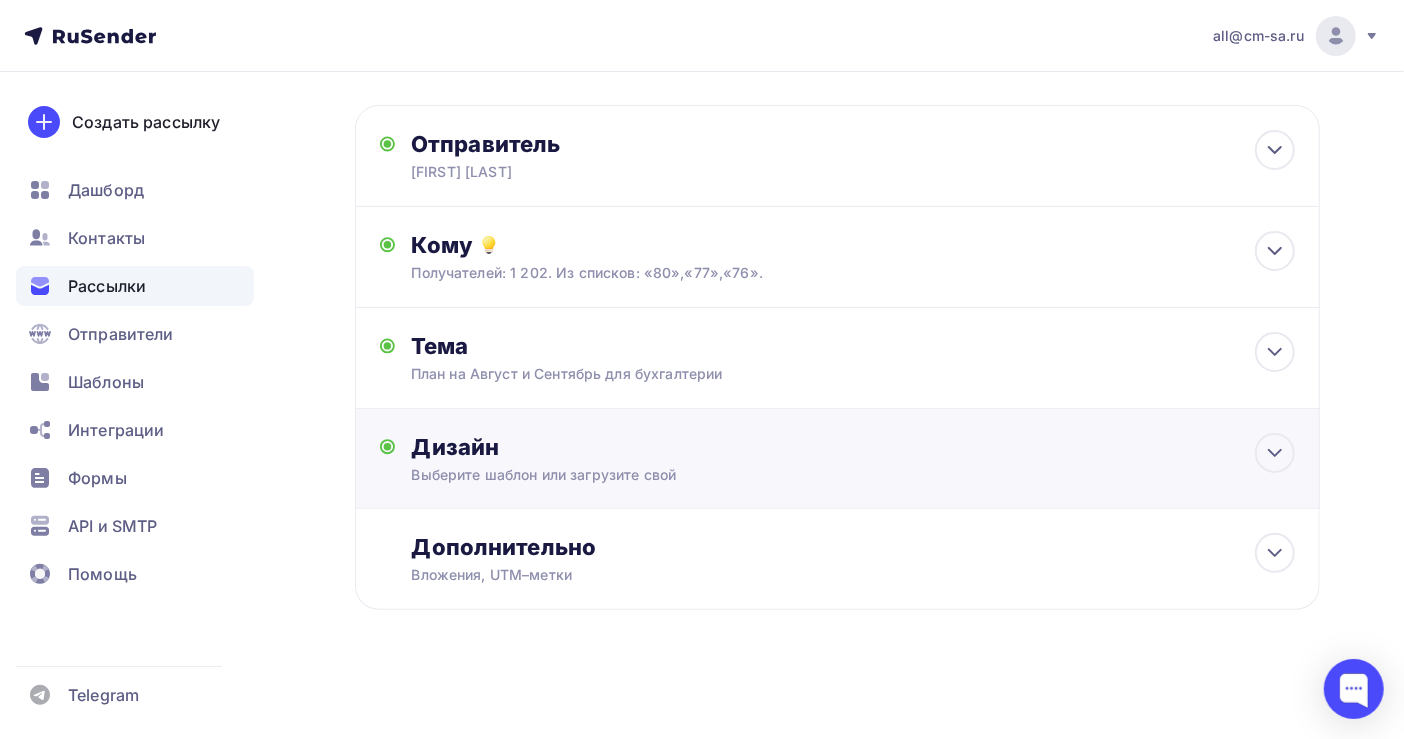 click on "Выберите шаблон или загрузите свой" at bounding box center (808, 475) 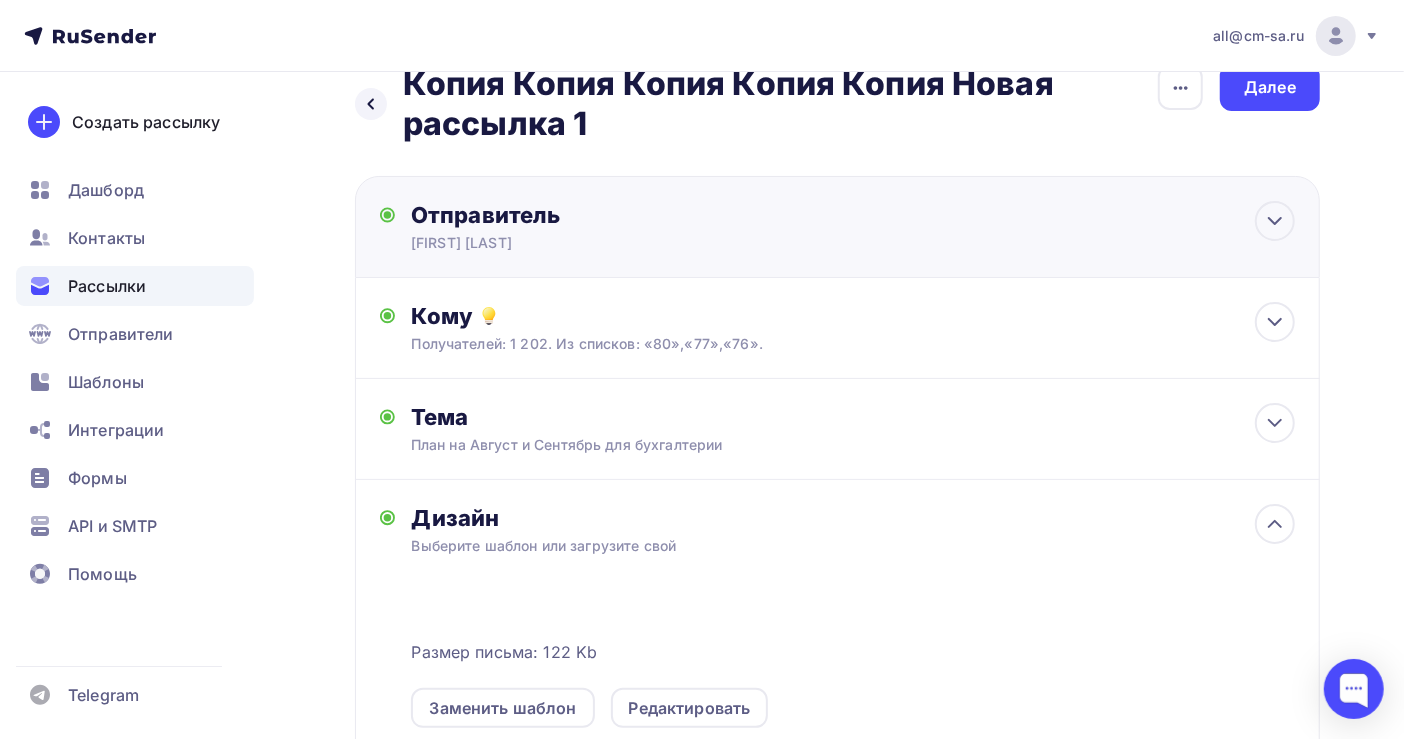 scroll, scrollTop: 0, scrollLeft: 0, axis: both 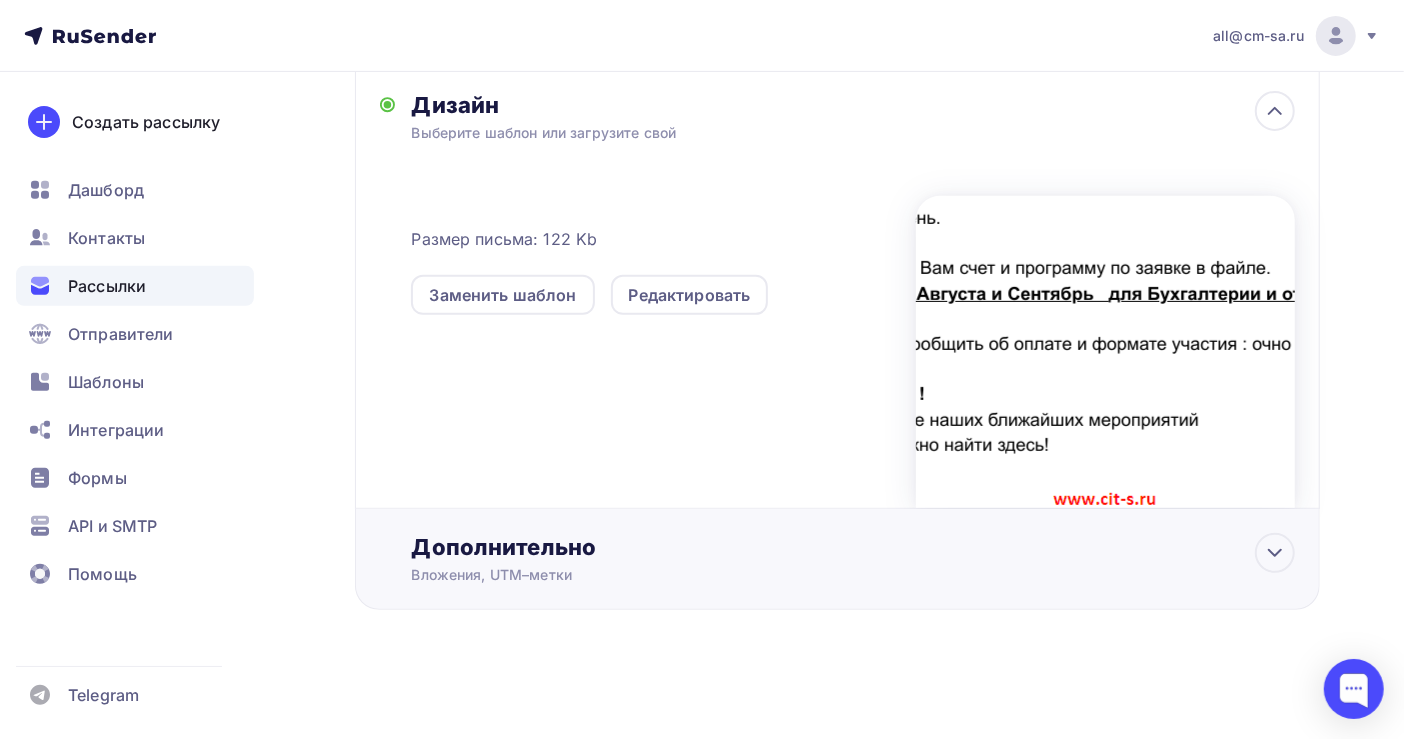 click on "Дополнительно" at bounding box center [853, 547] 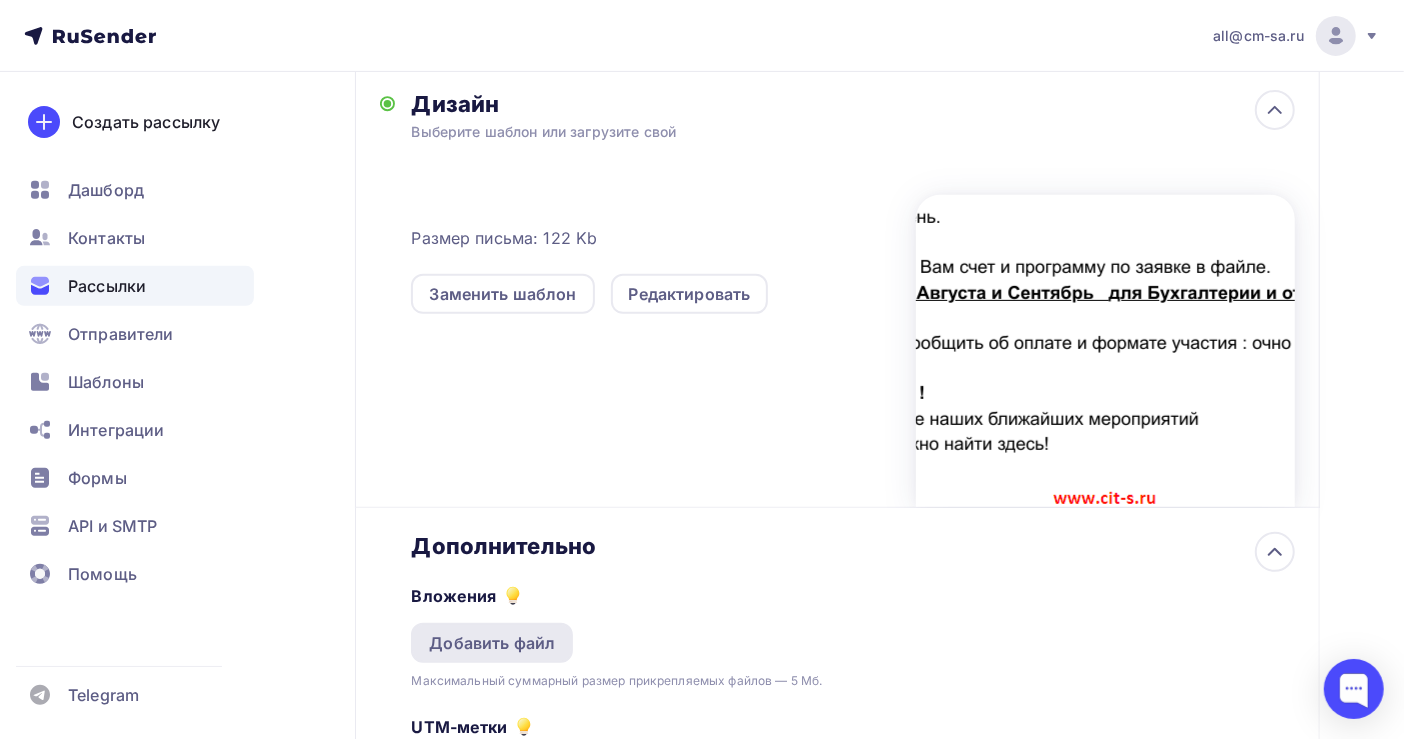scroll, scrollTop: 0, scrollLeft: 0, axis: both 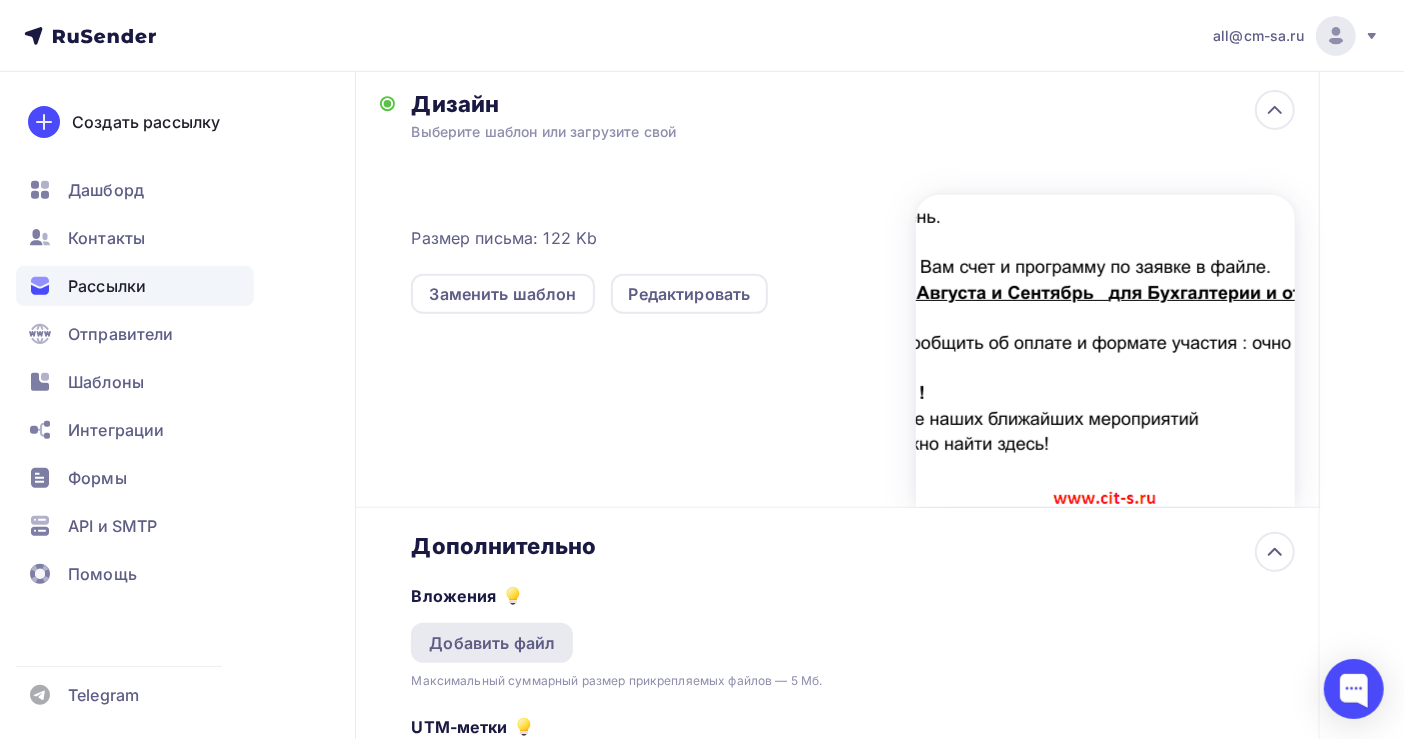 click on "Добавить файл" at bounding box center [492, 643] 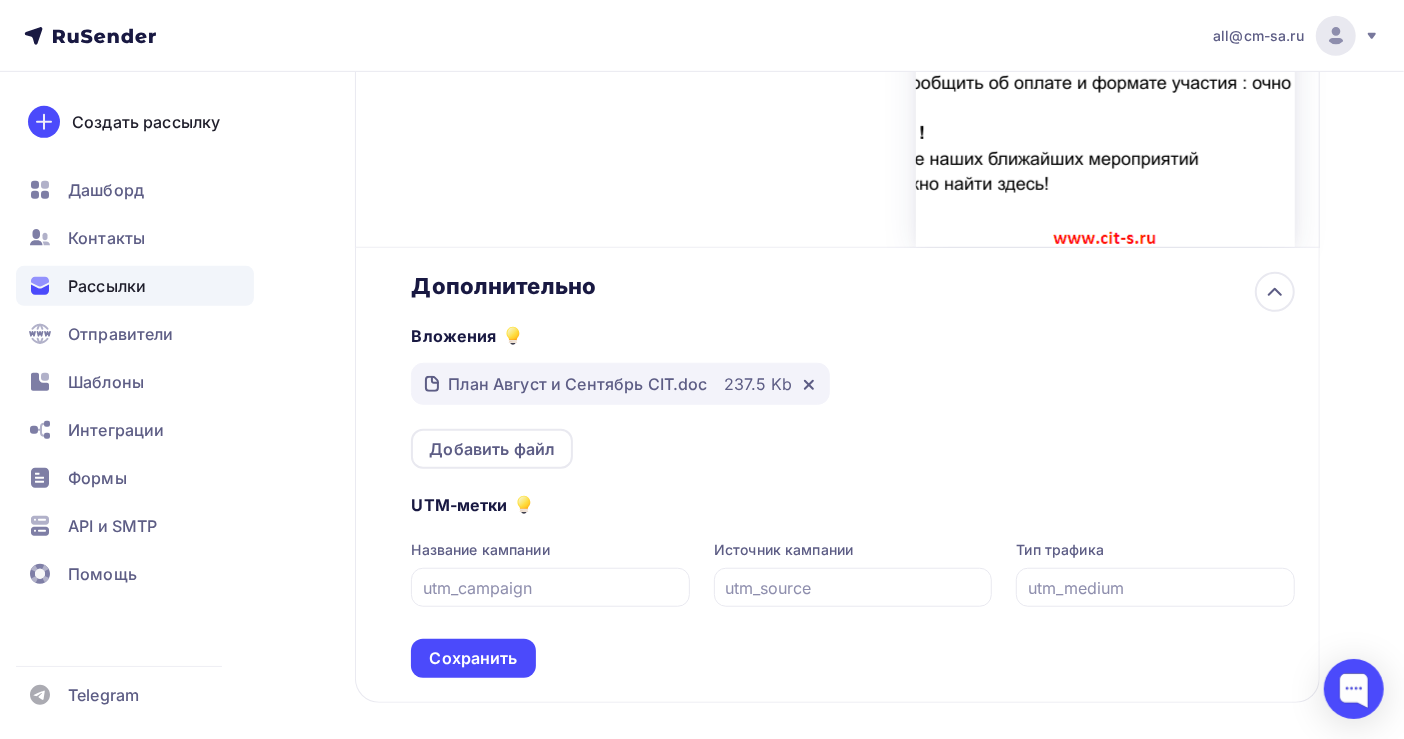 scroll, scrollTop: 811, scrollLeft: 0, axis: vertical 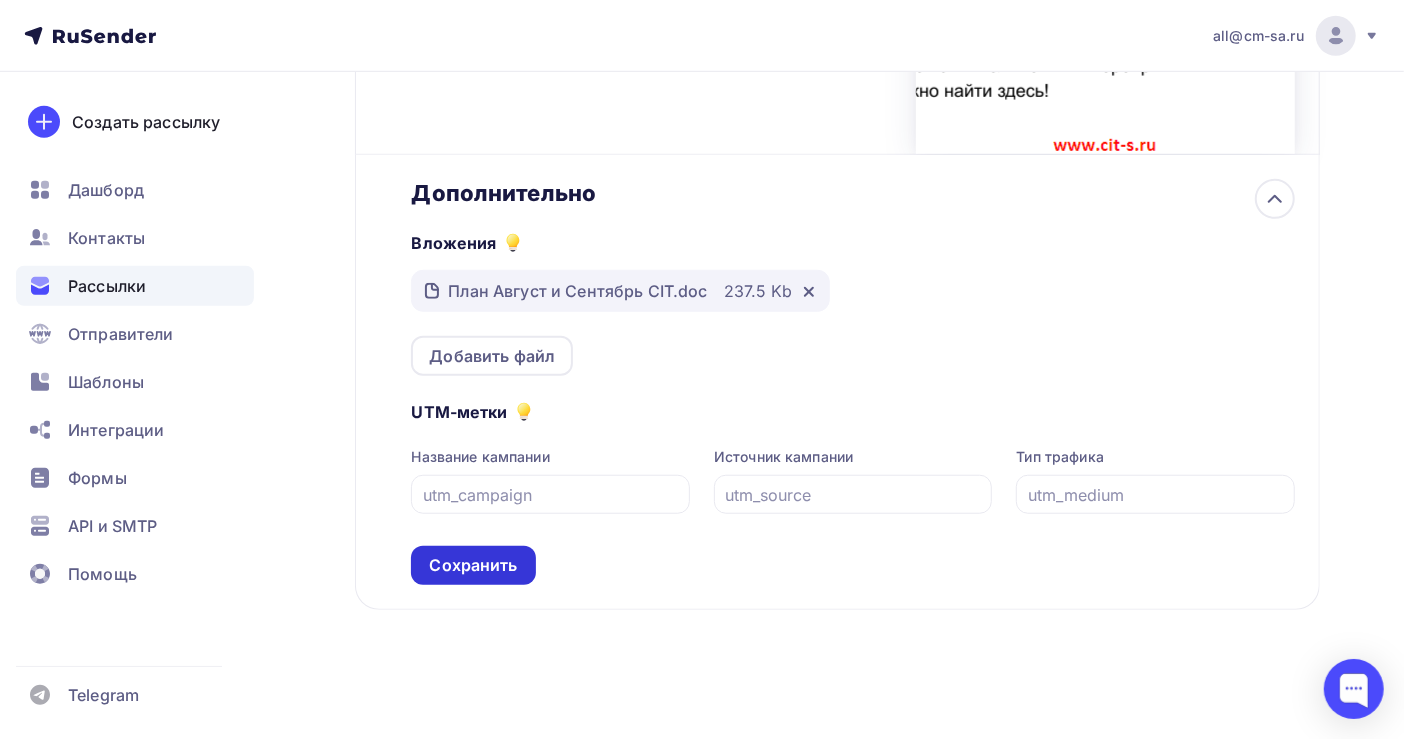 click on "Сохранить" at bounding box center [473, 565] 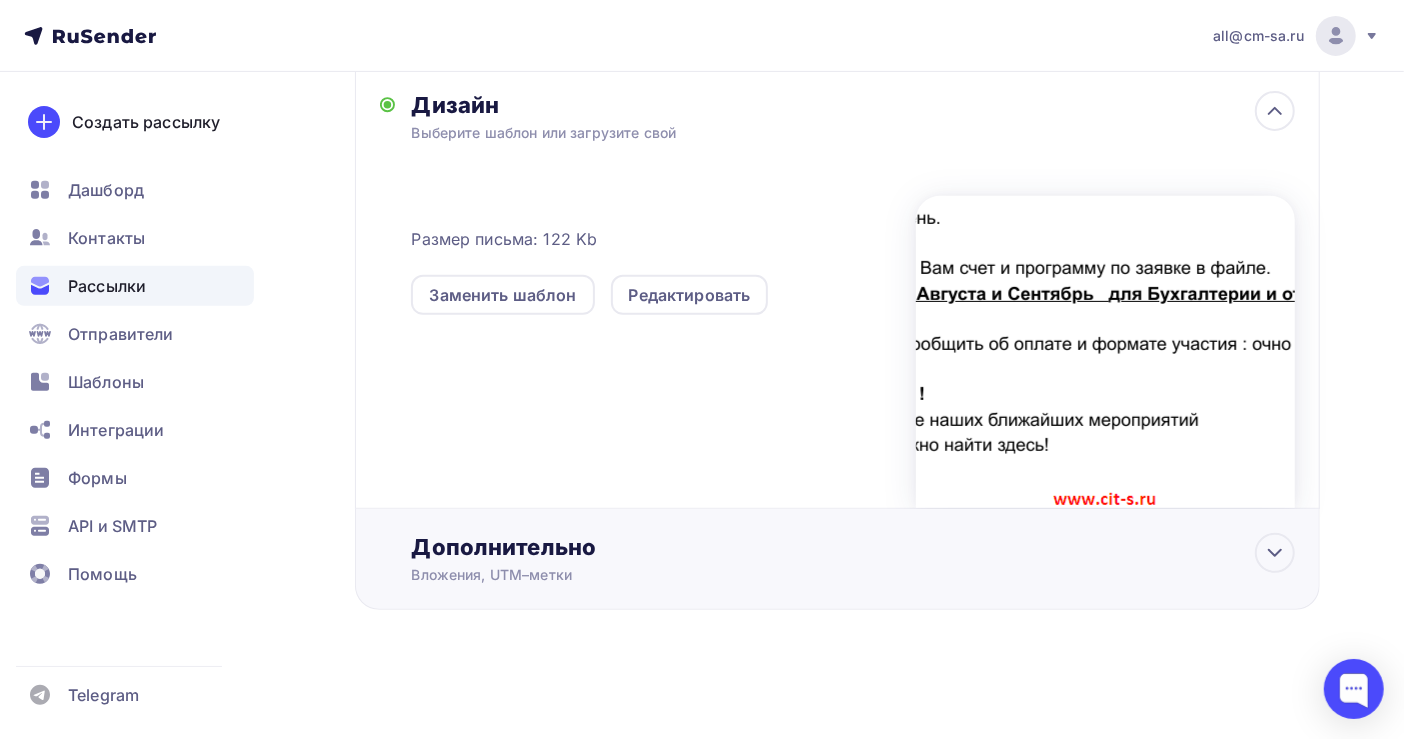 scroll, scrollTop: 456, scrollLeft: 0, axis: vertical 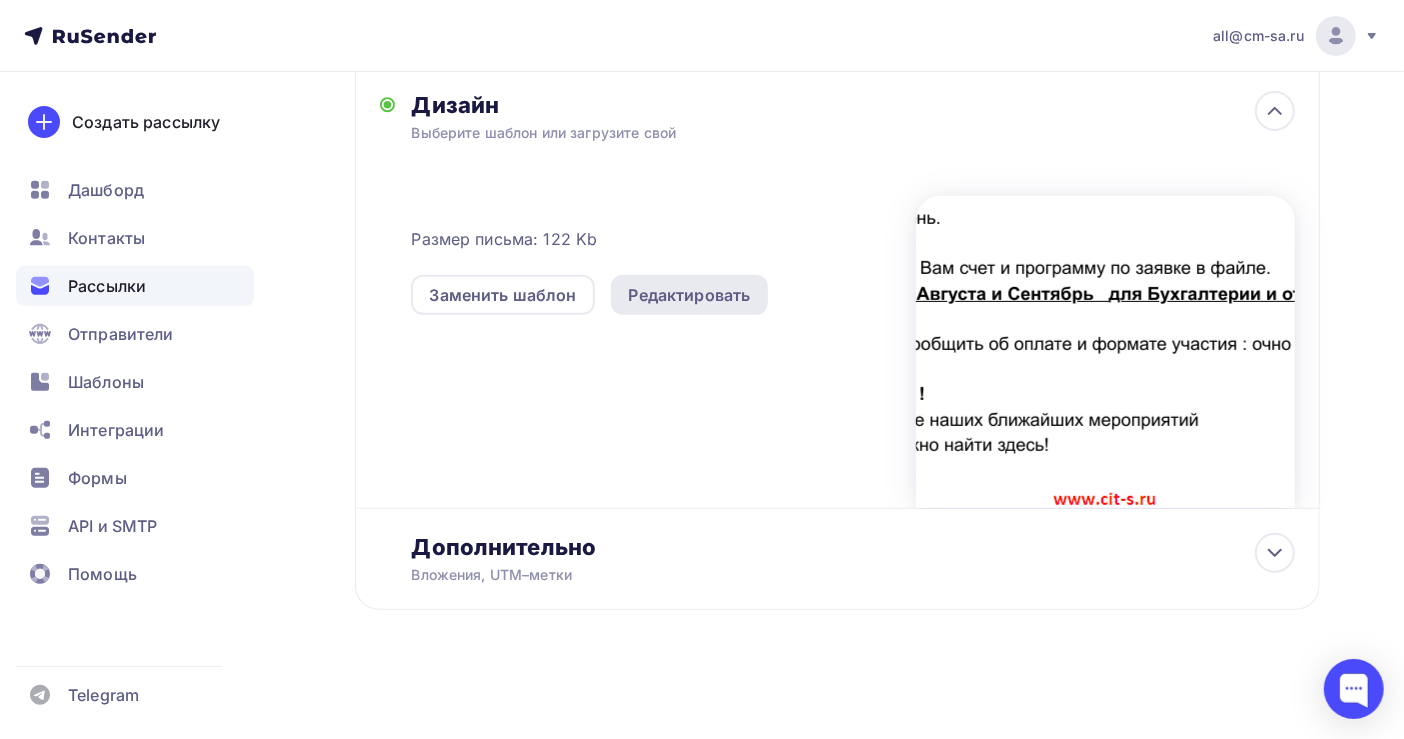 click on "Редактировать" at bounding box center [690, 295] 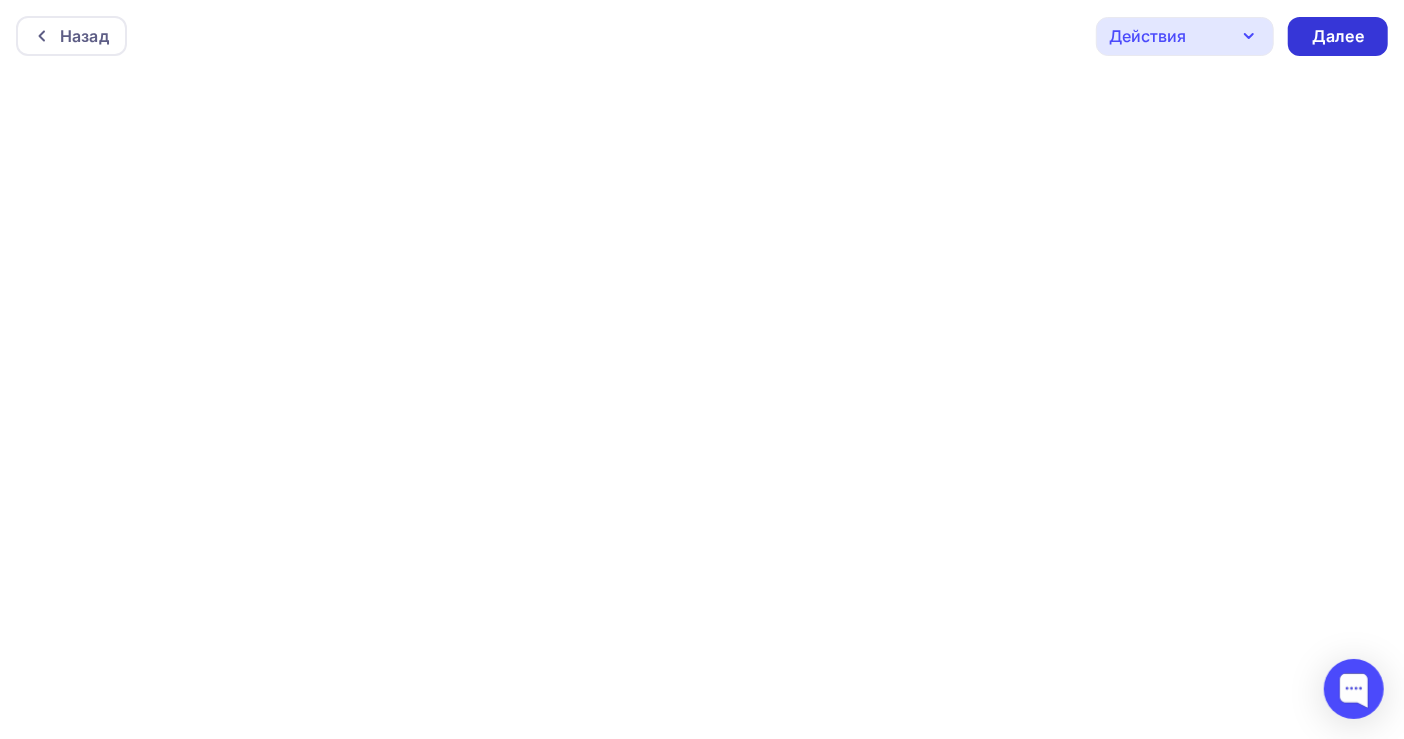 click on "Далее" at bounding box center (1338, 36) 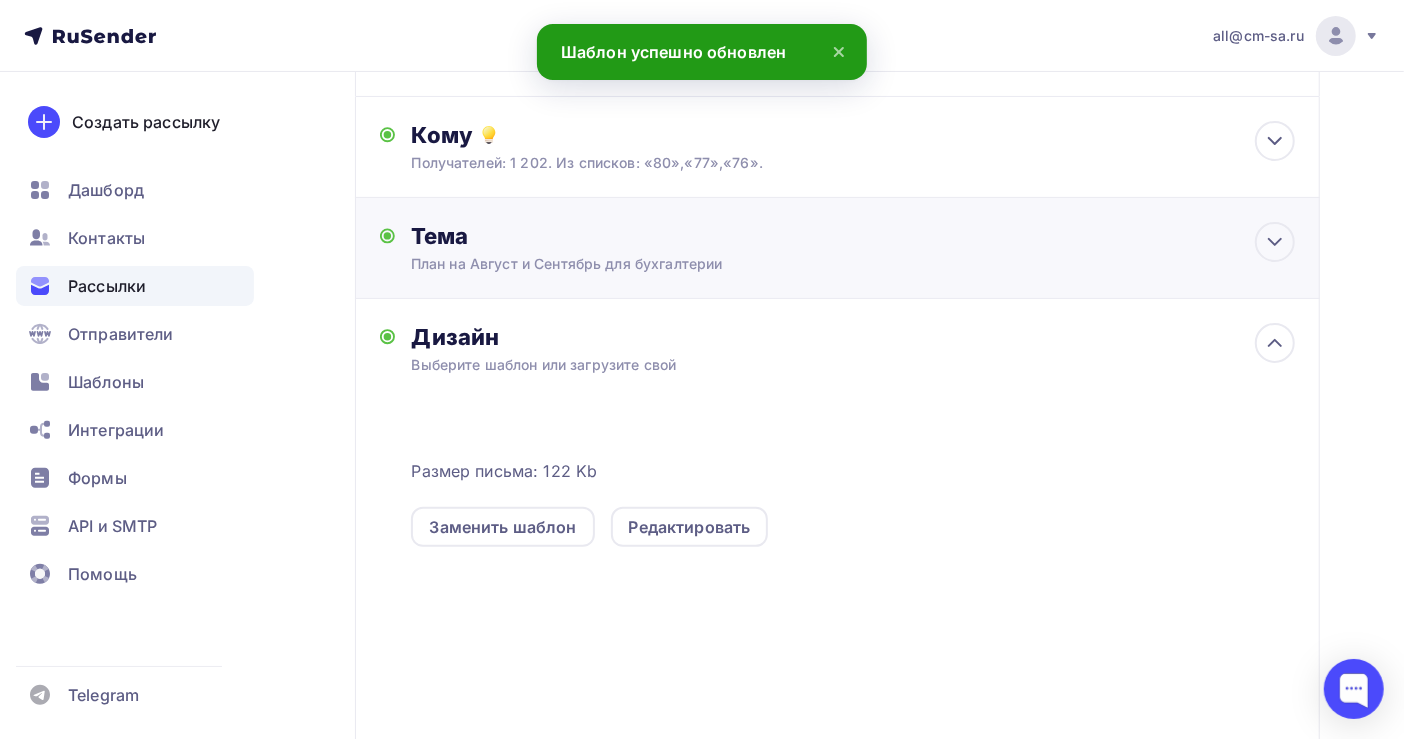 scroll, scrollTop: 400, scrollLeft: 0, axis: vertical 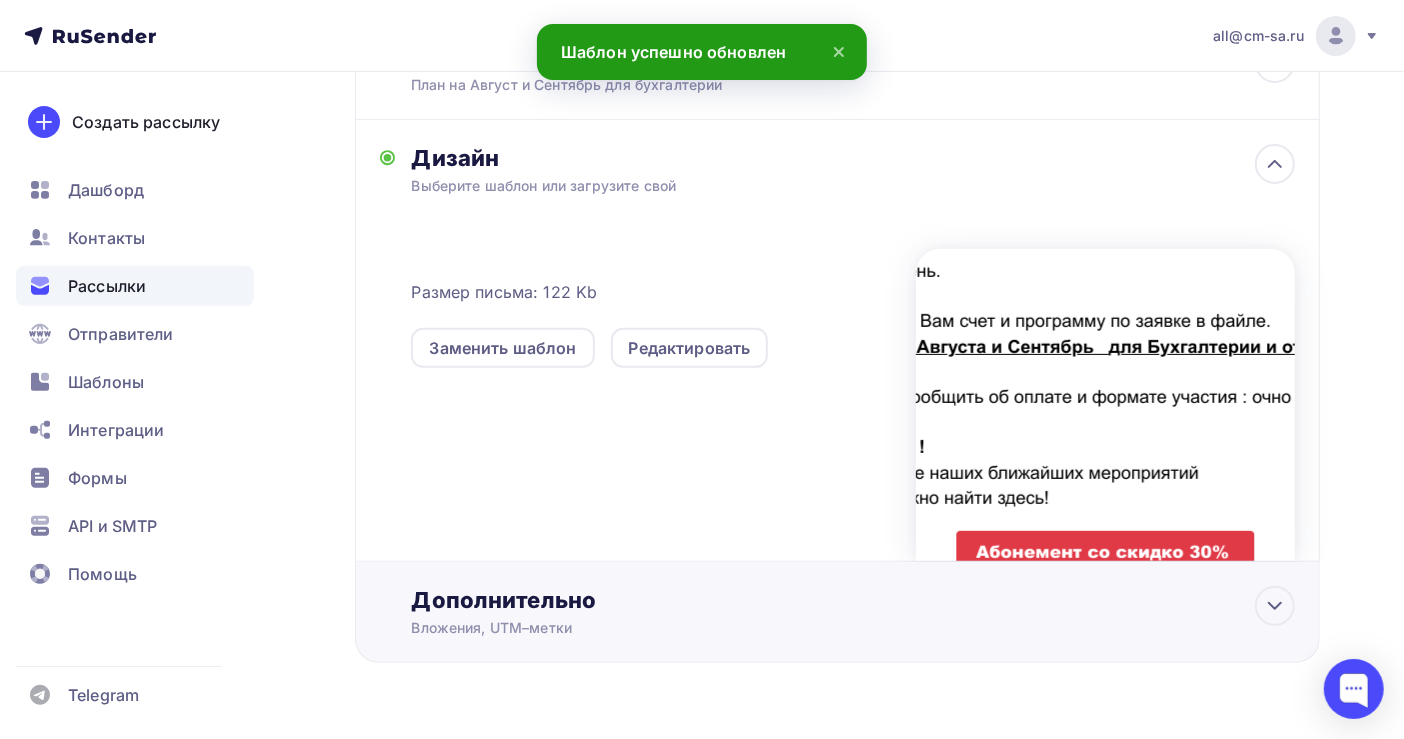 click on "Дополнительно" at bounding box center [853, 600] 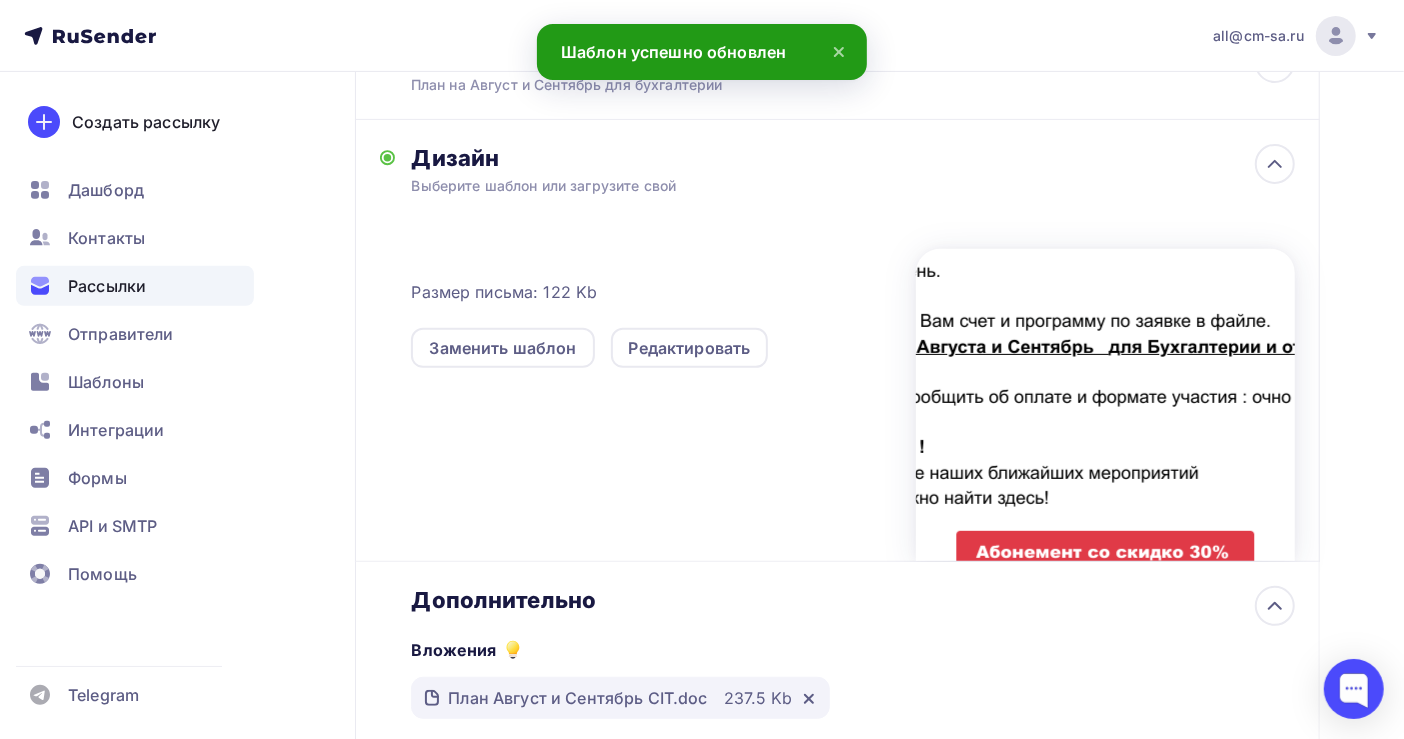 scroll, scrollTop: 0, scrollLeft: 0, axis: both 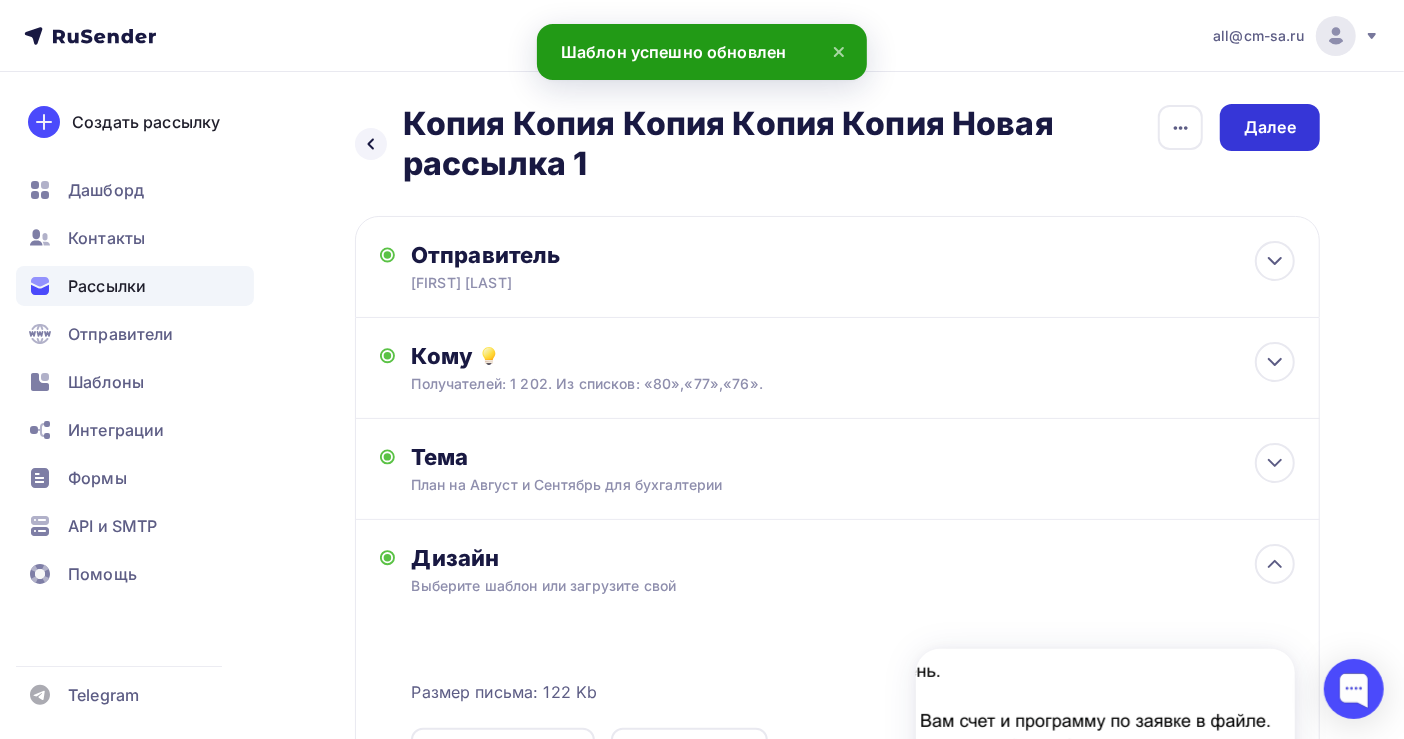 click on "Далее" at bounding box center [1270, 127] 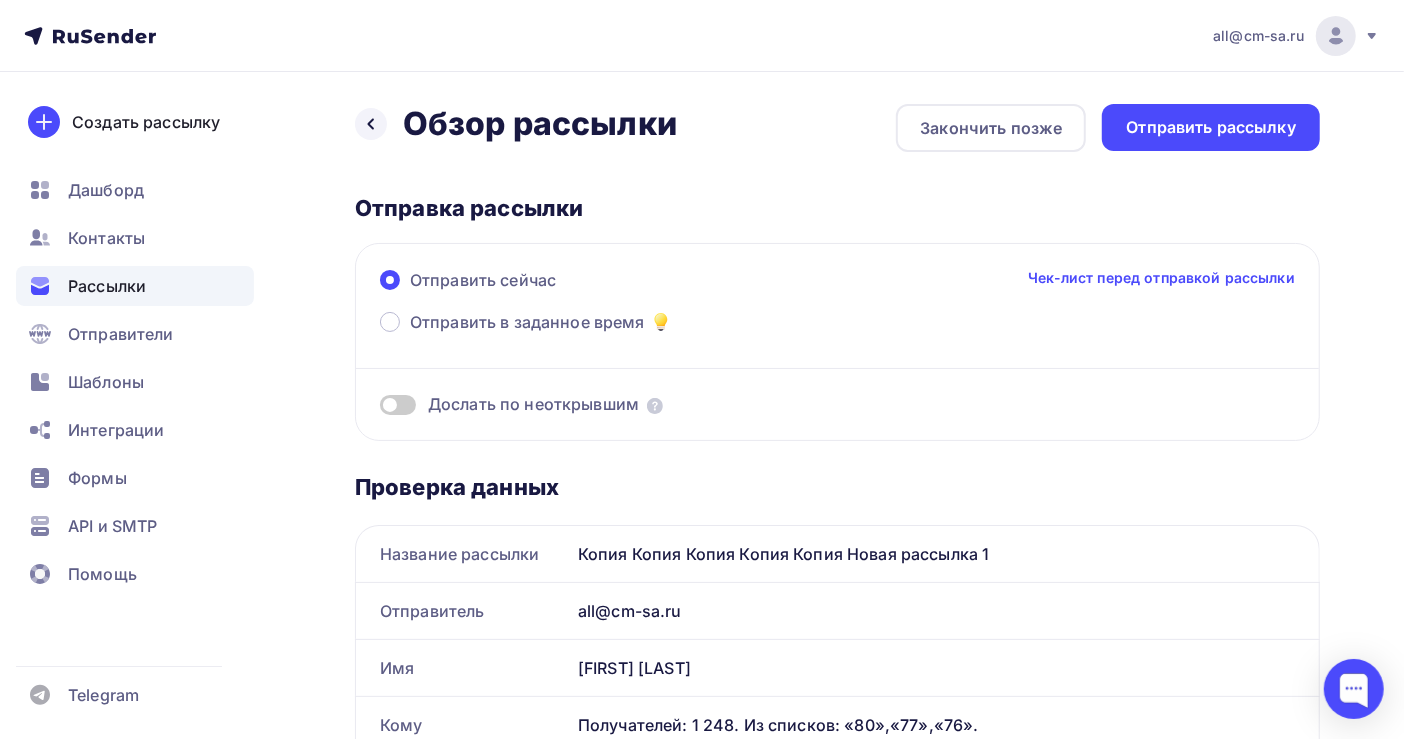scroll, scrollTop: 0, scrollLeft: 0, axis: both 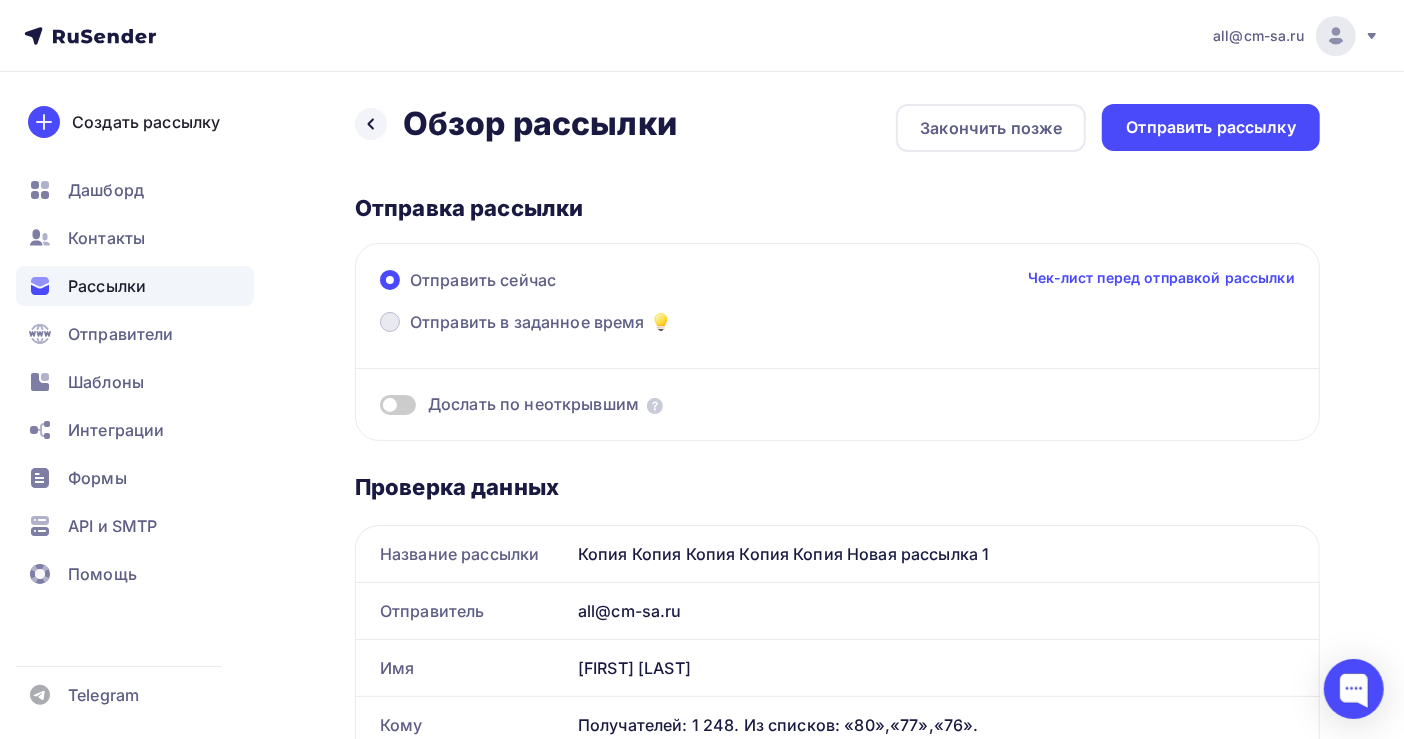 click on "Отправить в заданное время" at bounding box center (527, 322) 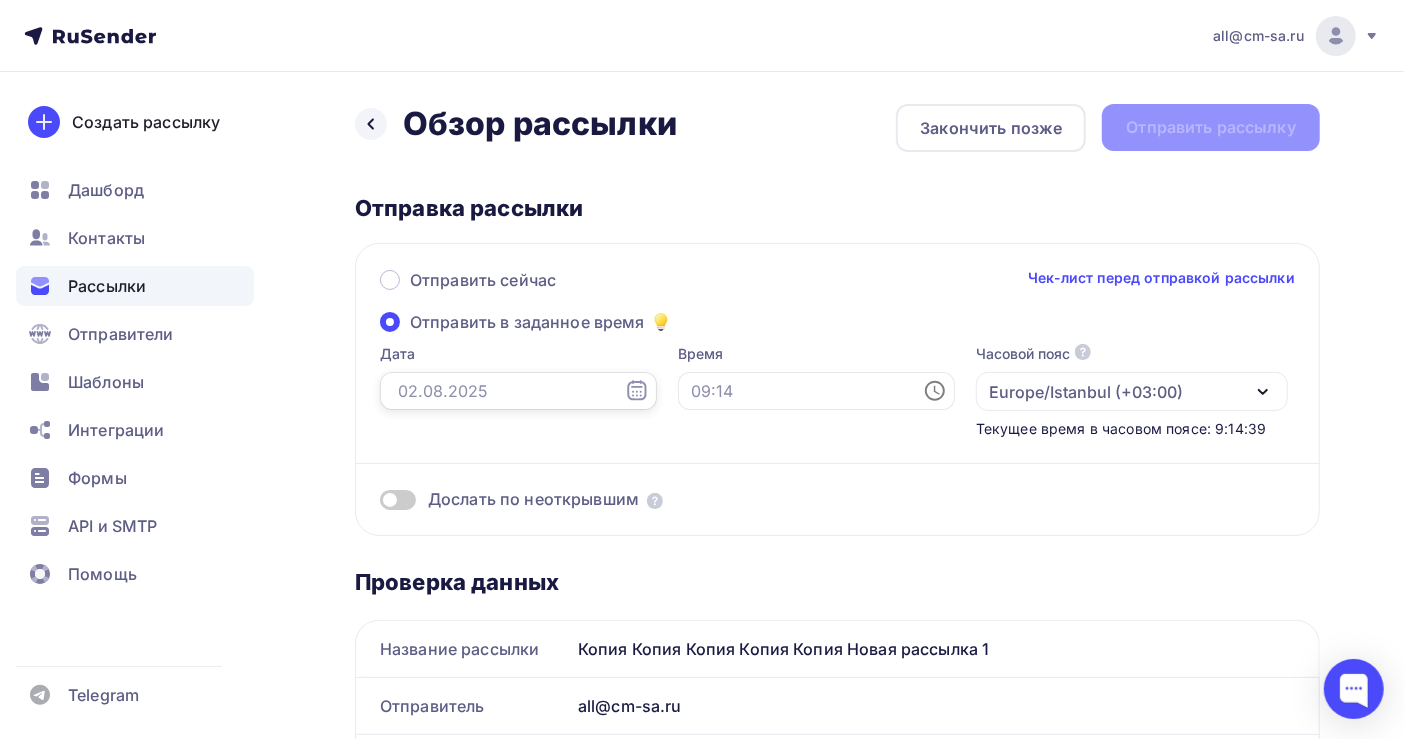 click at bounding box center (518, 391) 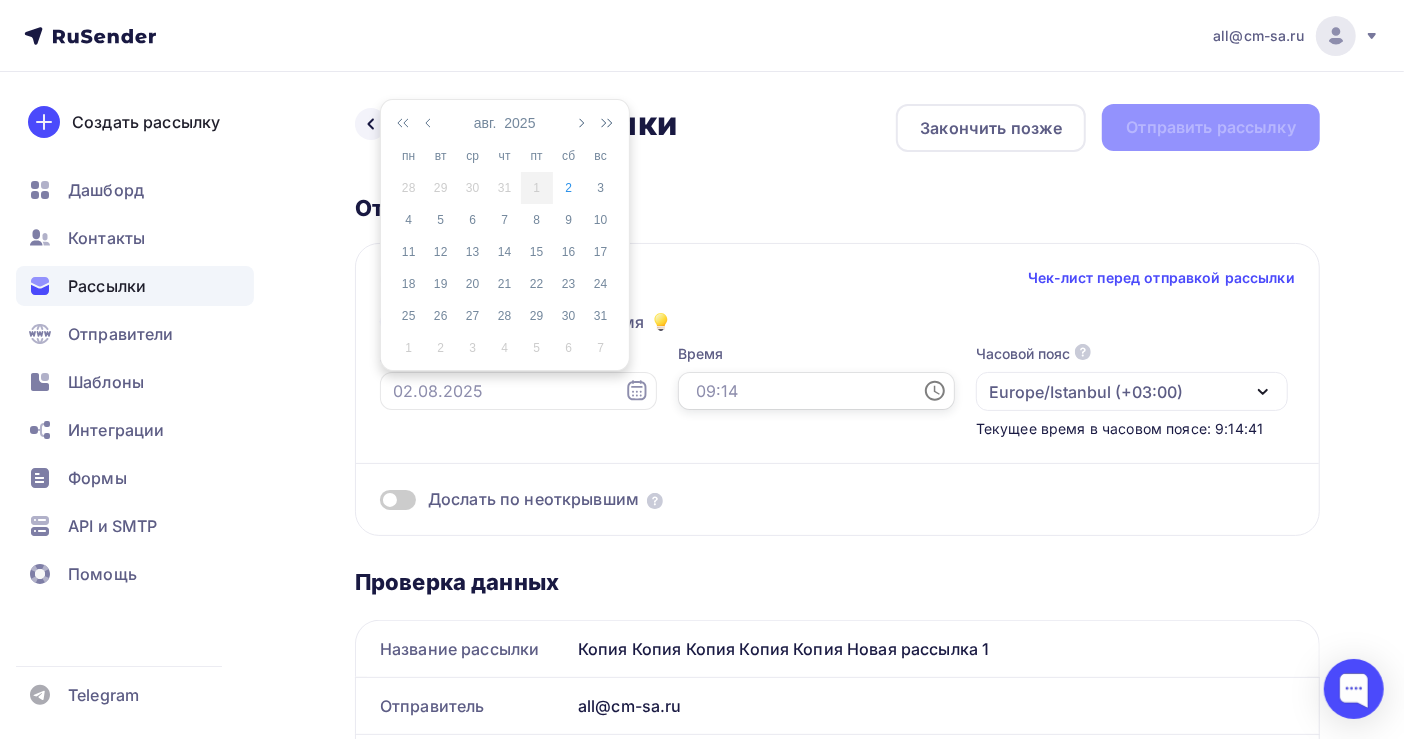 click at bounding box center [816, 391] 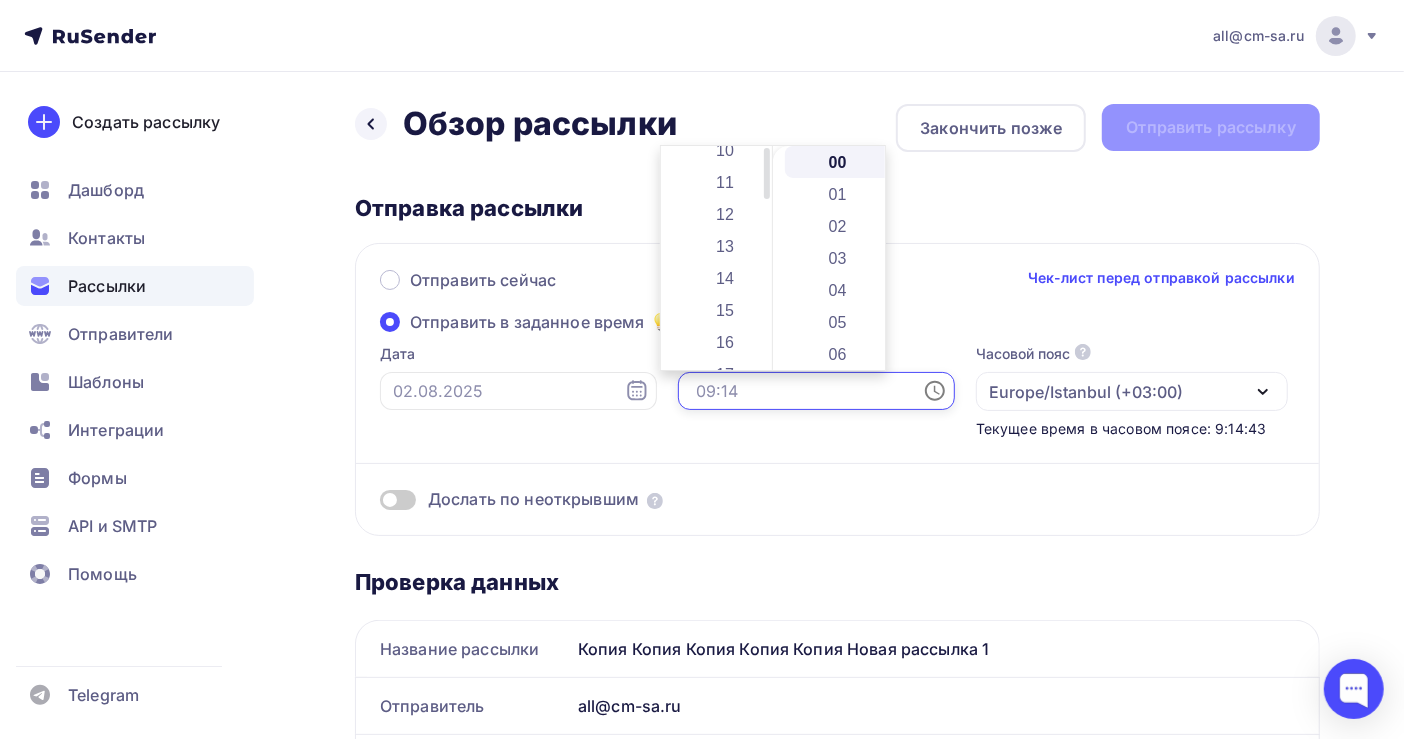 scroll, scrollTop: 533, scrollLeft: 0, axis: vertical 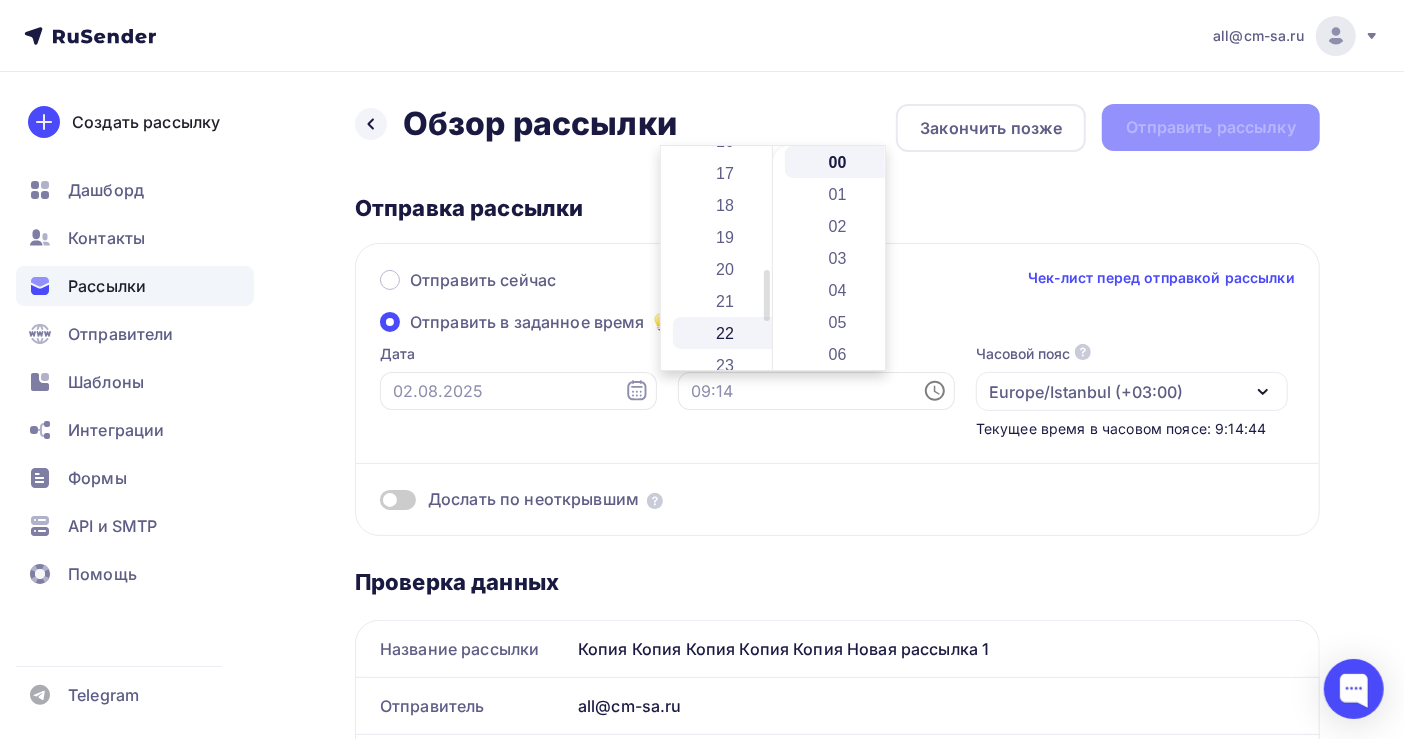 click on "22" at bounding box center [727, 333] 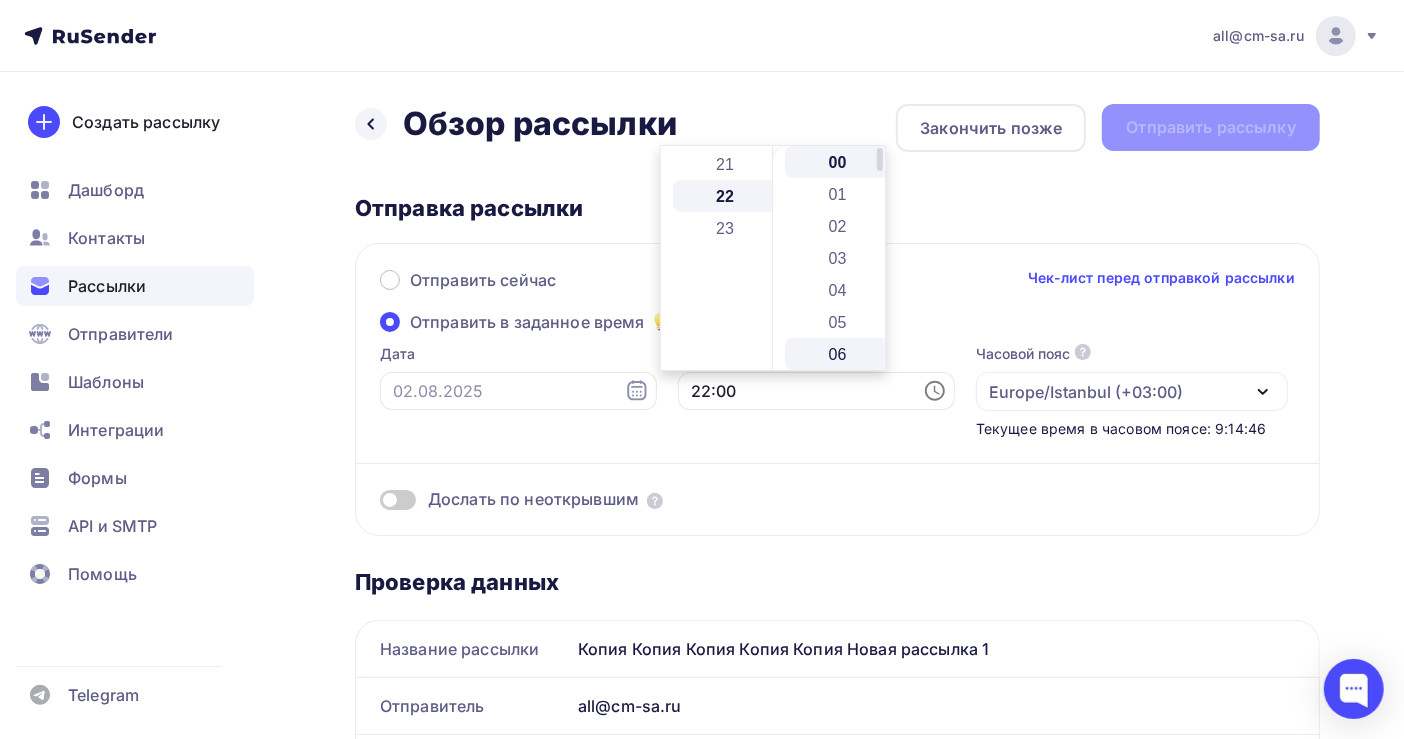 scroll, scrollTop: 703, scrollLeft: 0, axis: vertical 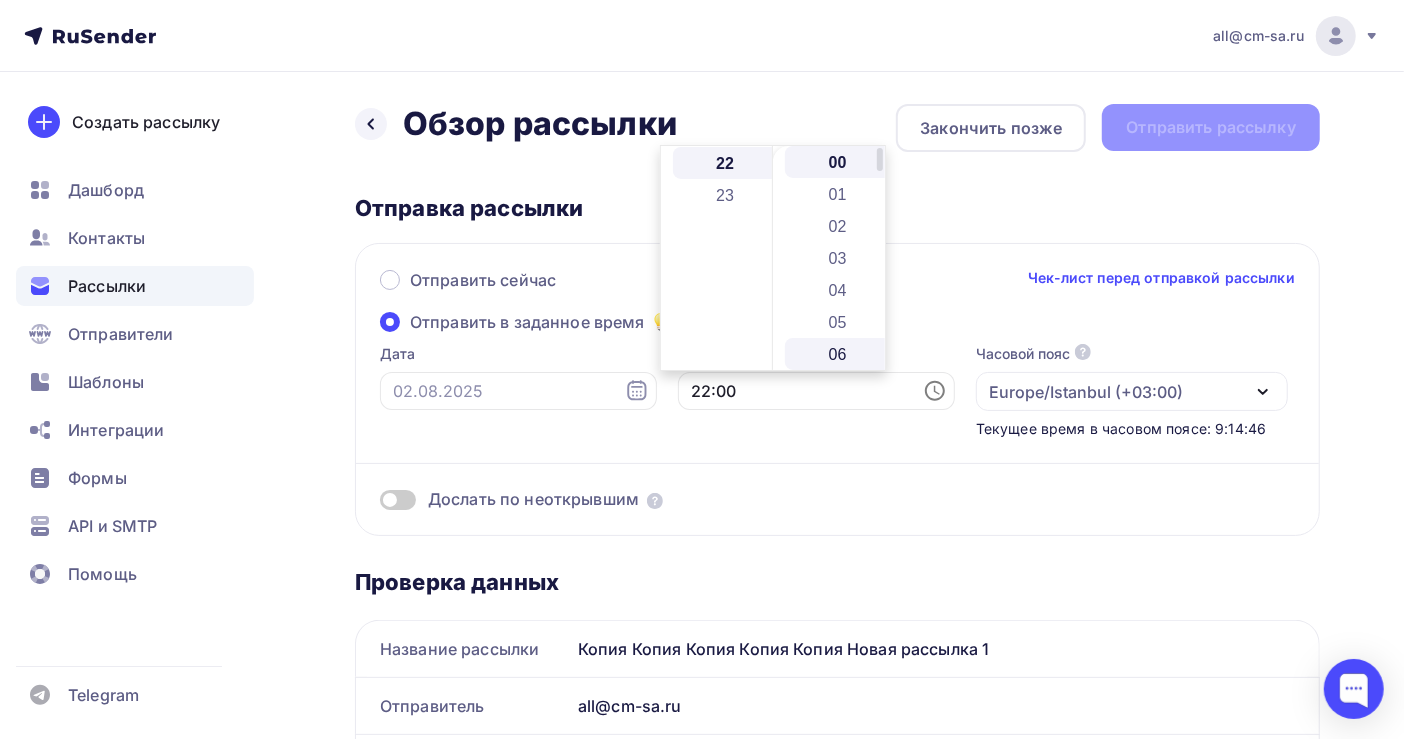 click on "06" at bounding box center [839, 354] 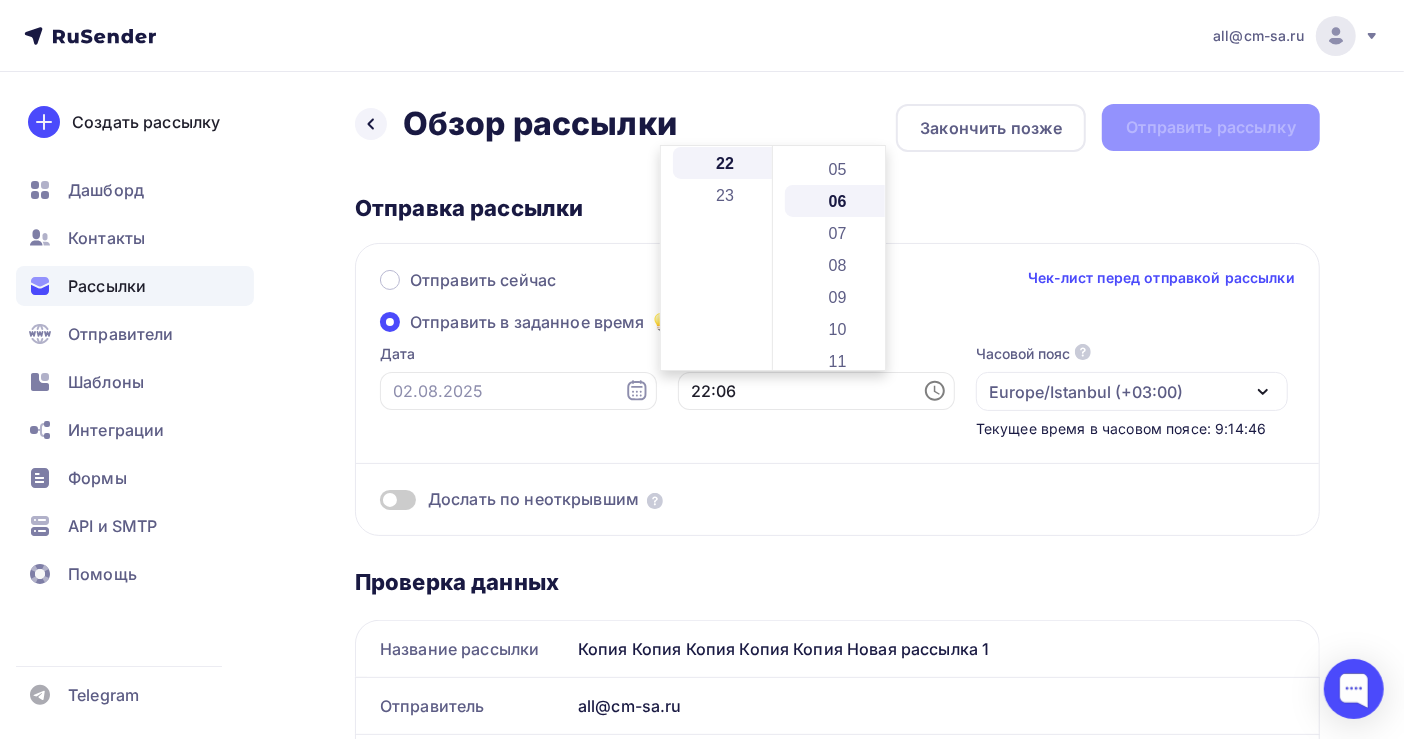 scroll, scrollTop: 191, scrollLeft: 0, axis: vertical 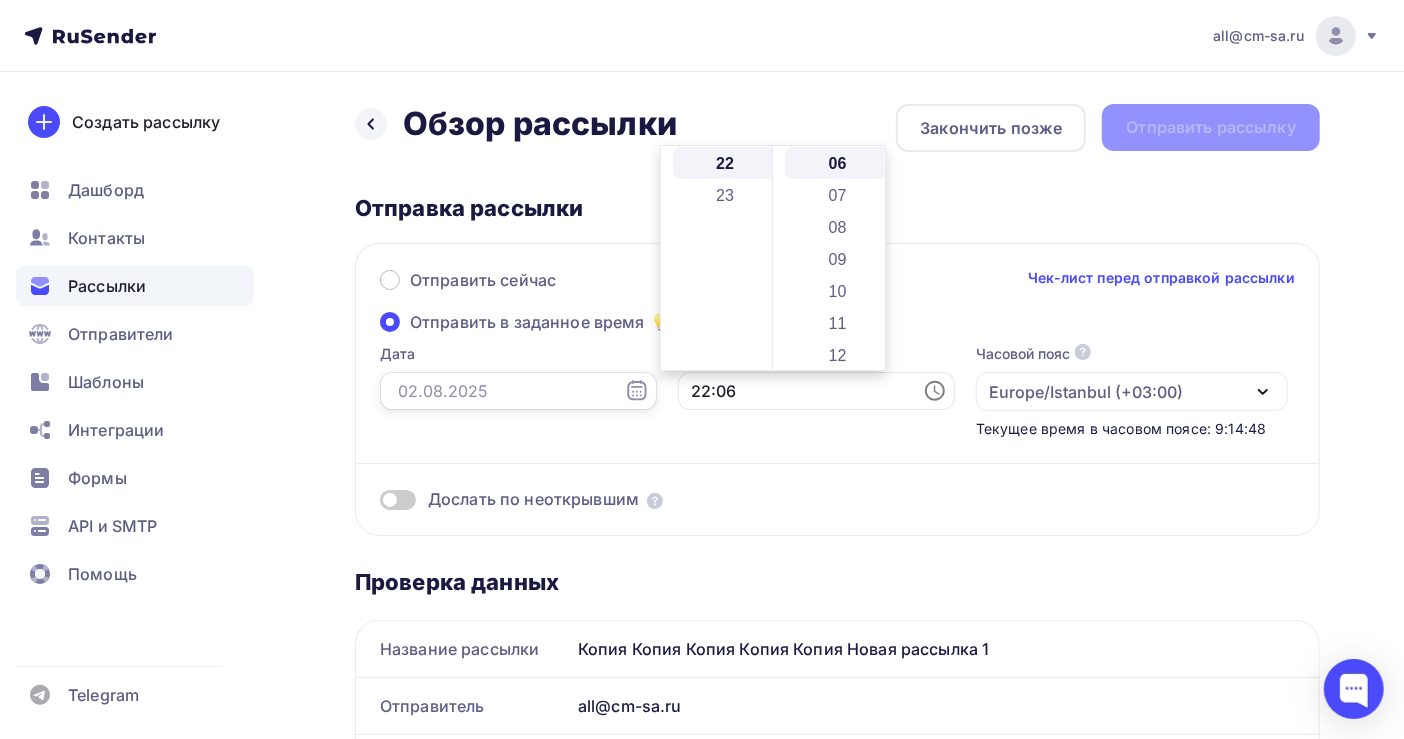 click at bounding box center (518, 391) 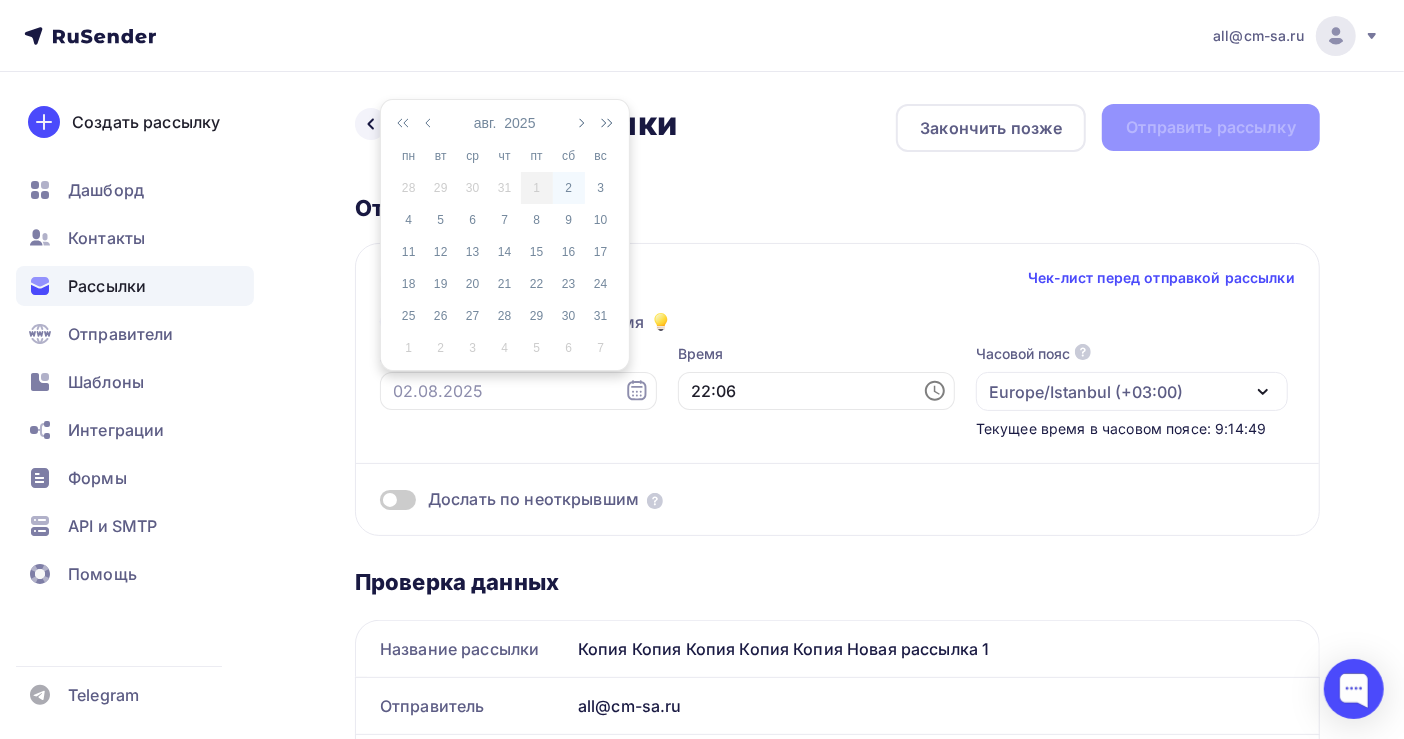 click on "2" at bounding box center [569, 188] 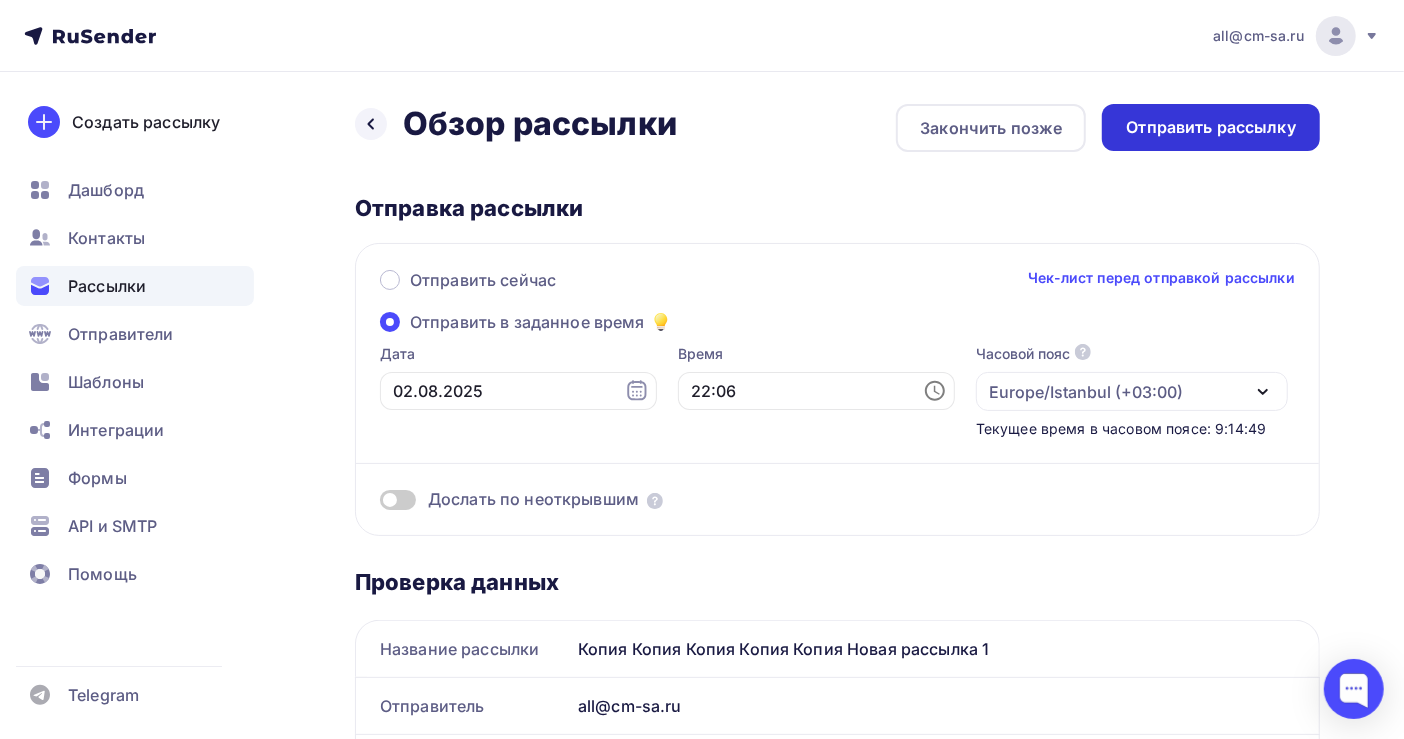 click on "Отправить рассылку" at bounding box center [1211, 127] 